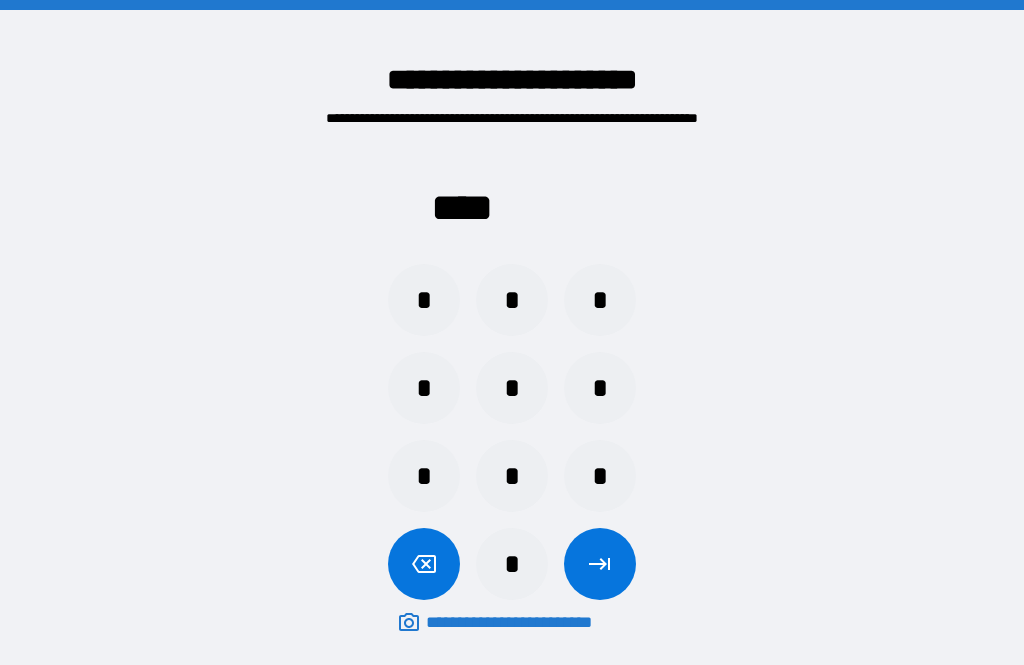 scroll, scrollTop: 64, scrollLeft: 0, axis: vertical 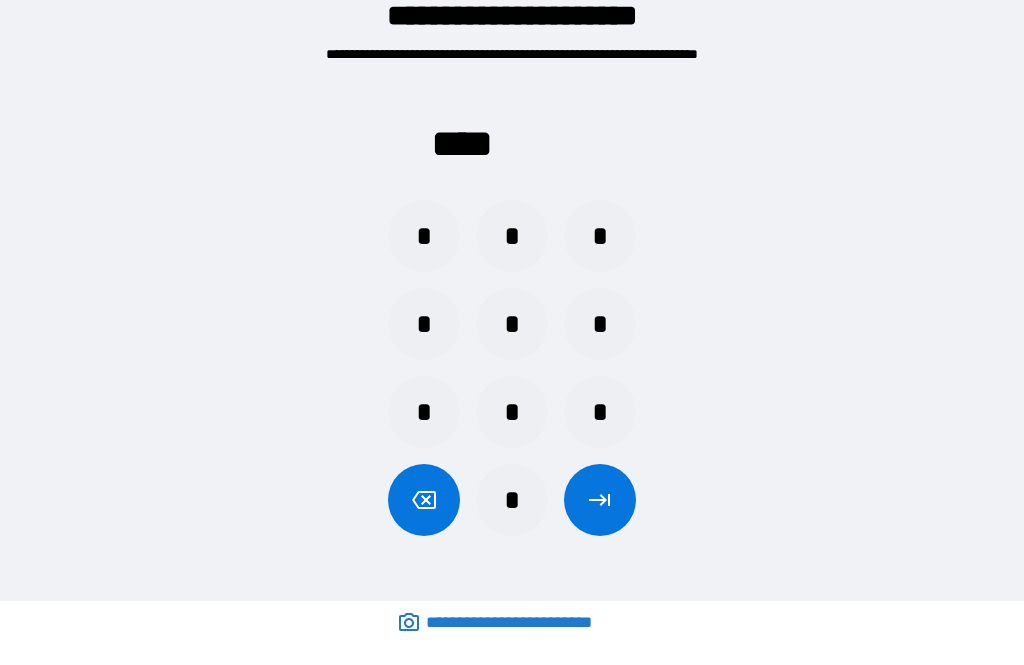 click on "*" at bounding box center [600, 236] 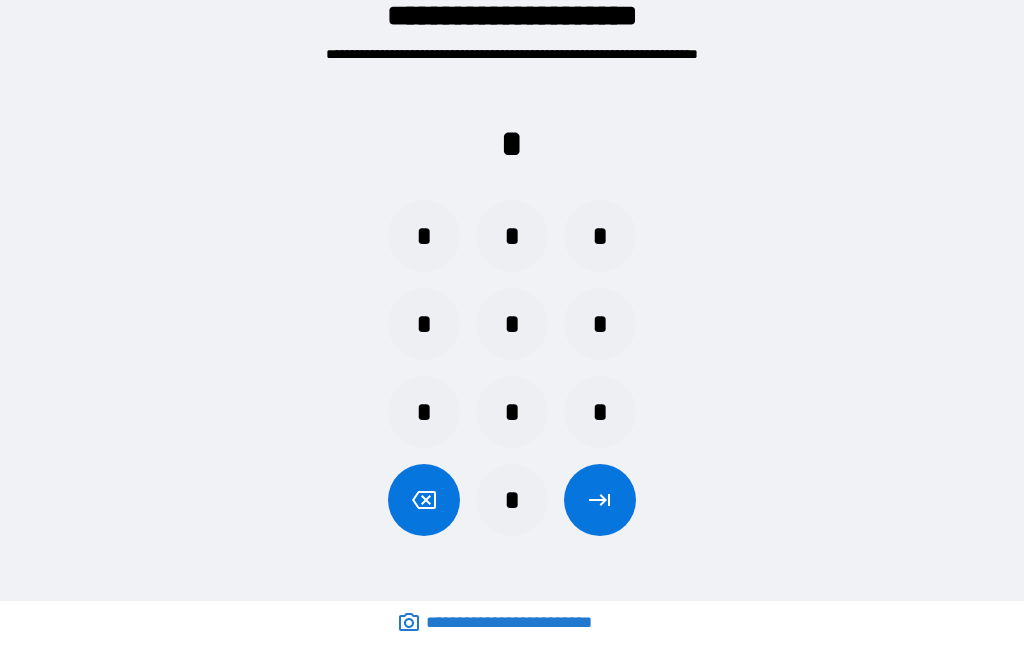 click on "*" at bounding box center (512, 412) 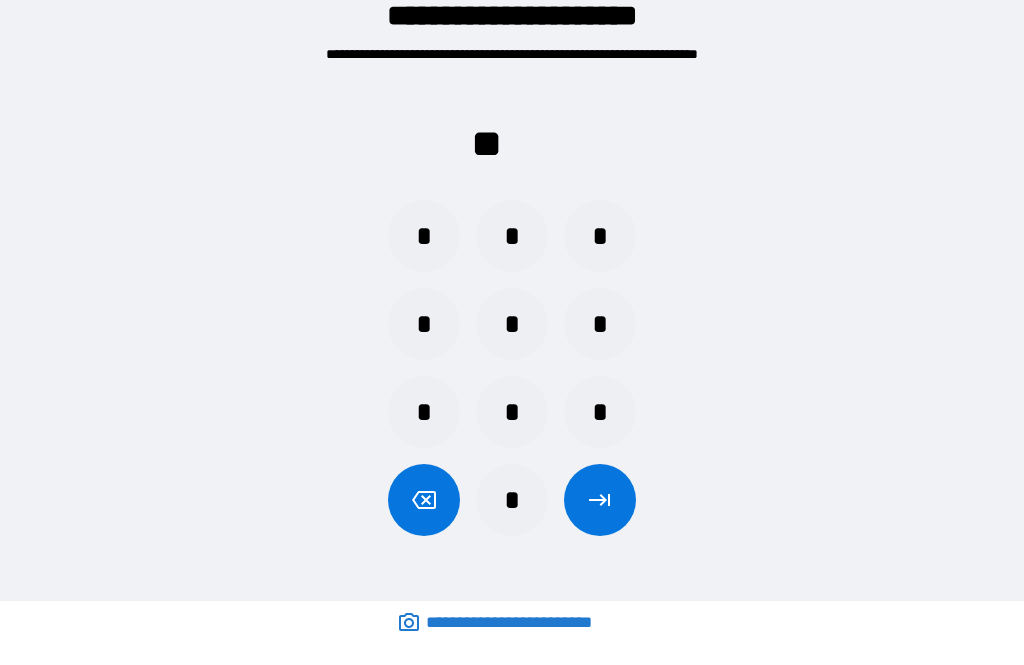 click on "*" at bounding box center (512, 500) 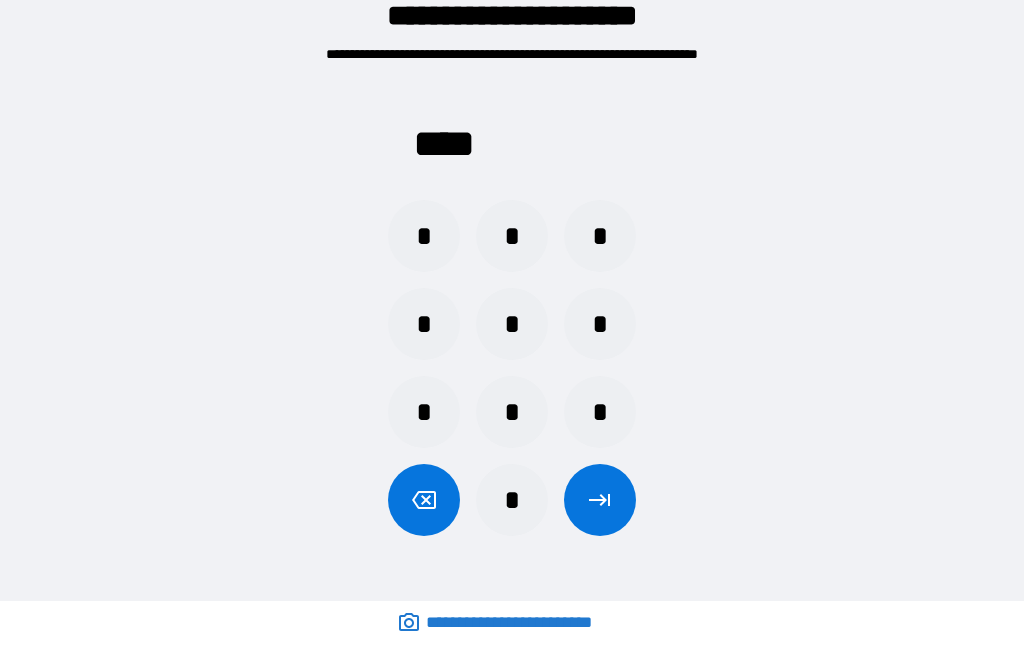 click 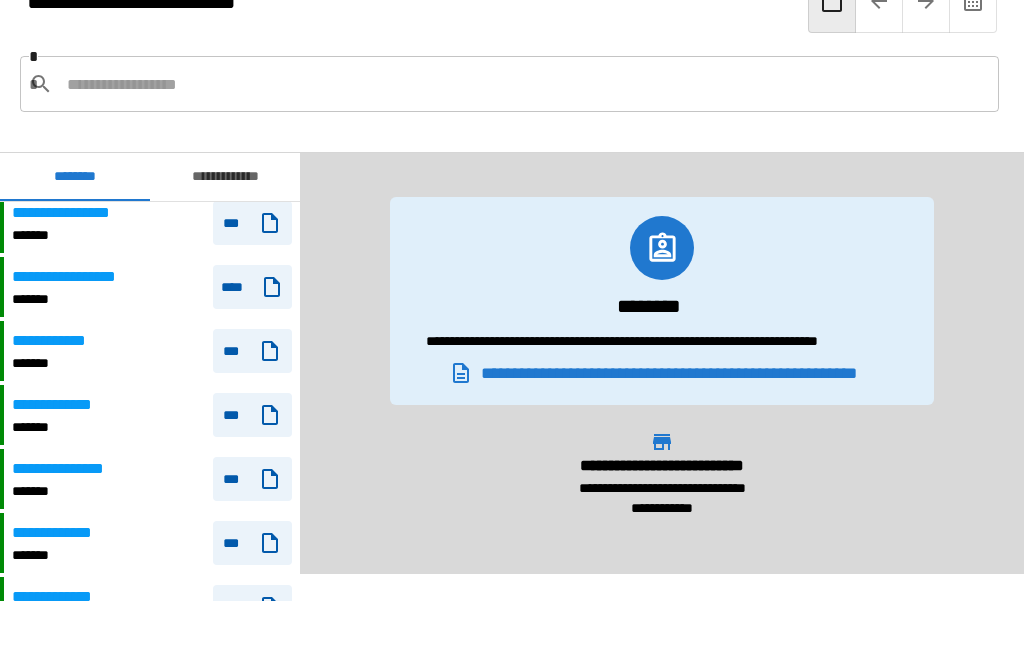 scroll, scrollTop: 549, scrollLeft: 0, axis: vertical 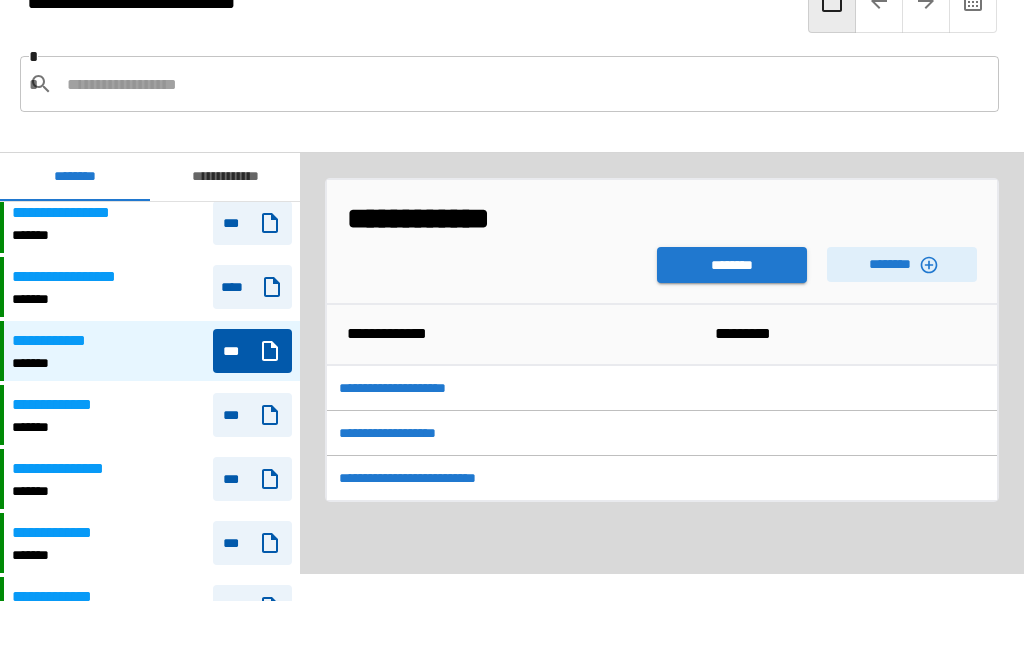 click on "********" at bounding box center (732, 265) 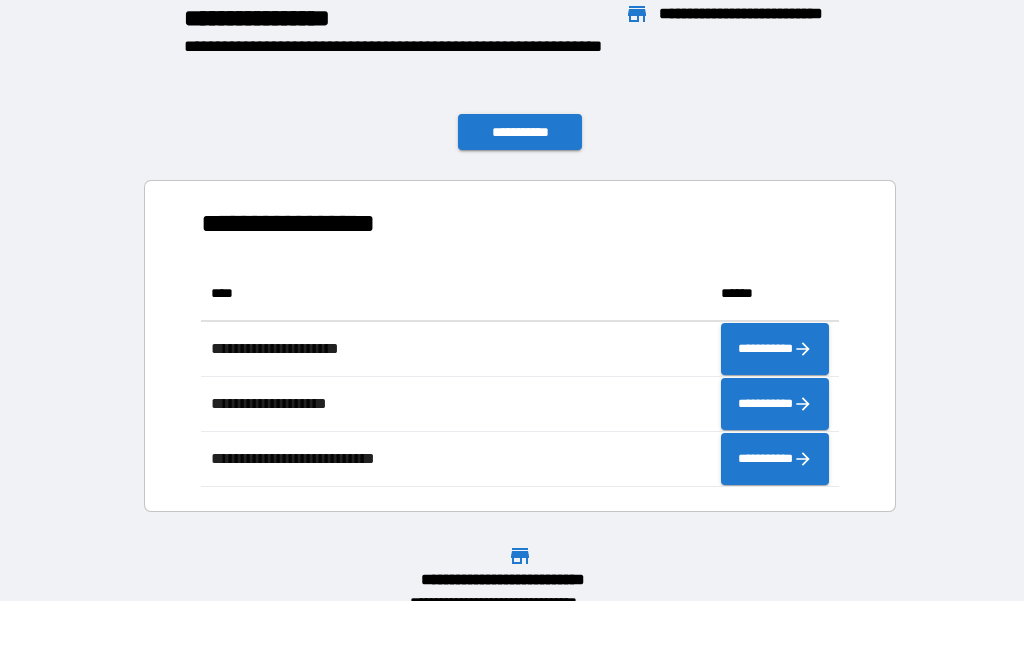 scroll, scrollTop: 1, scrollLeft: 1, axis: both 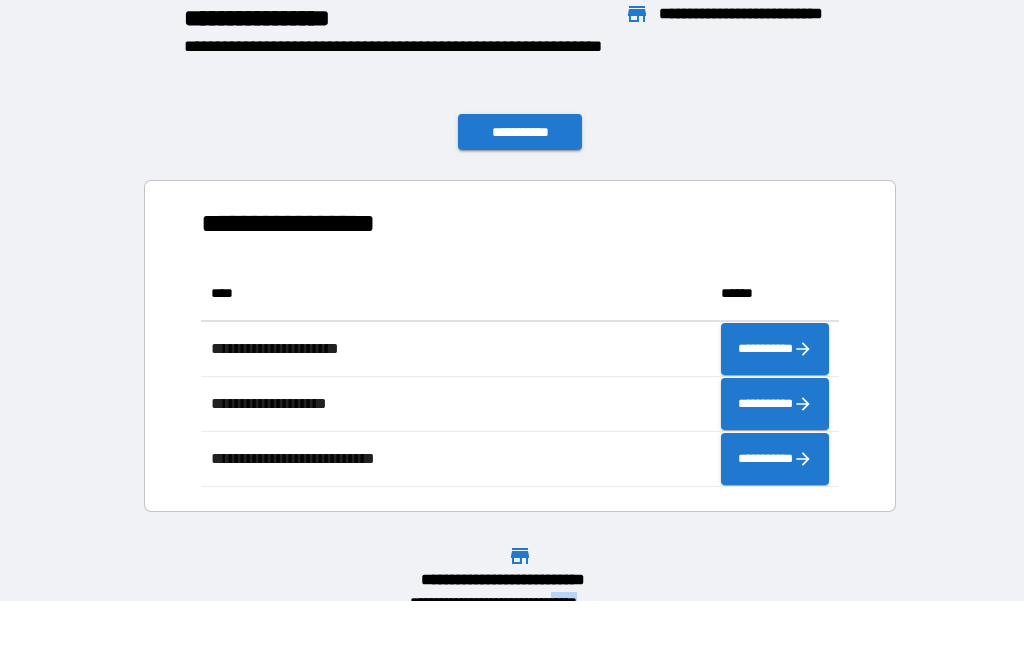 click on "**********" at bounding box center [520, 588] 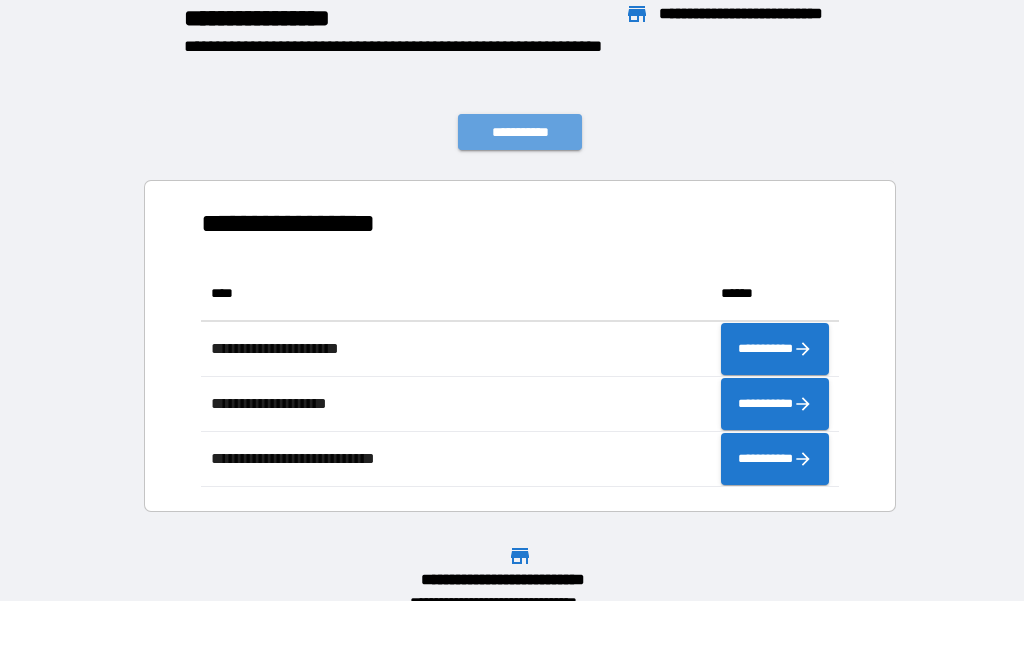 click on "**********" at bounding box center (520, 132) 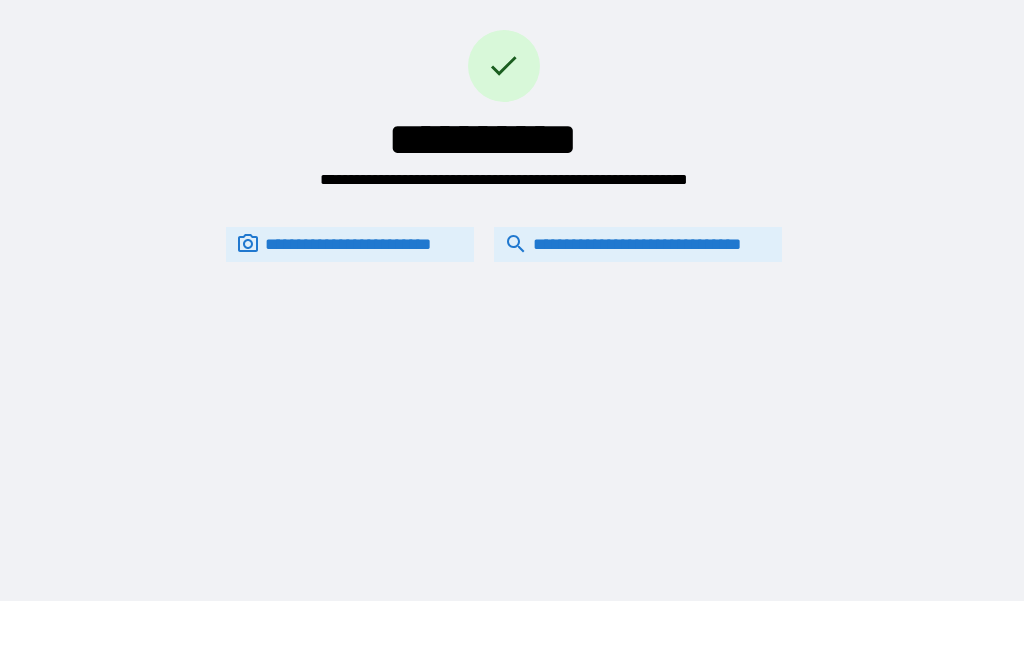 click on "**********" at bounding box center (638, 244) 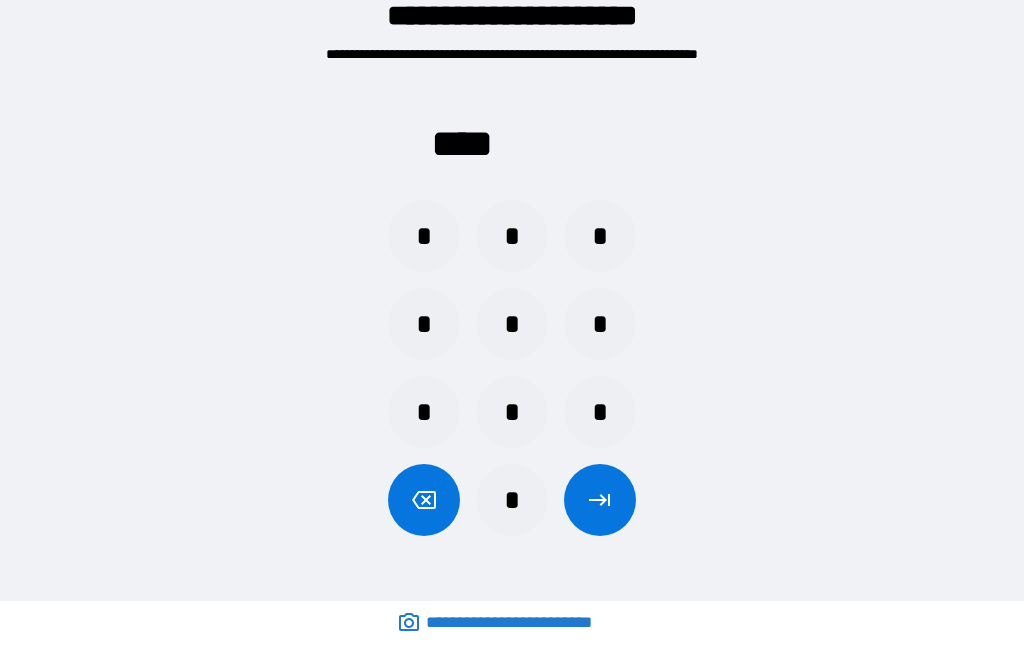 click on "*" at bounding box center (600, 236) 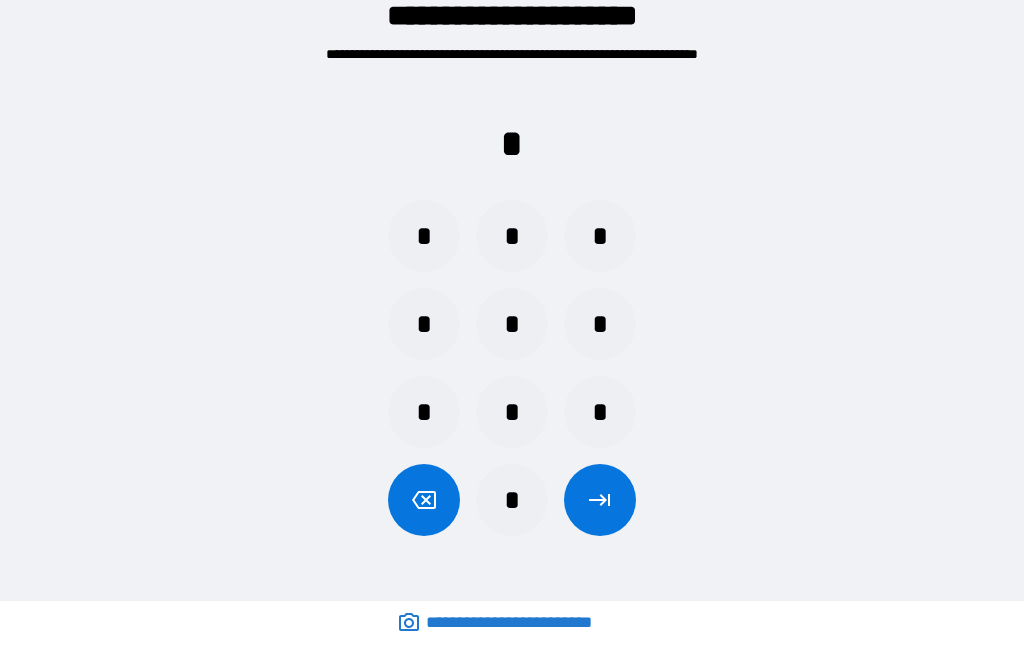 click on "*" at bounding box center (512, 412) 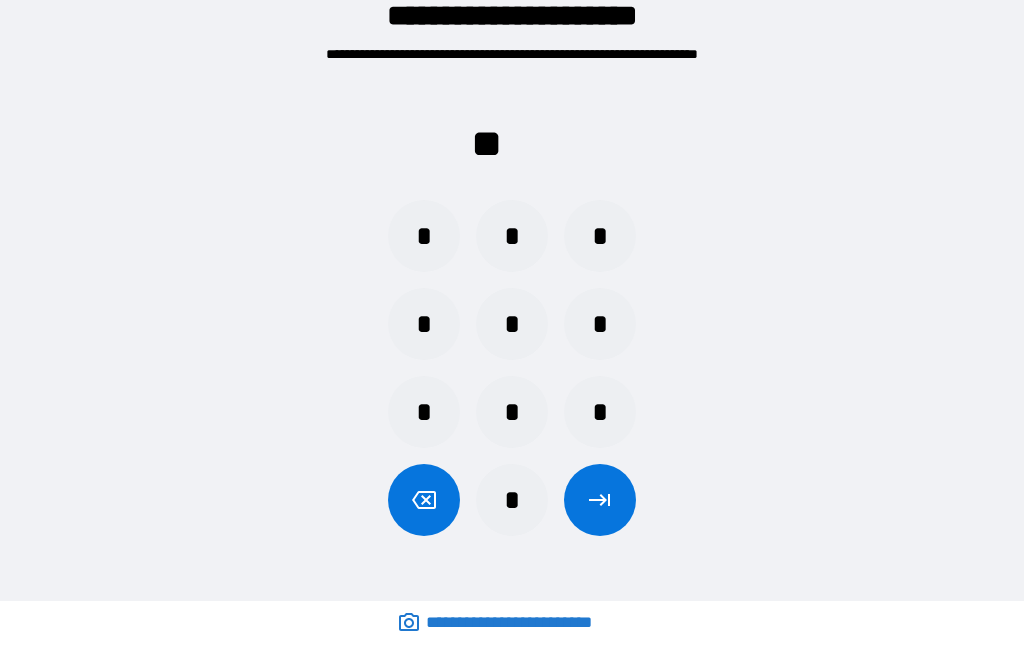 click on "*" at bounding box center [512, 500] 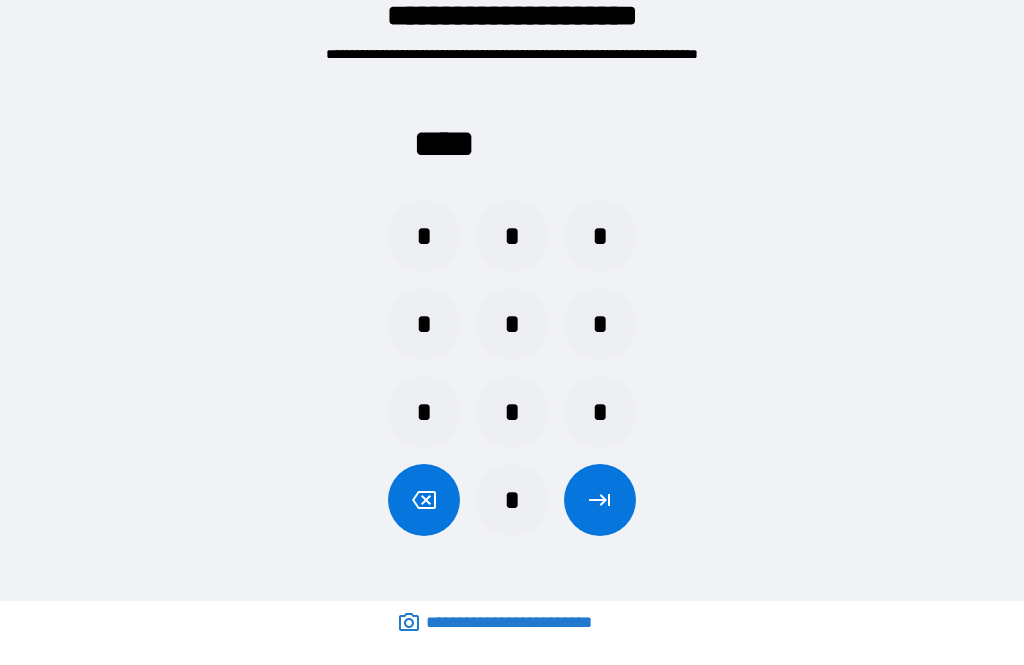 click 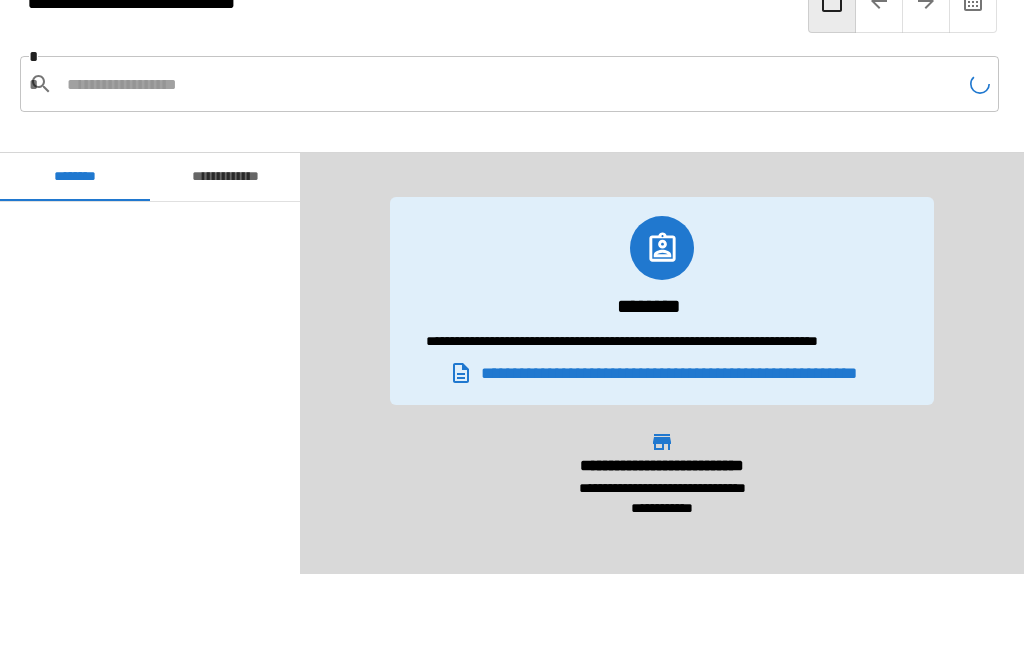 scroll, scrollTop: 540, scrollLeft: 0, axis: vertical 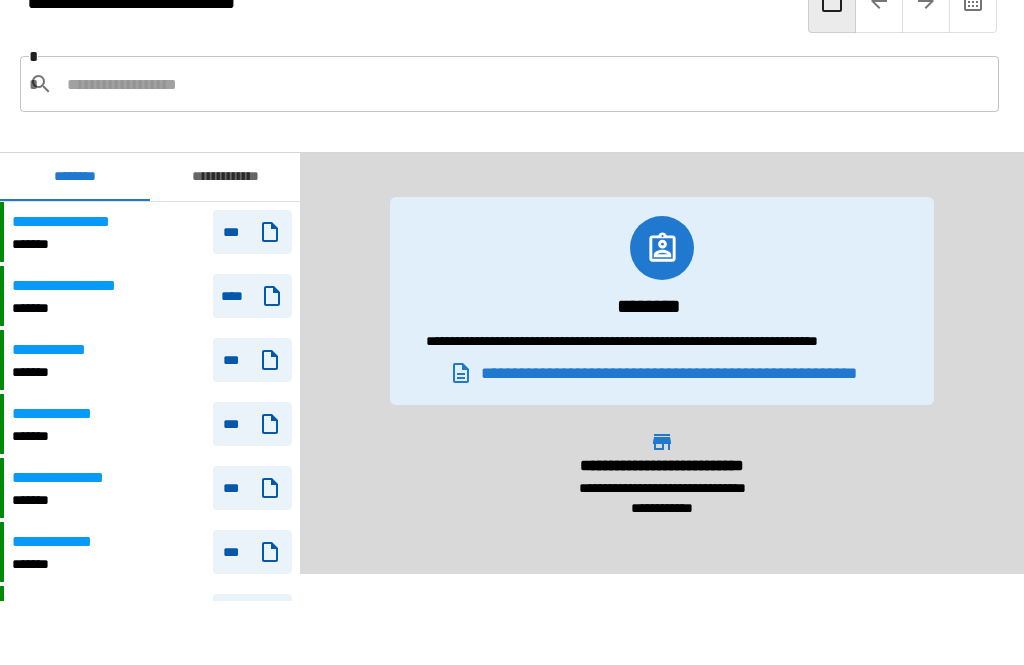 click on "*******" at bounding box center (64, 436) 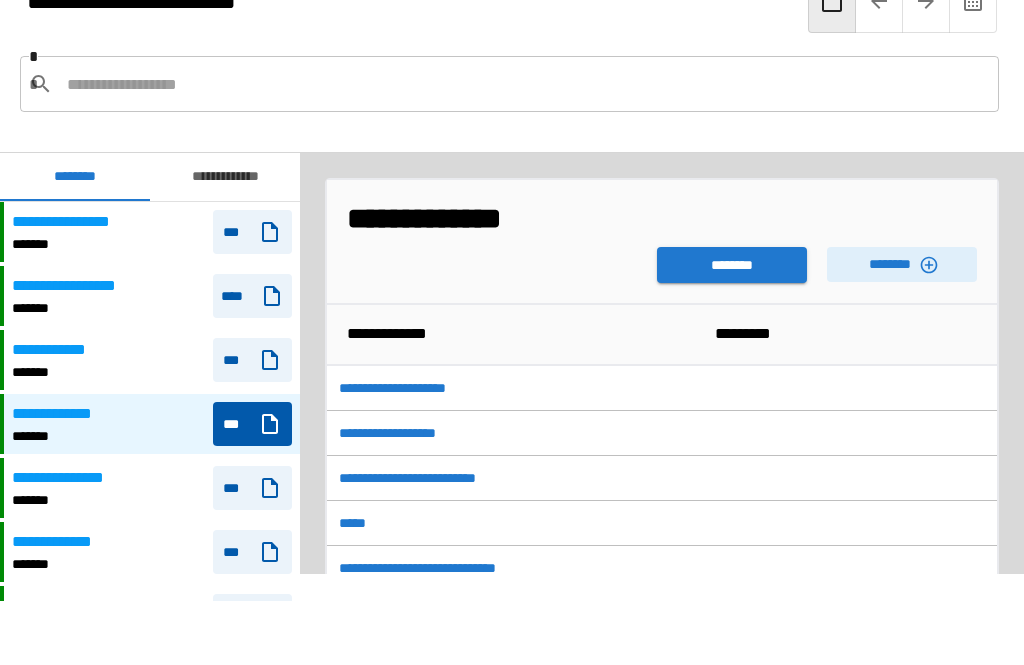 click on "********" at bounding box center [732, 265] 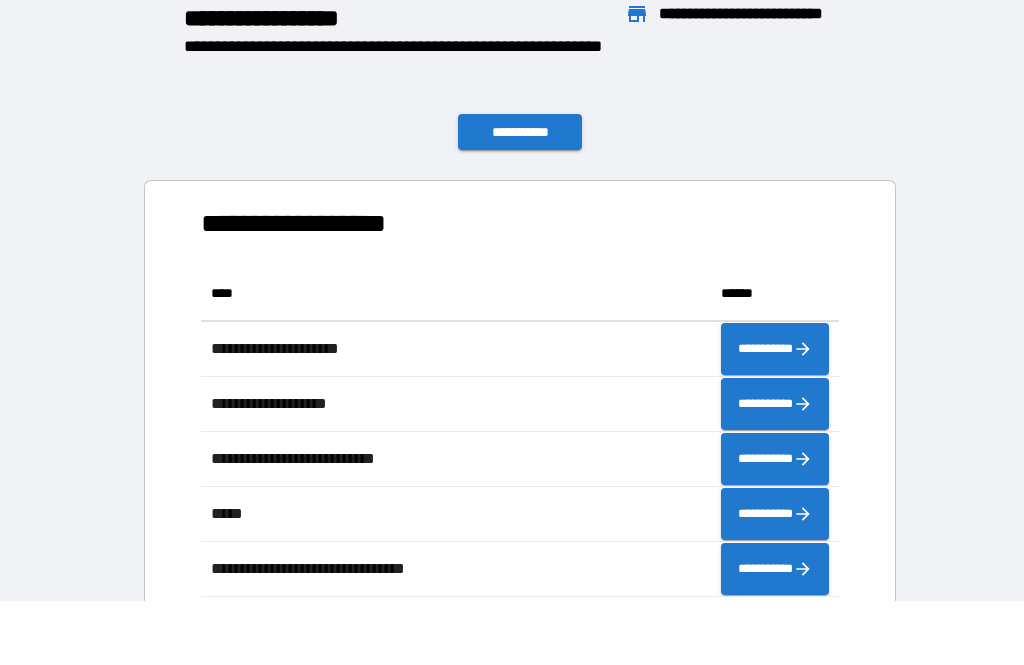 scroll, scrollTop: 331, scrollLeft: 638, axis: both 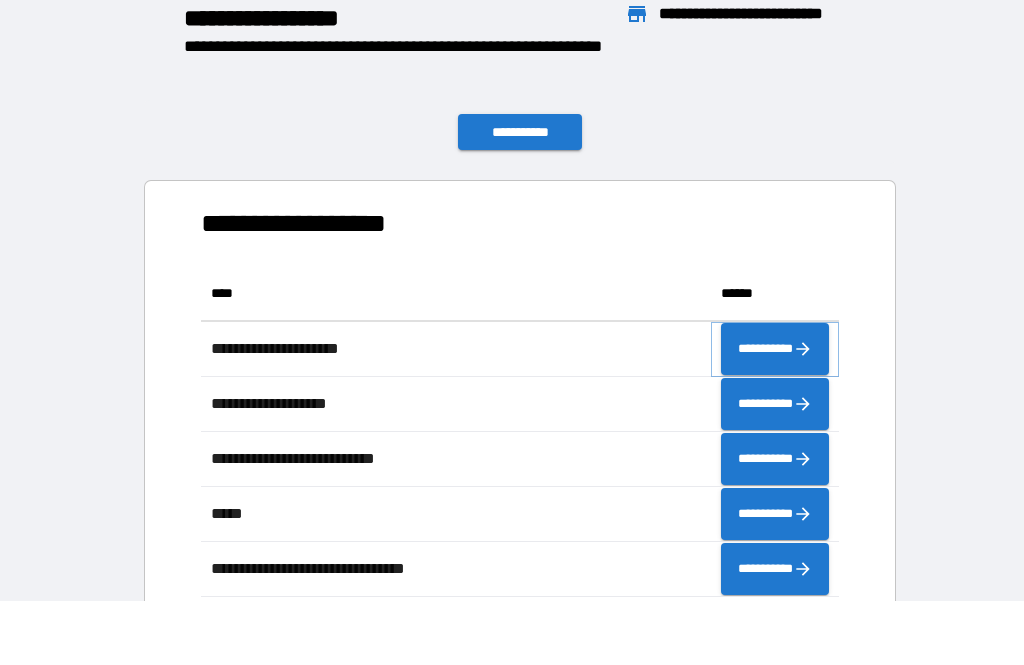 click on "**********" at bounding box center [775, 349] 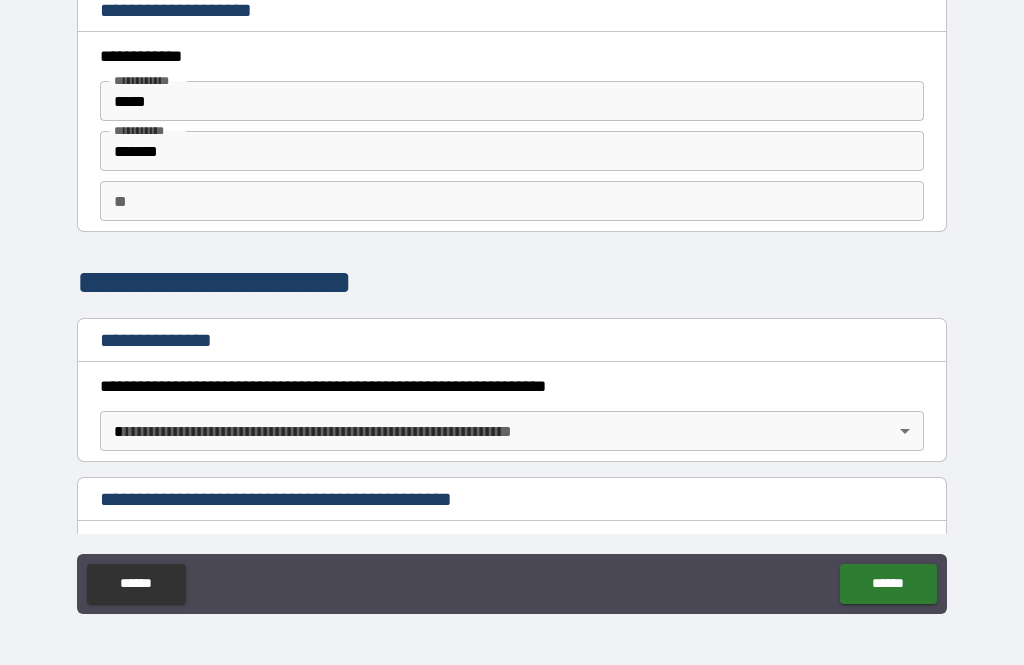 click on "**********" at bounding box center (512, 56) 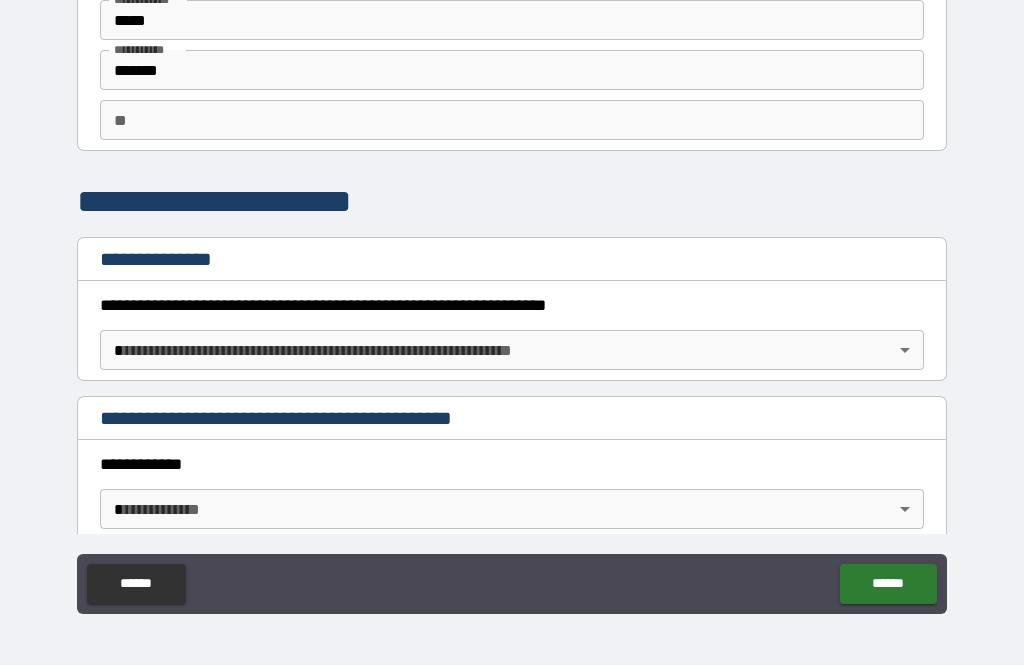 scroll, scrollTop: 82, scrollLeft: 0, axis: vertical 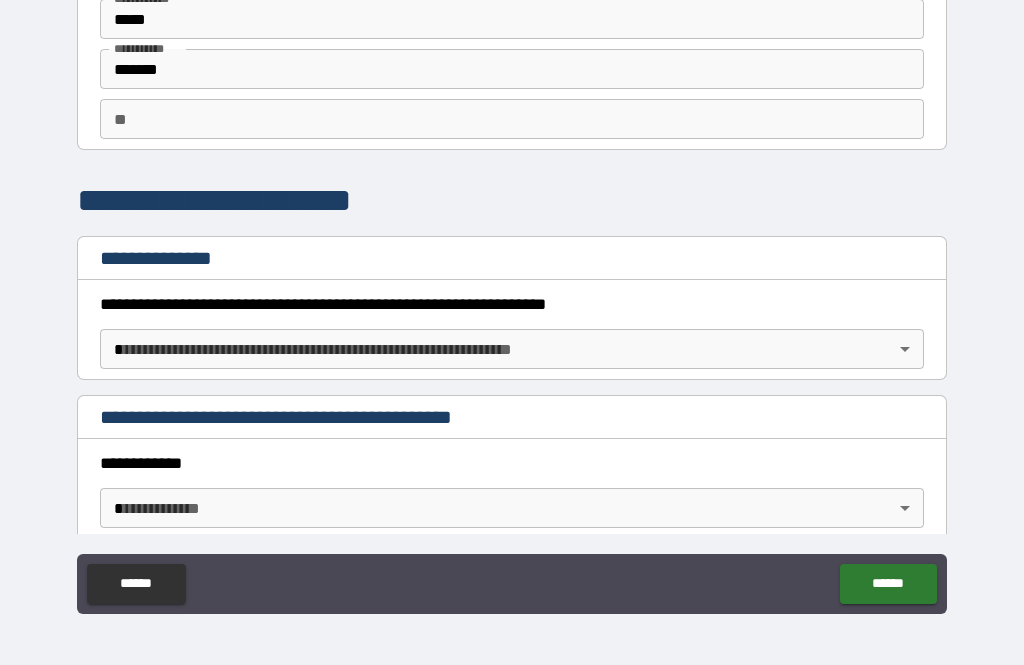 click on "**********" at bounding box center (512, 300) 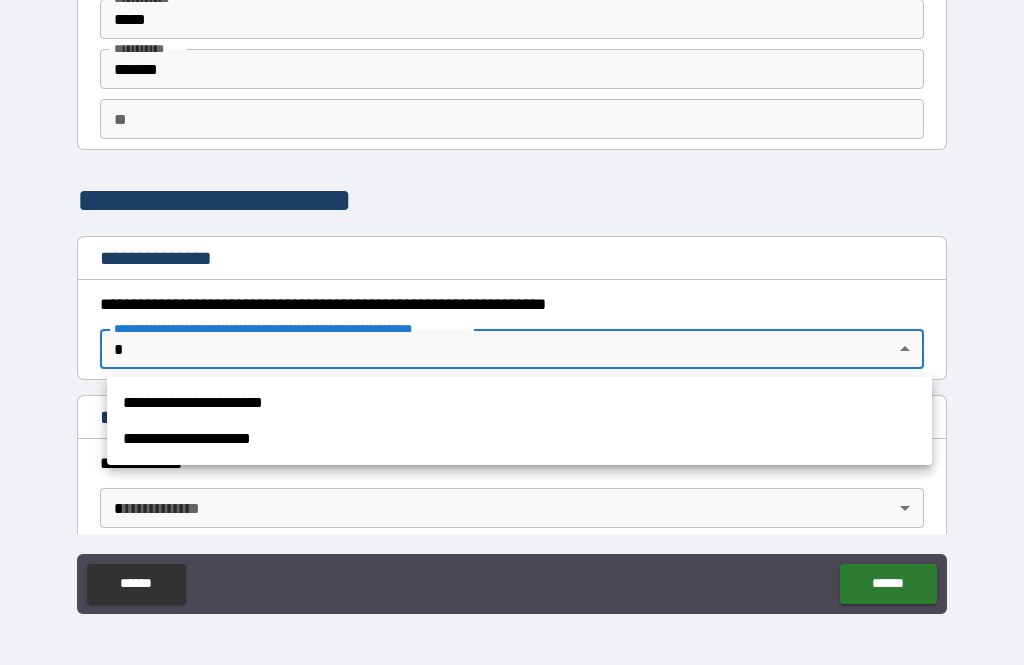 click on "**********" at bounding box center [519, 403] 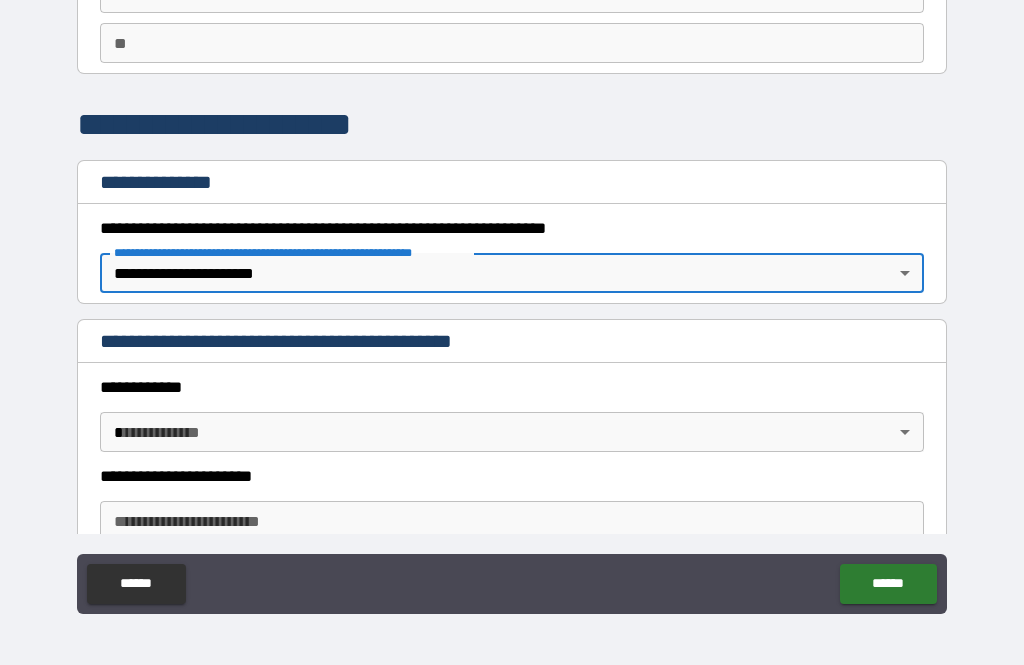 scroll, scrollTop: 161, scrollLeft: 0, axis: vertical 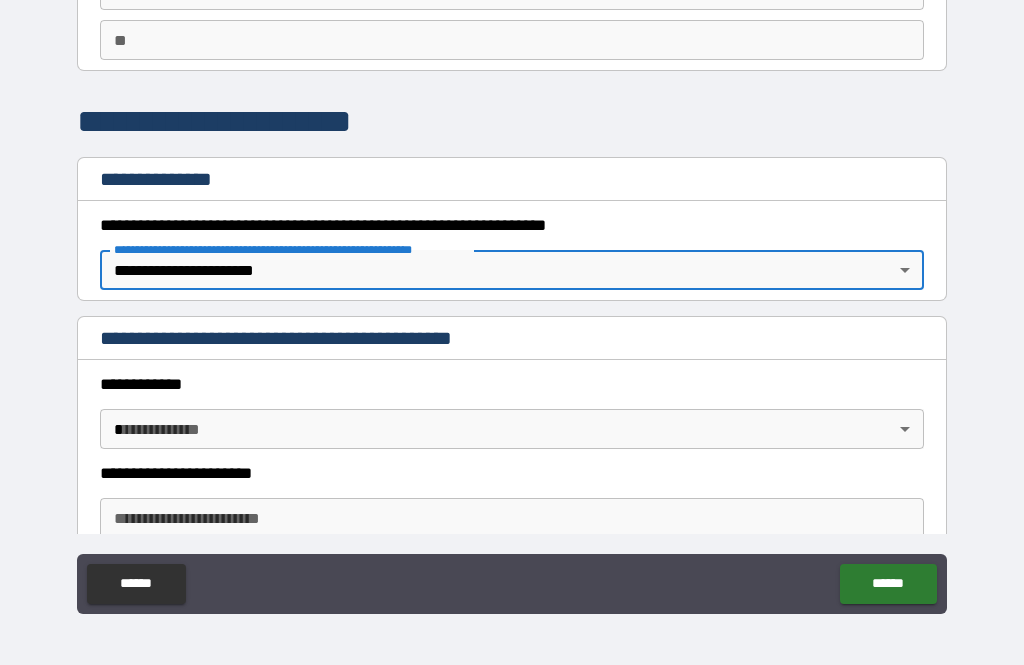 click on "**********" at bounding box center (512, 300) 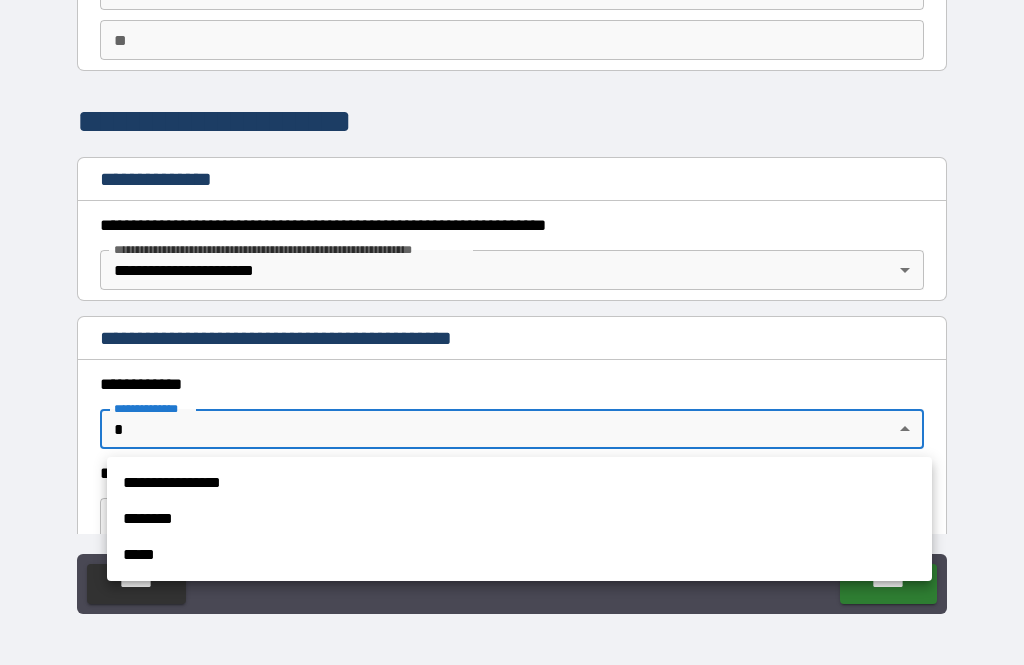 click on "**********" at bounding box center [519, 483] 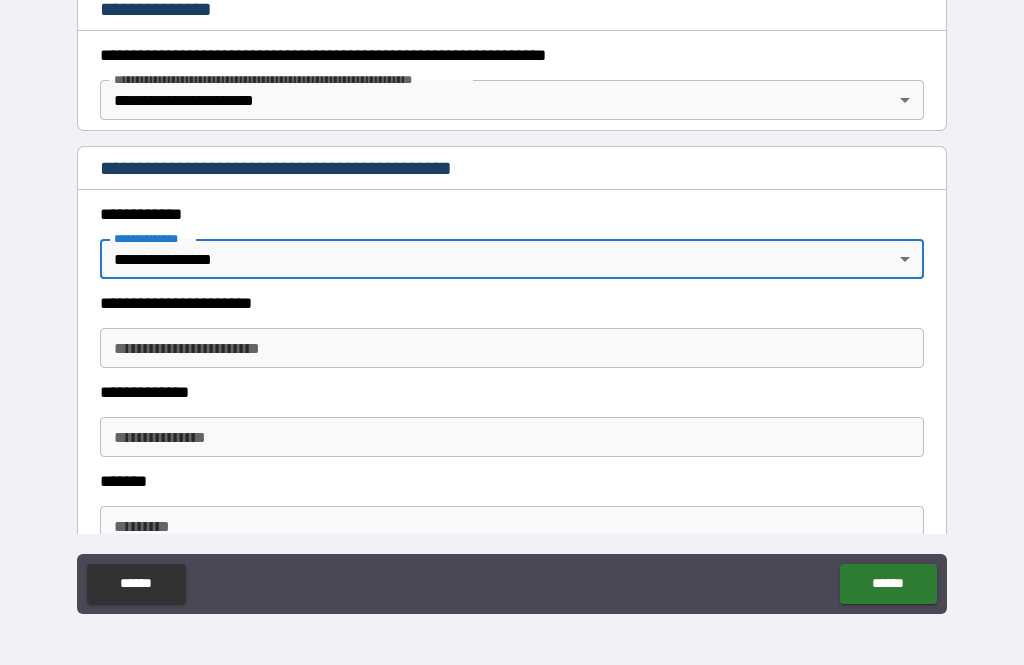 scroll, scrollTop: 335, scrollLeft: 0, axis: vertical 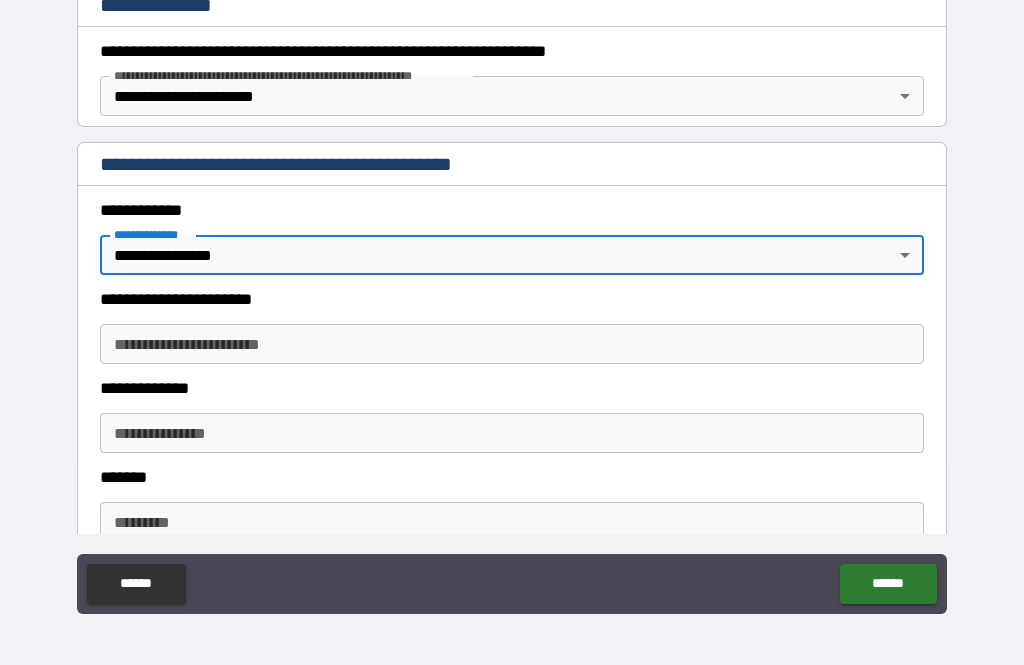 click on "**********" at bounding box center [512, 344] 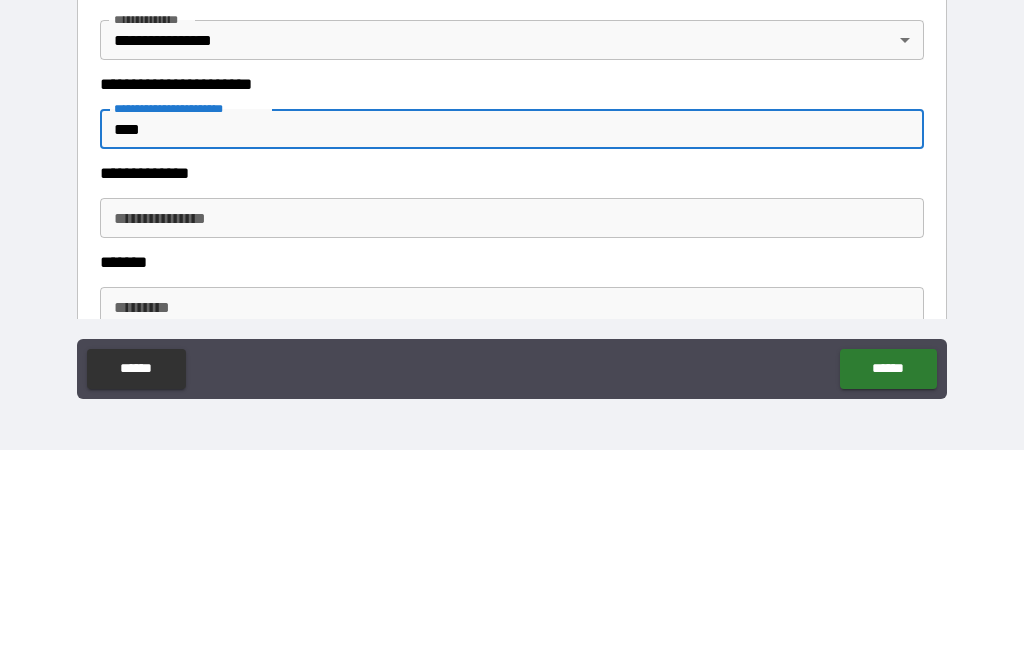 type on "****" 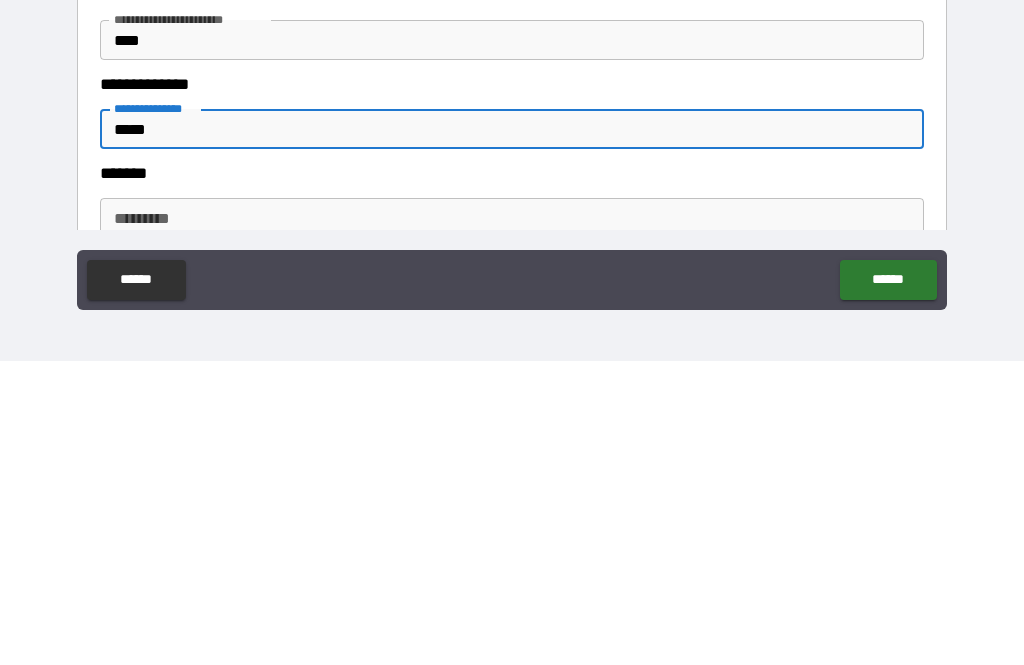 scroll, scrollTop: 373, scrollLeft: 0, axis: vertical 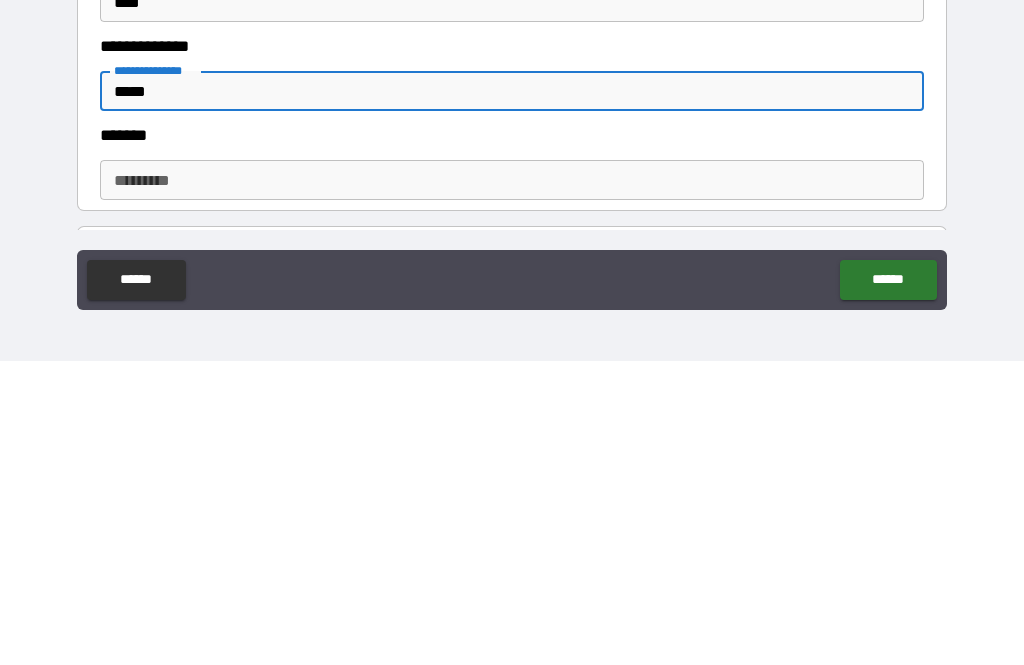 type on "*****" 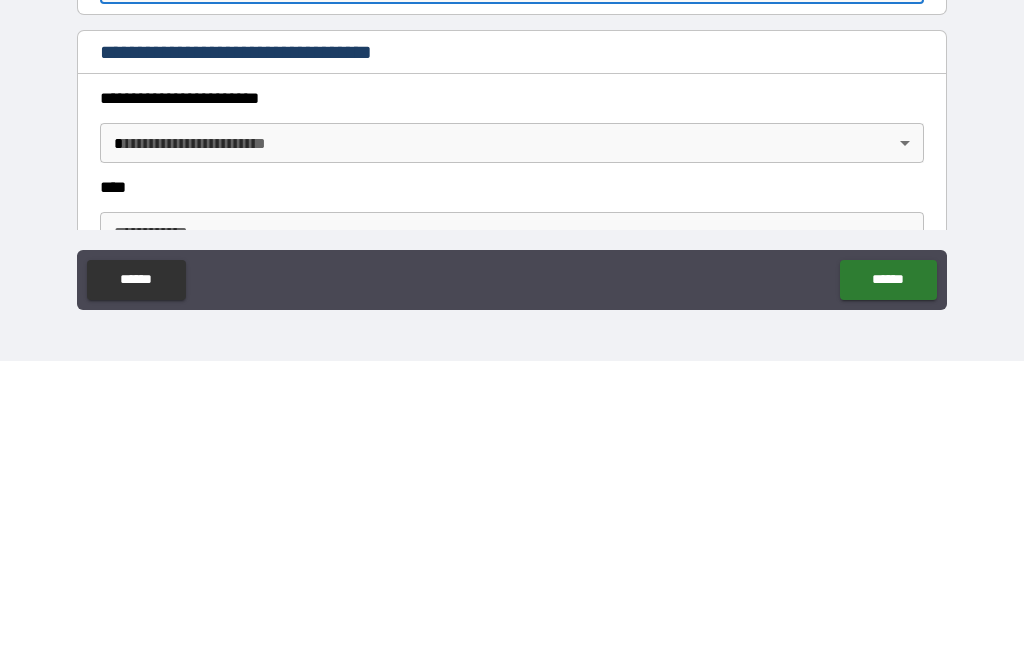 scroll, scrollTop: 575, scrollLeft: 0, axis: vertical 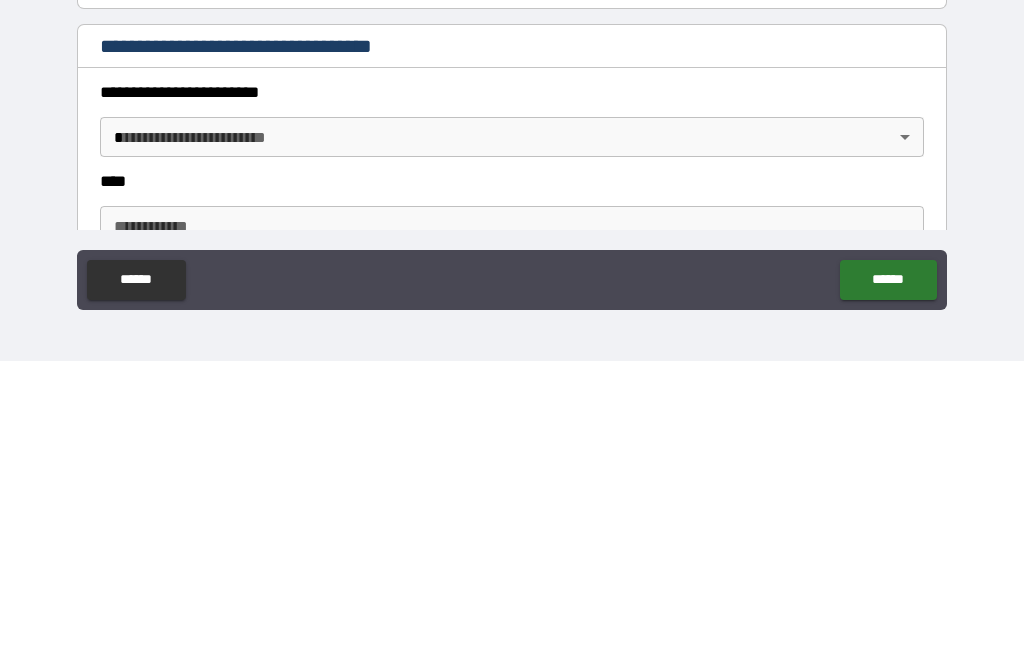 type on "**********" 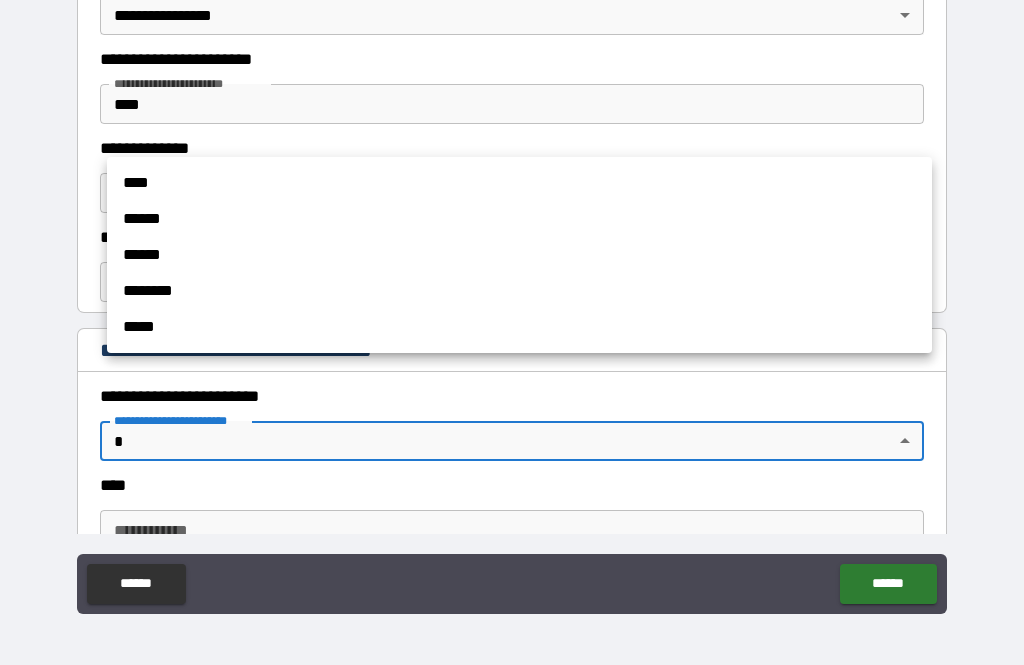 click on "******" at bounding box center (519, 219) 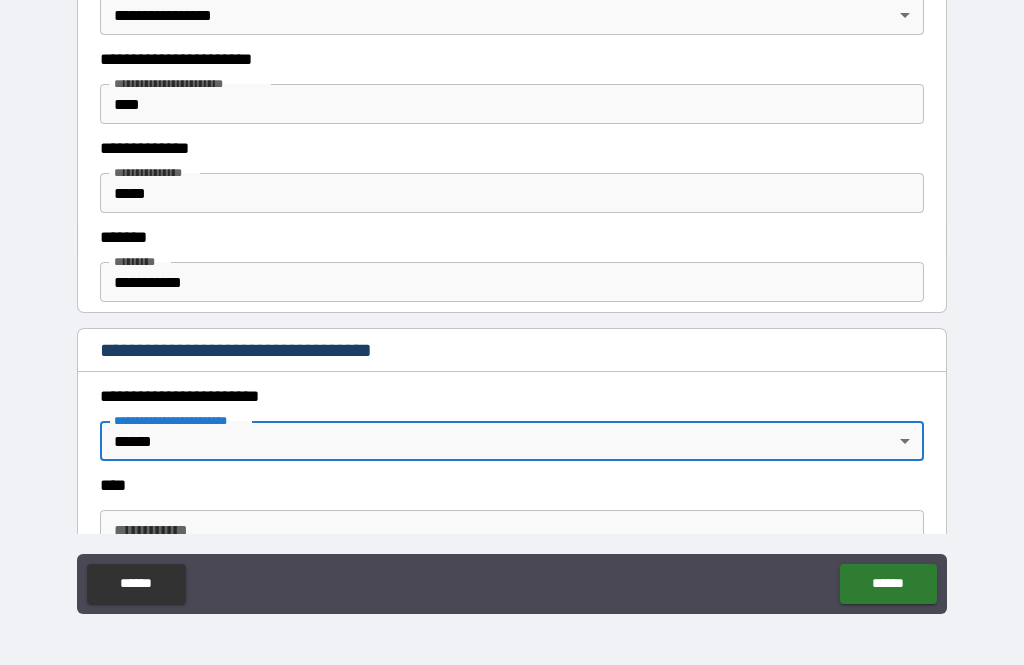 type on "*" 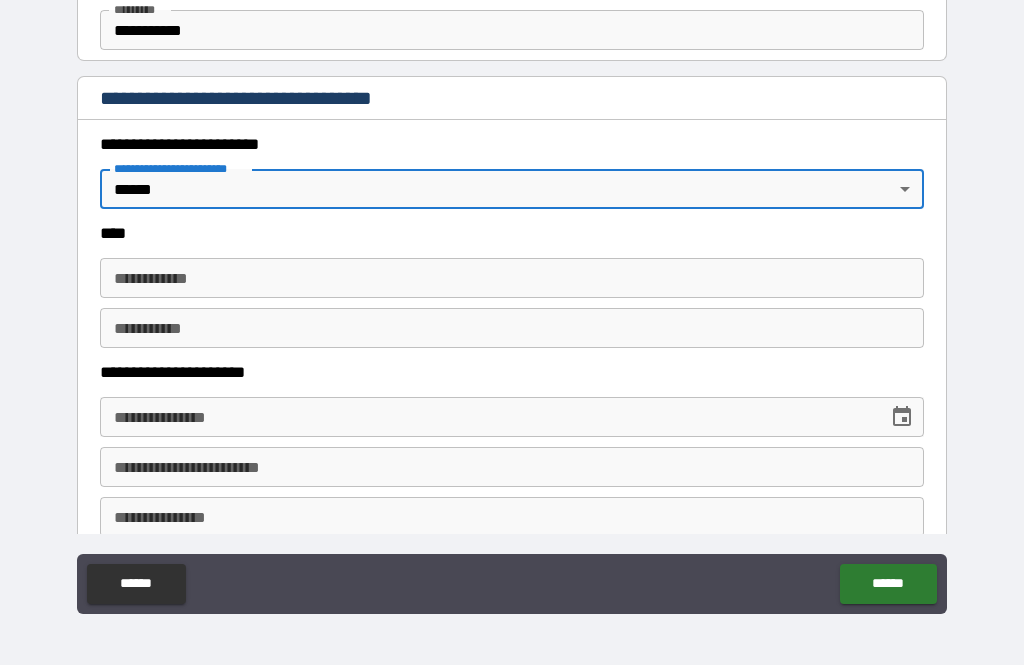 scroll, scrollTop: 828, scrollLeft: 0, axis: vertical 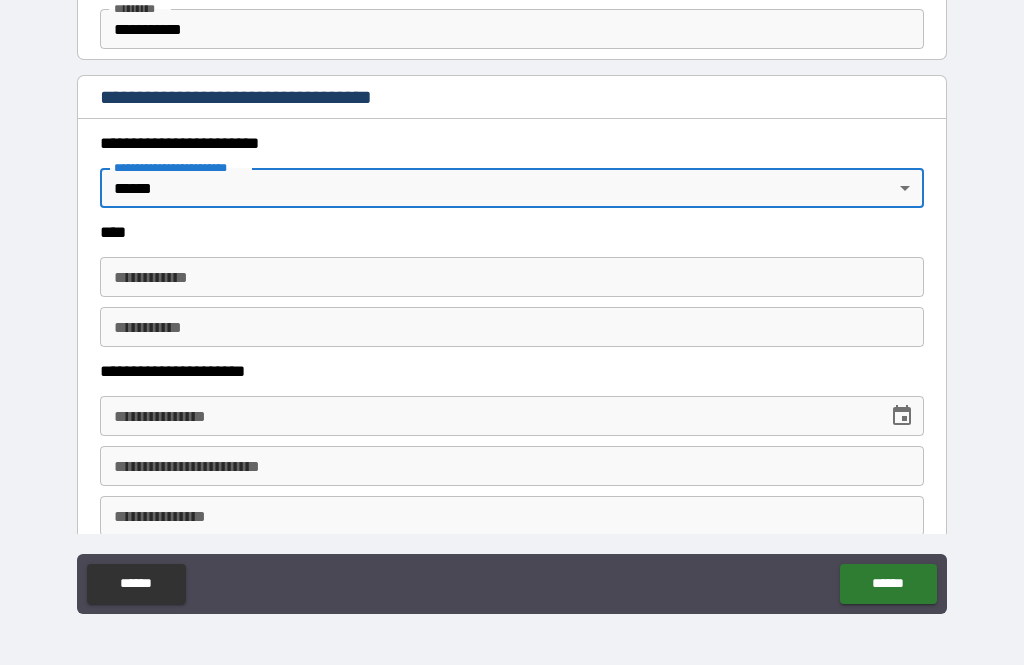 click on "**********" at bounding box center [512, 277] 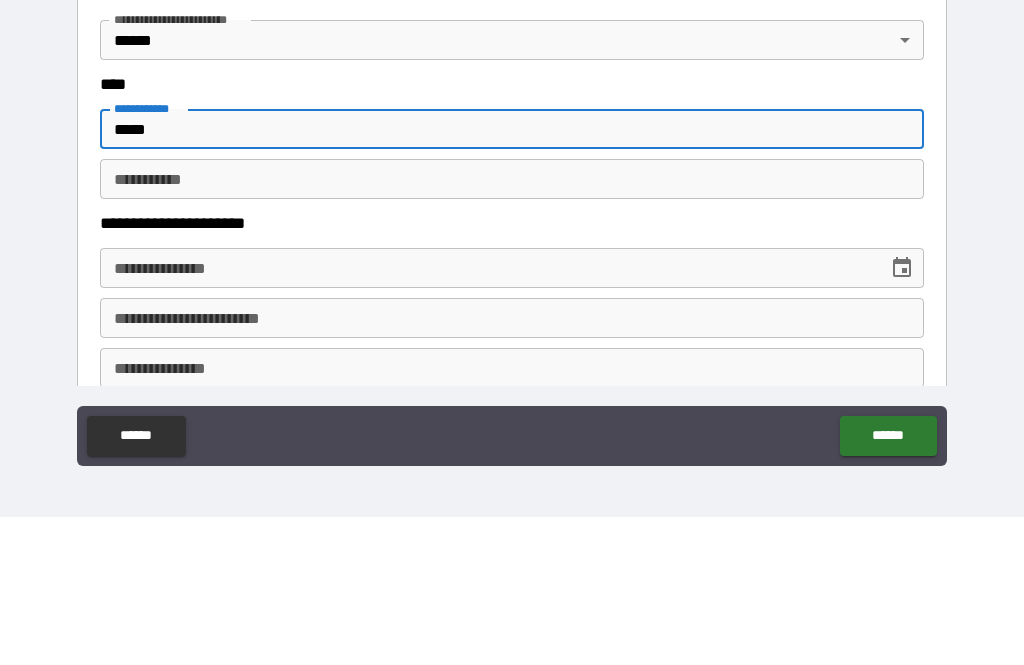 type on "*****" 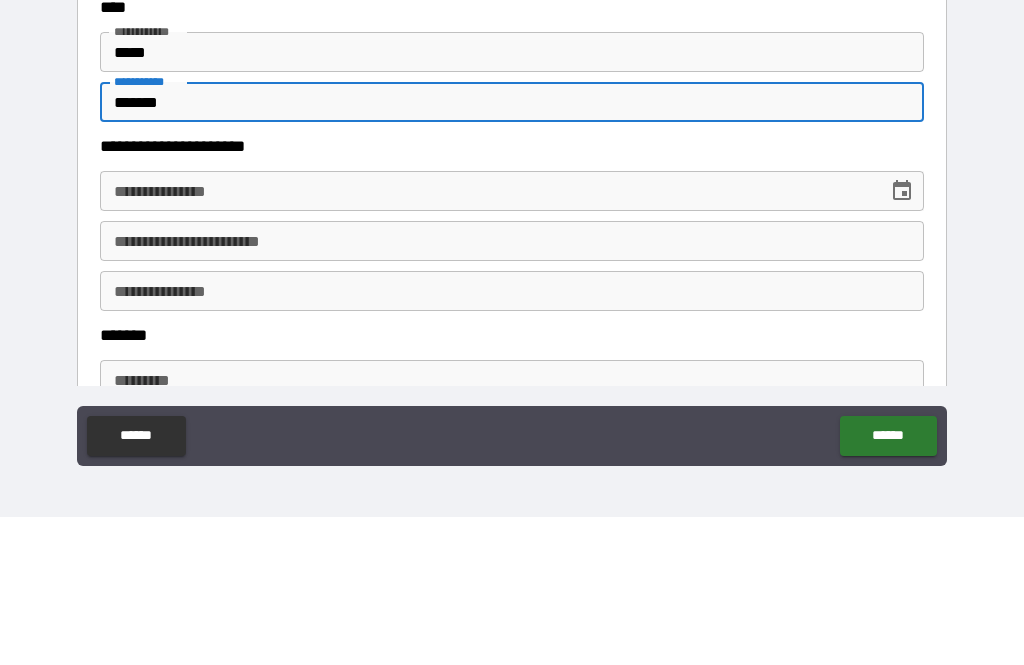 scroll, scrollTop: 935, scrollLeft: 0, axis: vertical 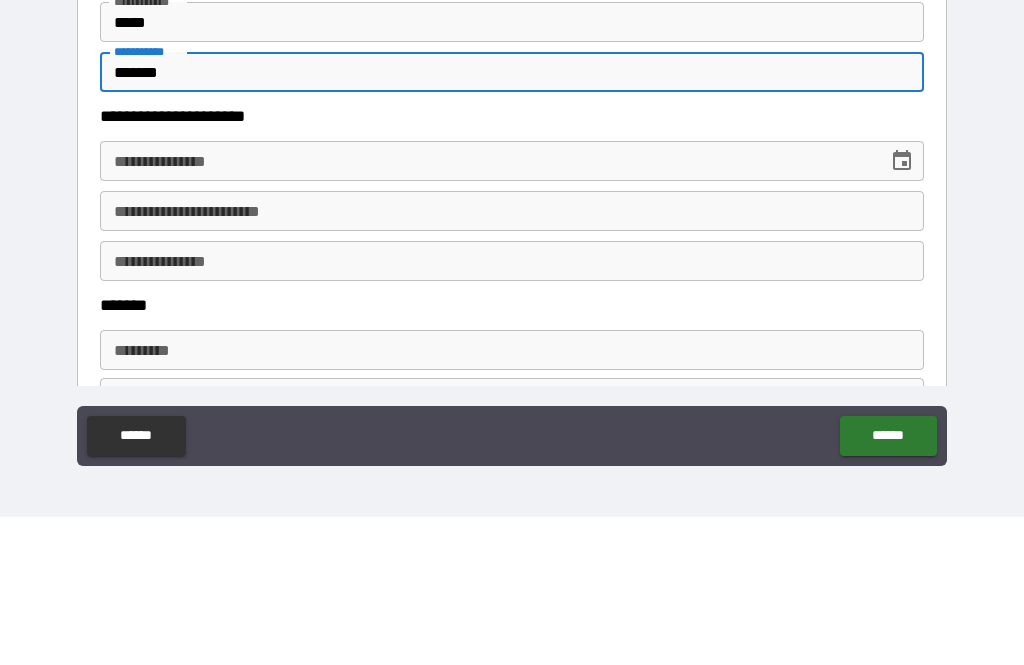 type on "*******" 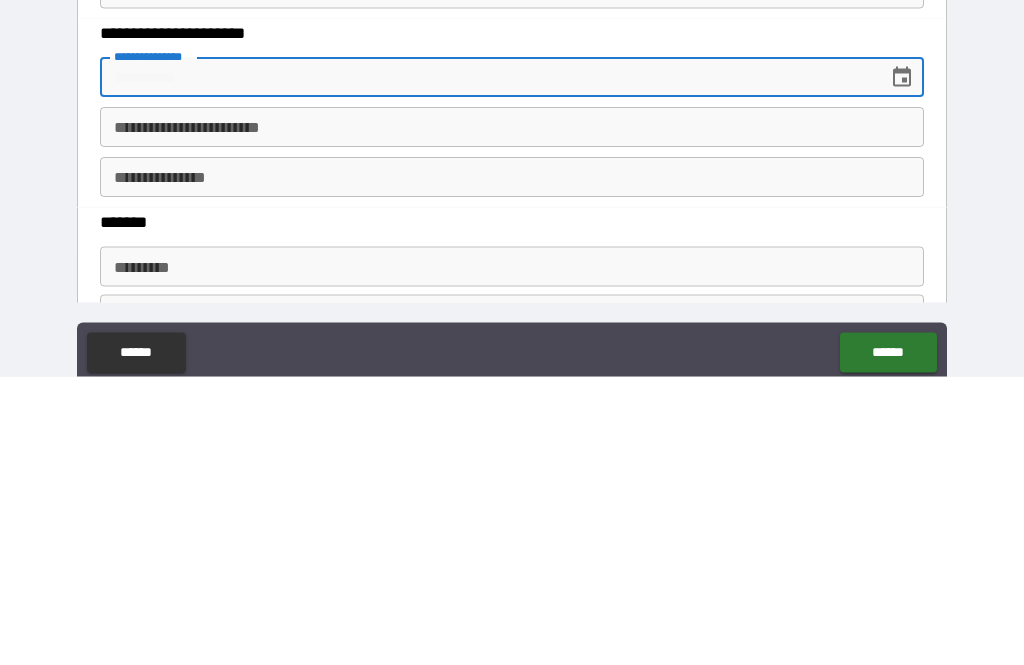scroll, scrollTop: 3, scrollLeft: 0, axis: vertical 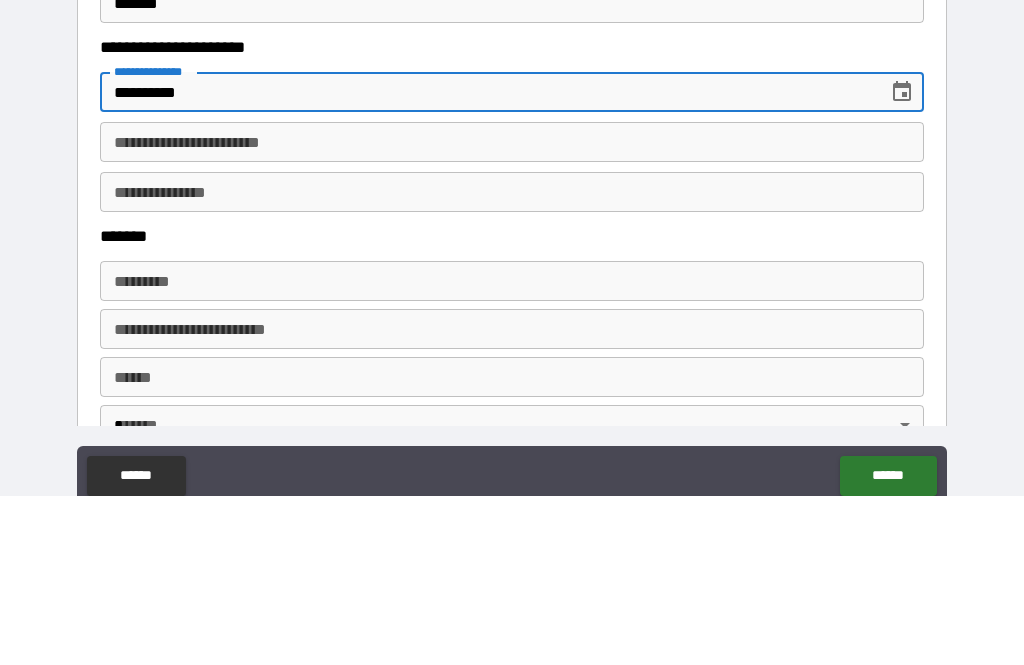 type on "**********" 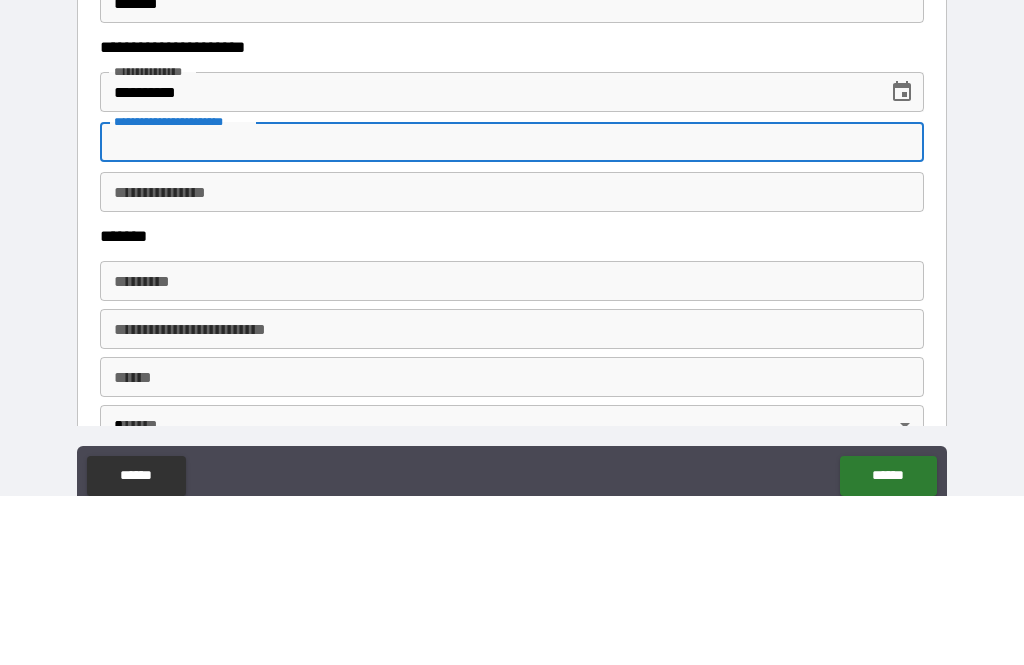 click on "**********" at bounding box center (512, 361) 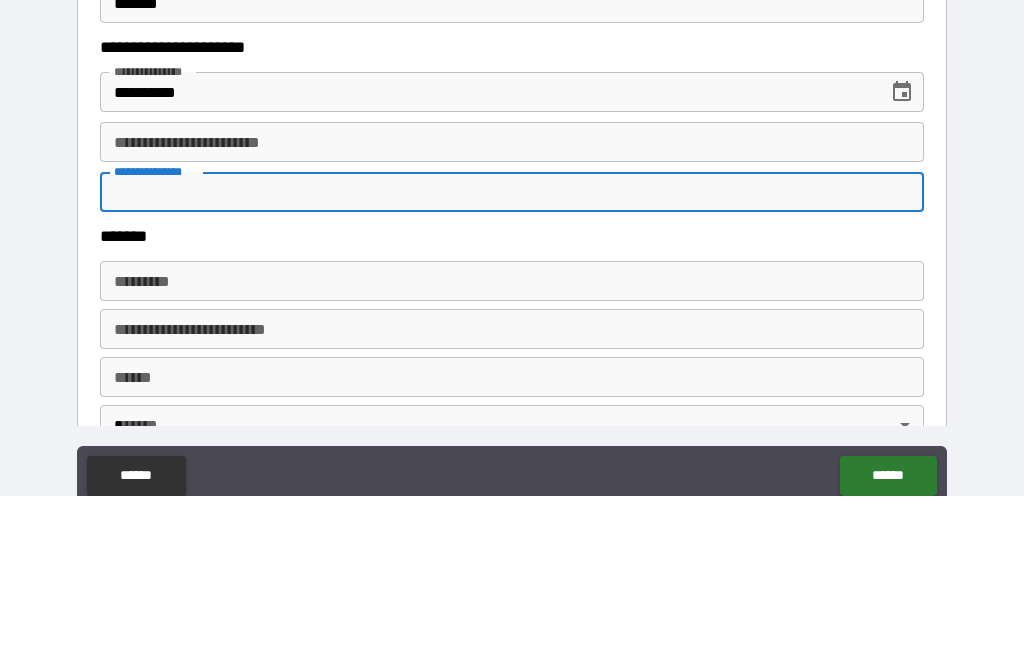click on "**********" at bounding box center (512, 311) 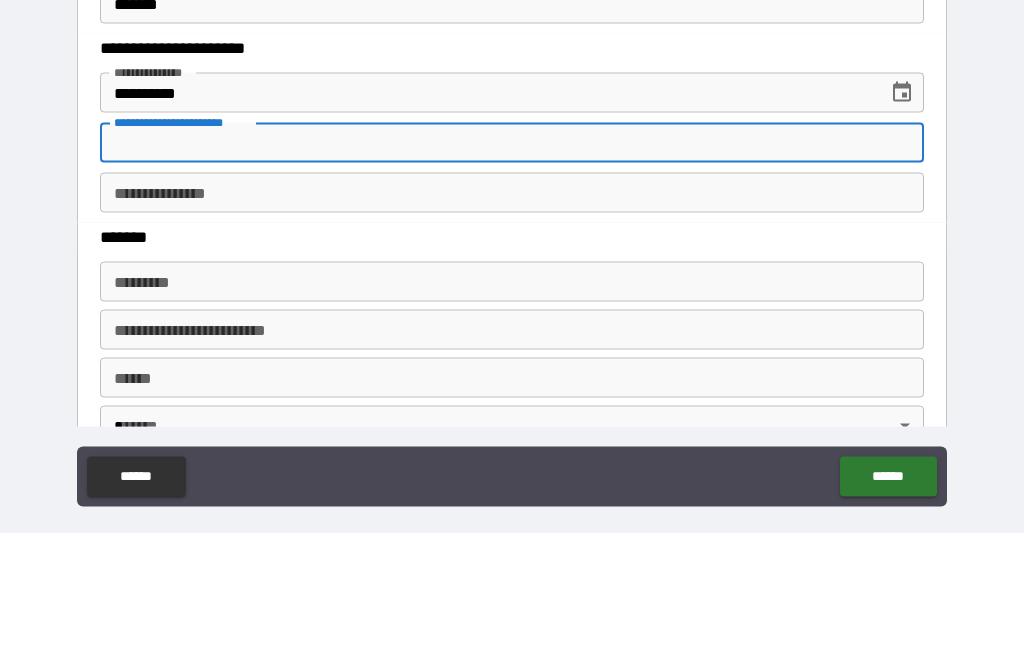 scroll, scrollTop: 64, scrollLeft: 0, axis: vertical 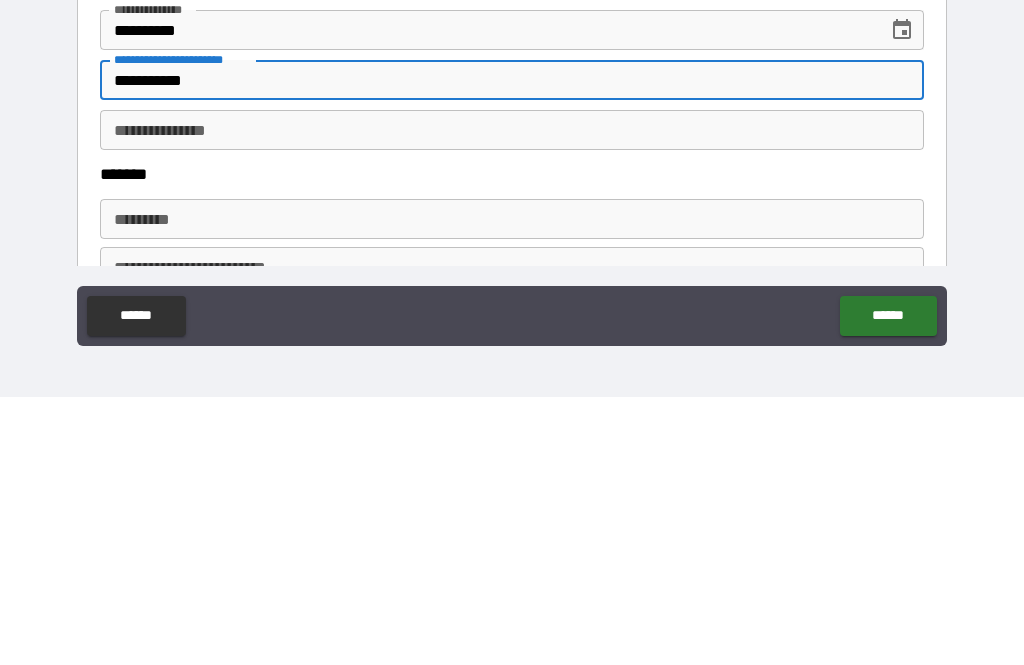 type on "**********" 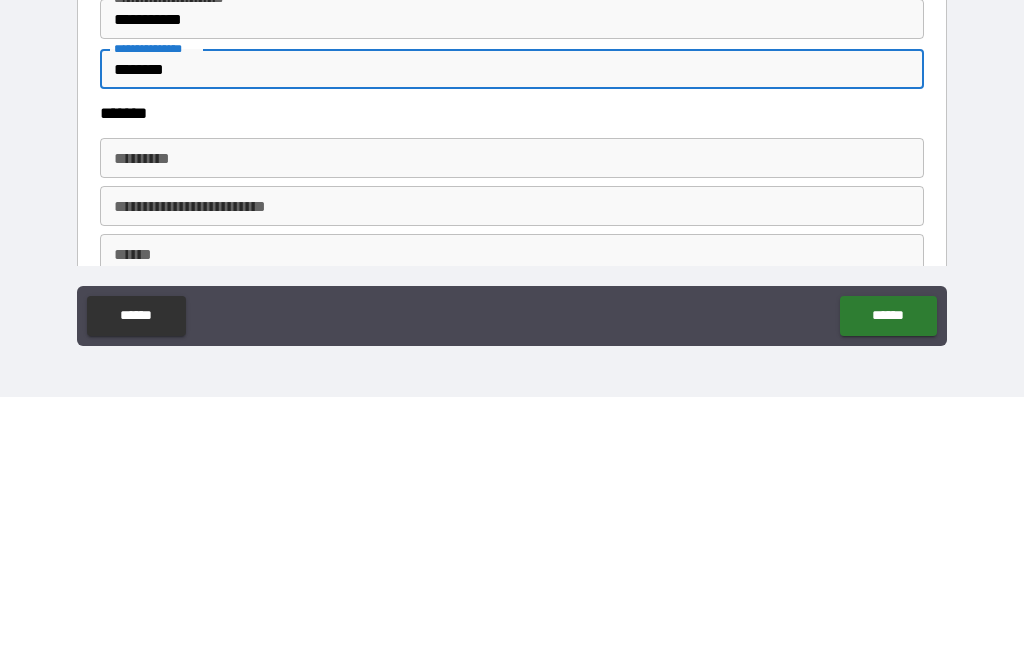 scroll, scrollTop: 1028, scrollLeft: 0, axis: vertical 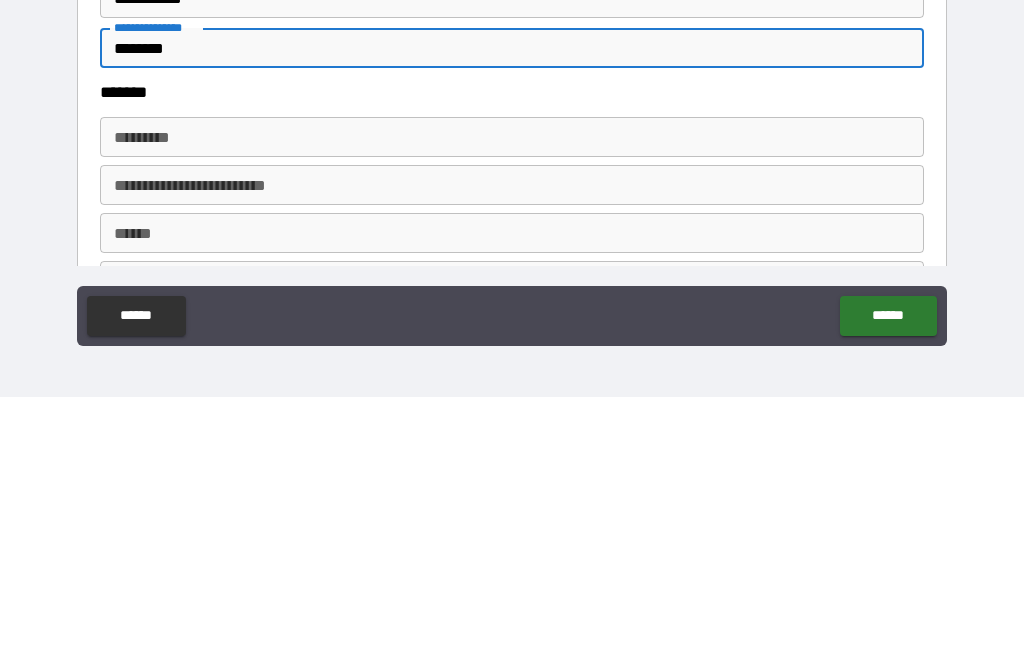 type on "********" 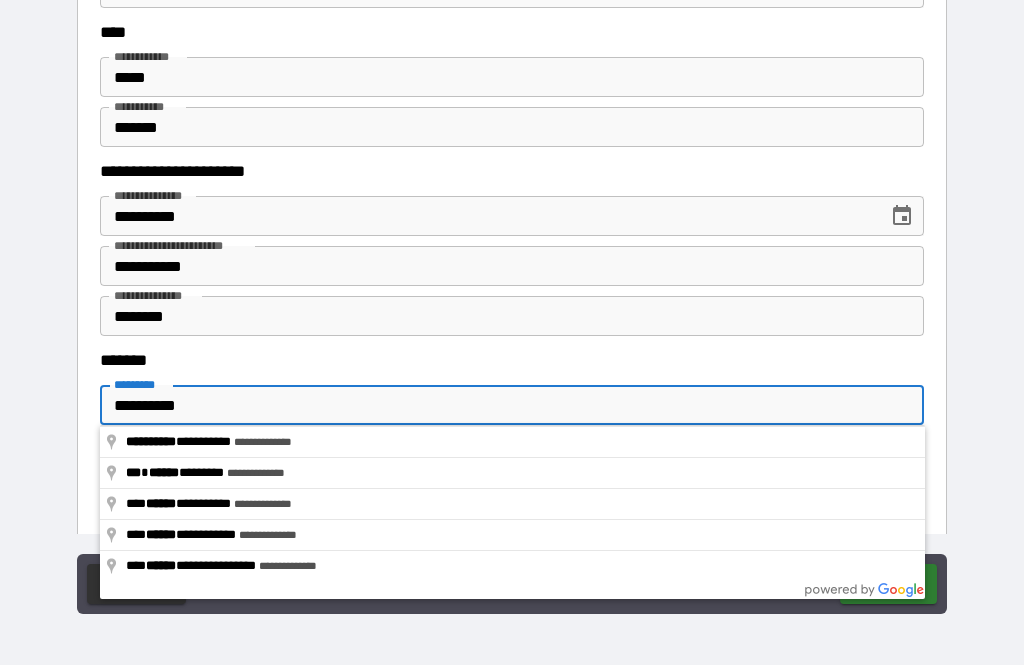 type on "**********" 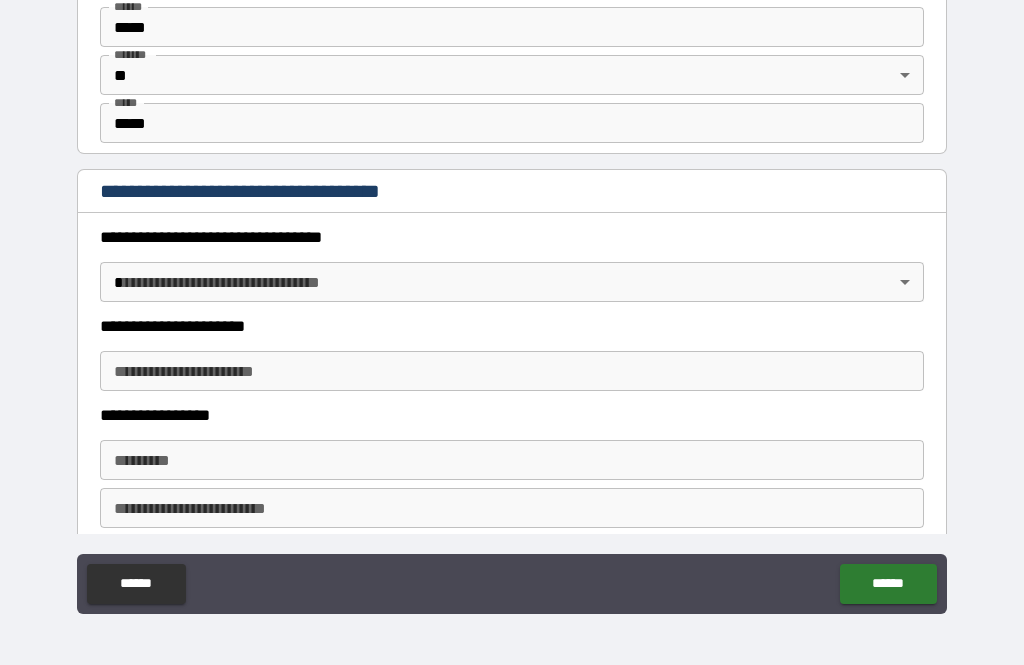 scroll, scrollTop: 1502, scrollLeft: 0, axis: vertical 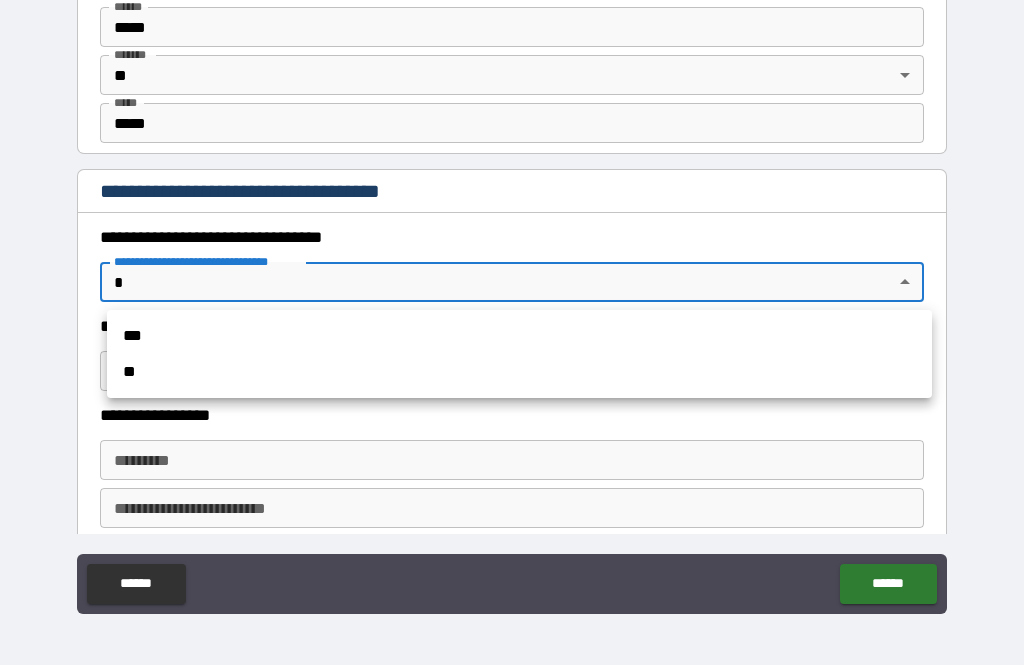 click on "***" at bounding box center (519, 336) 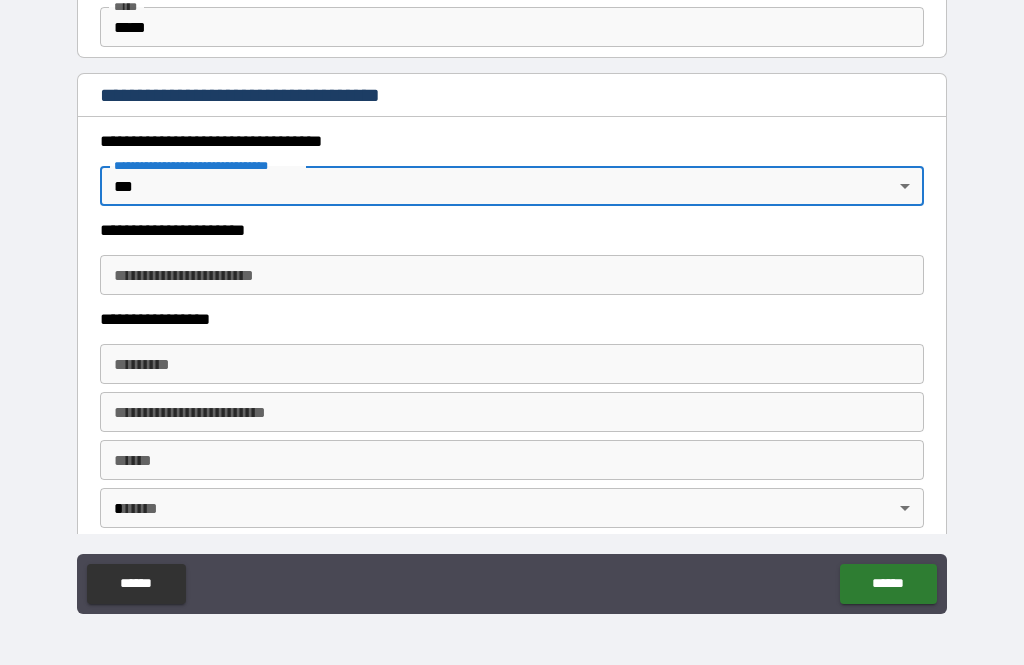 scroll, scrollTop: 1602, scrollLeft: 0, axis: vertical 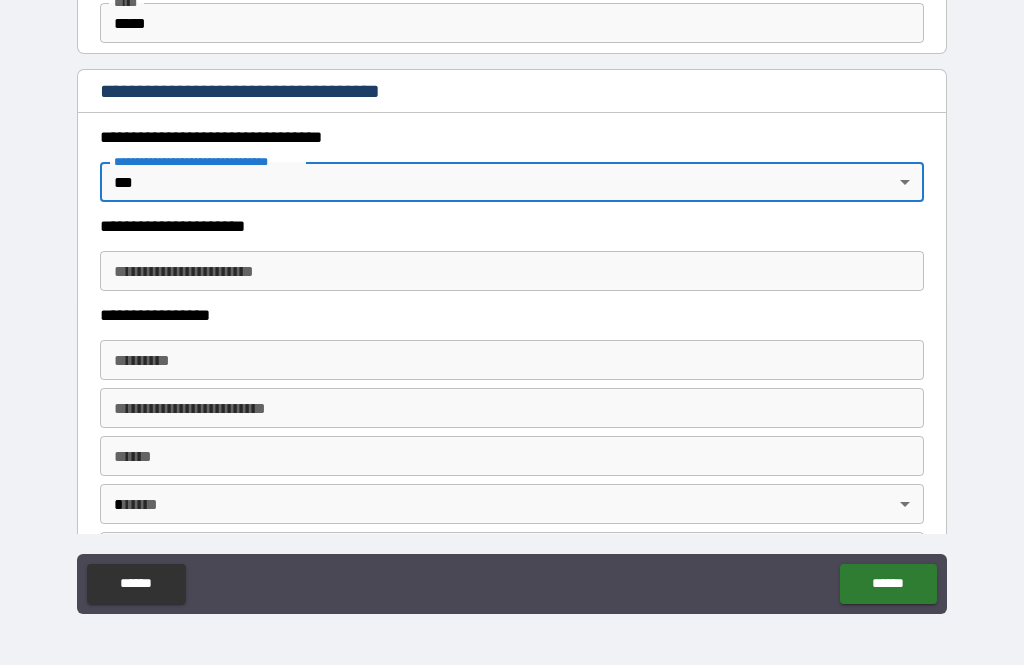 click on "**********" at bounding box center [512, 271] 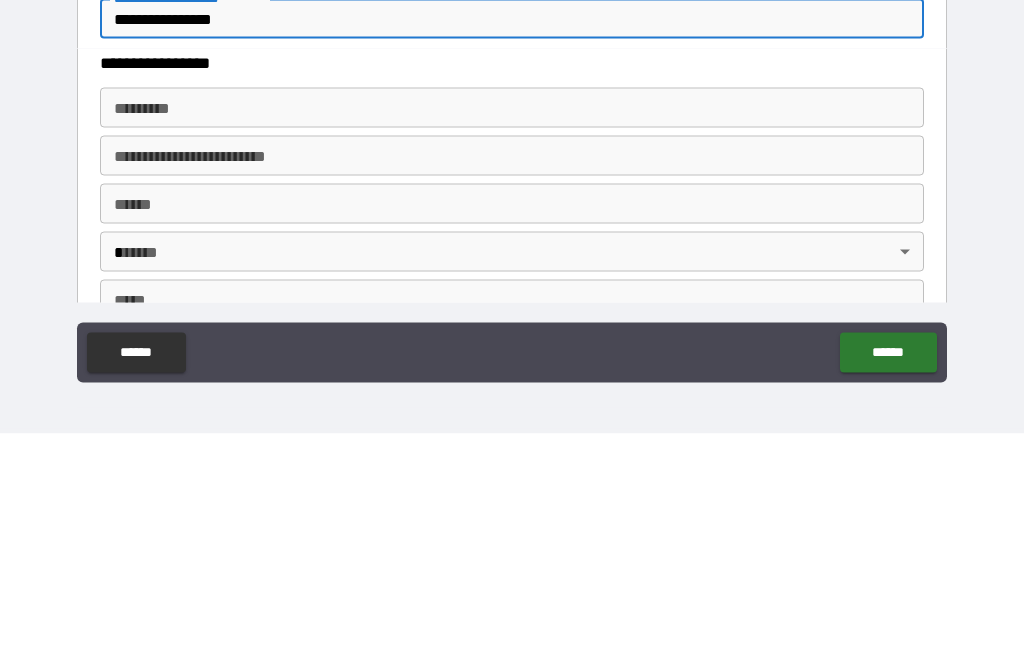 scroll, scrollTop: 1624, scrollLeft: 0, axis: vertical 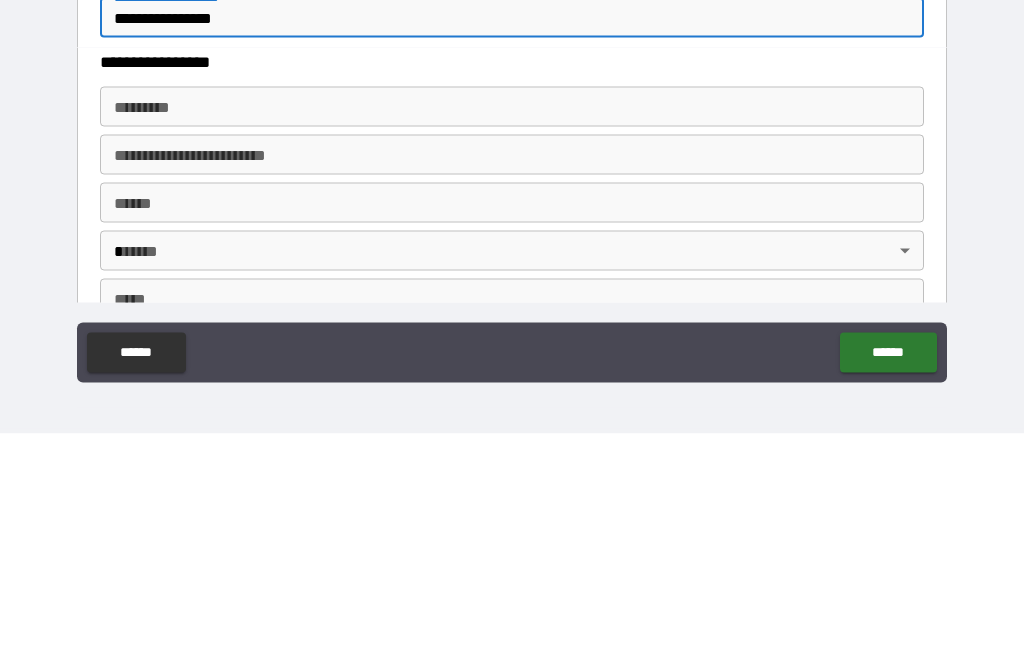 type on "**********" 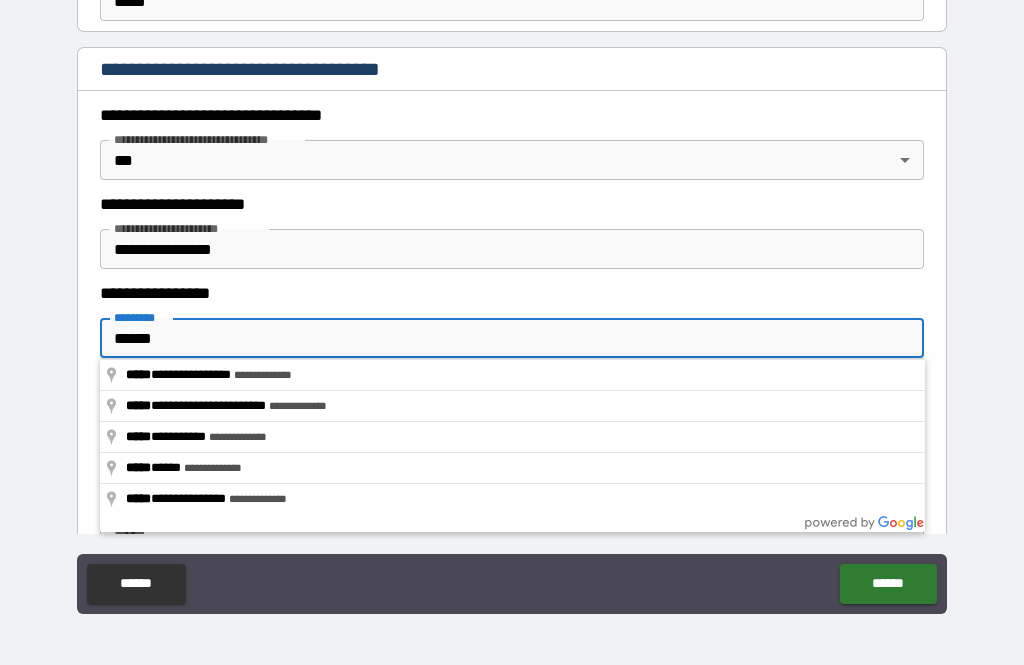 type on "**********" 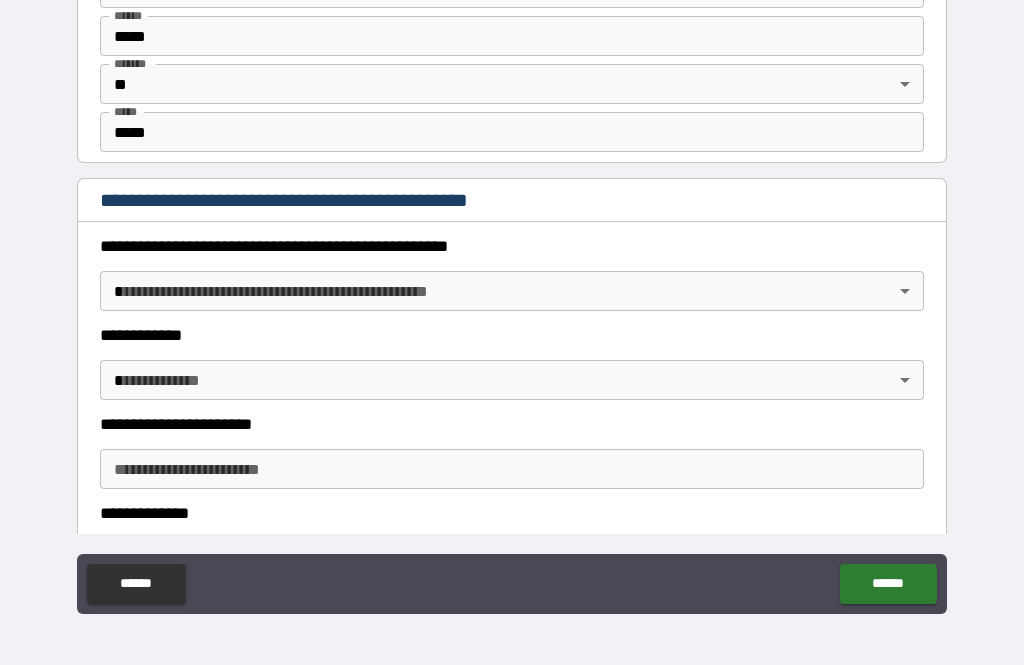 scroll, scrollTop: 2039, scrollLeft: 0, axis: vertical 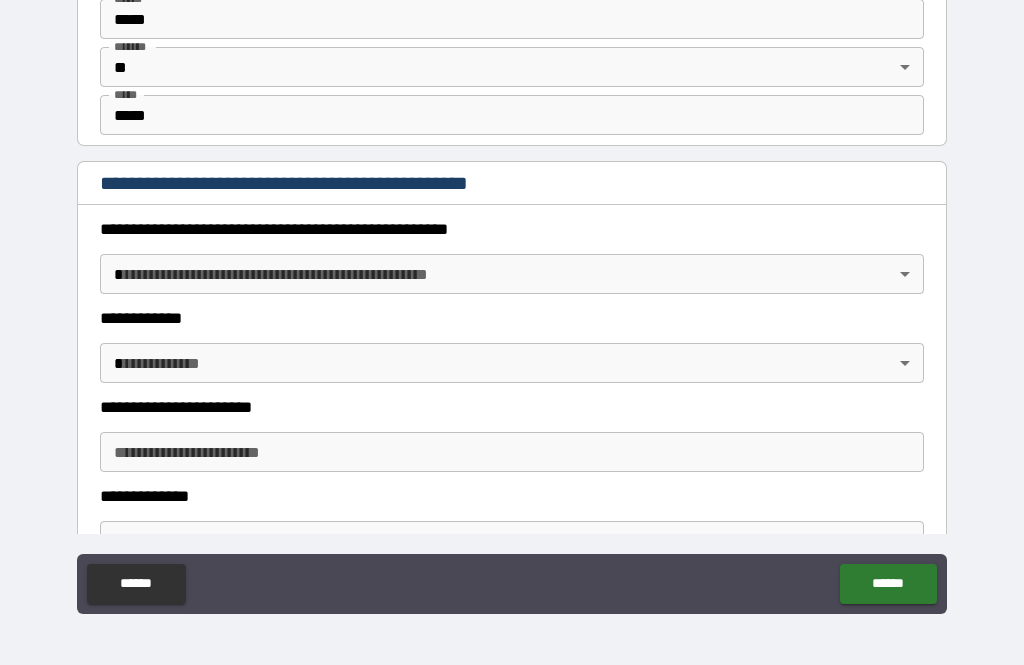 click on "**********" at bounding box center [512, 300] 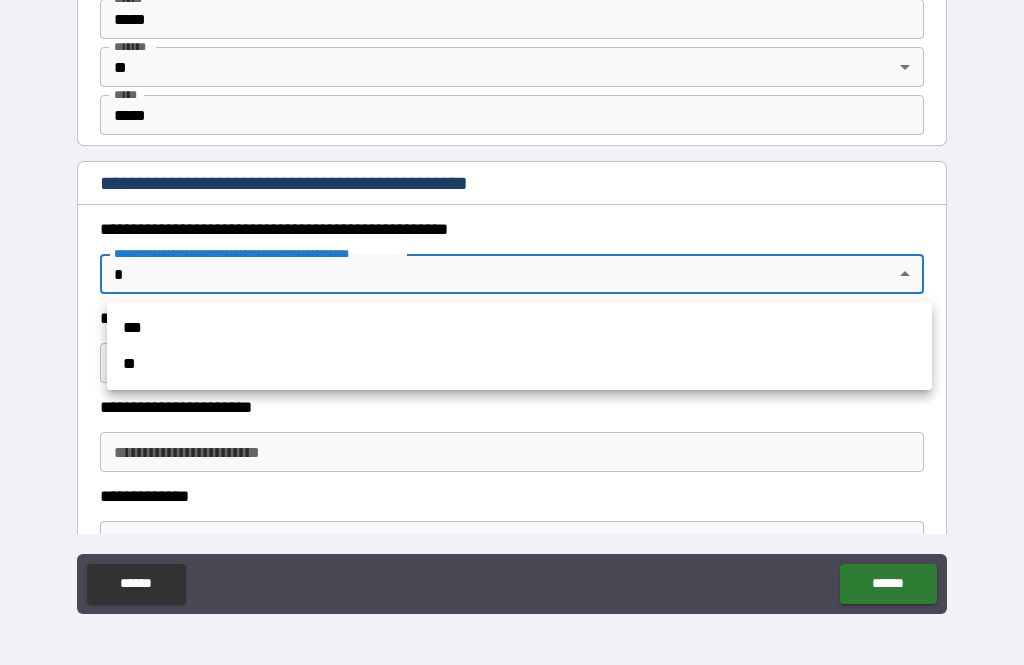 click on "**" at bounding box center (519, 364) 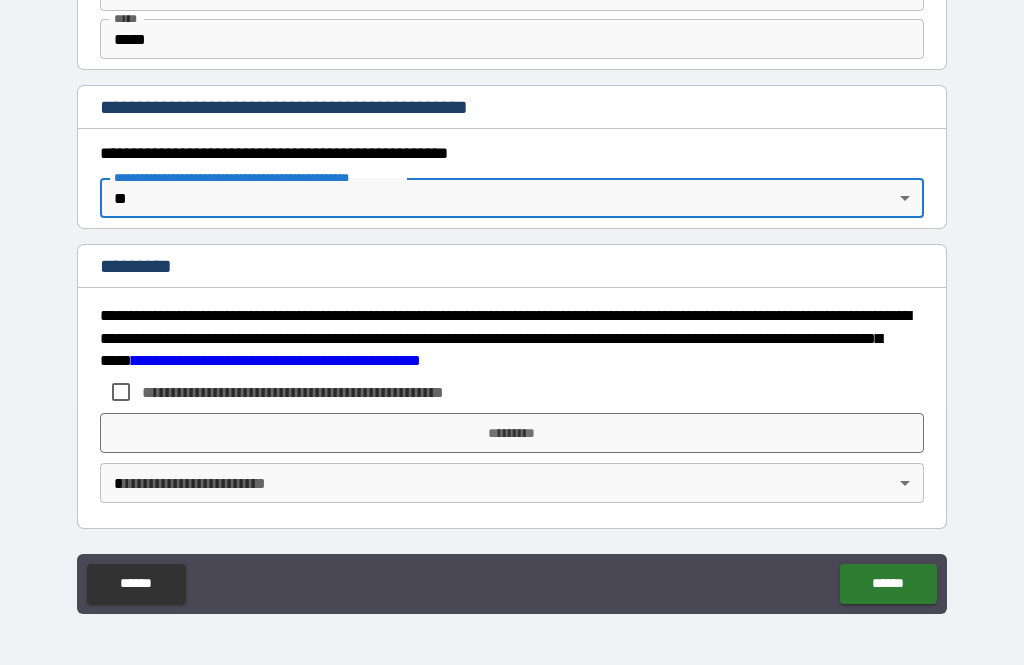scroll, scrollTop: 2115, scrollLeft: 0, axis: vertical 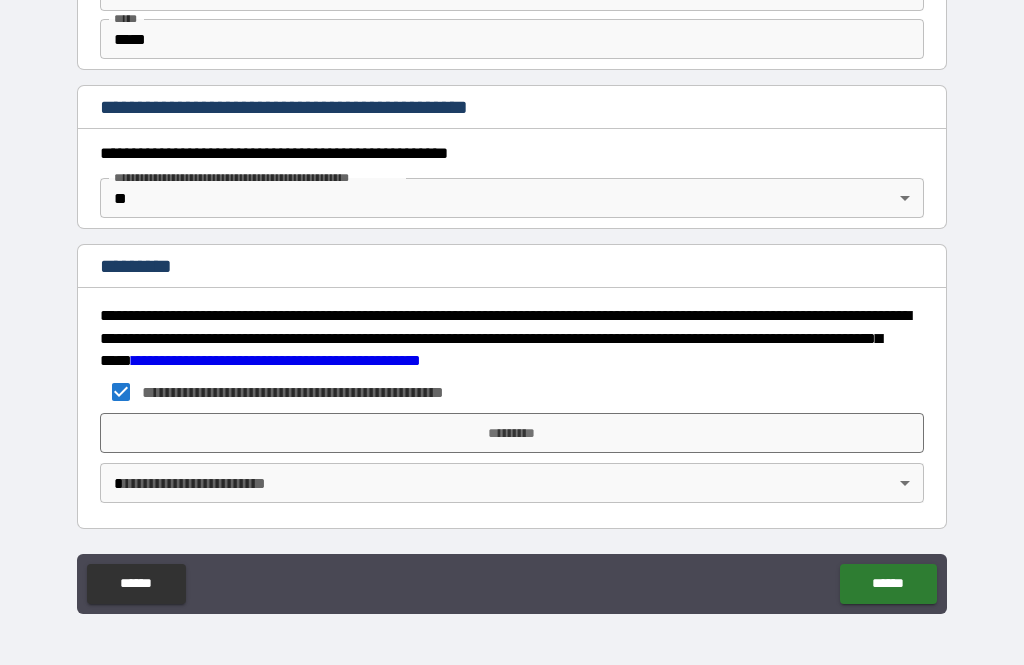 click on "*********" at bounding box center [512, 433] 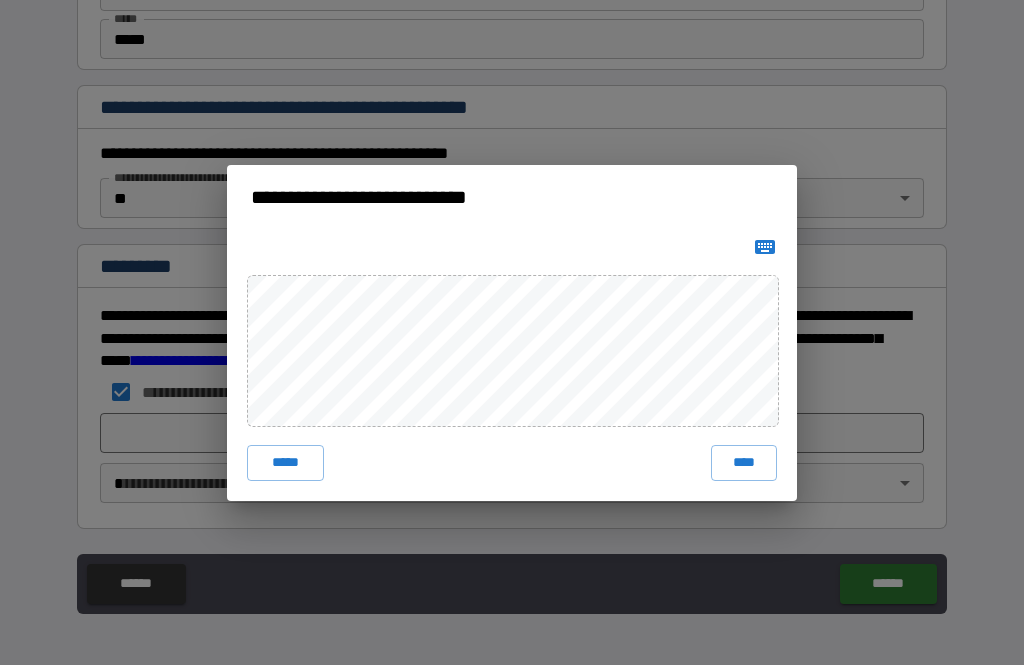 click on "****" at bounding box center (744, 463) 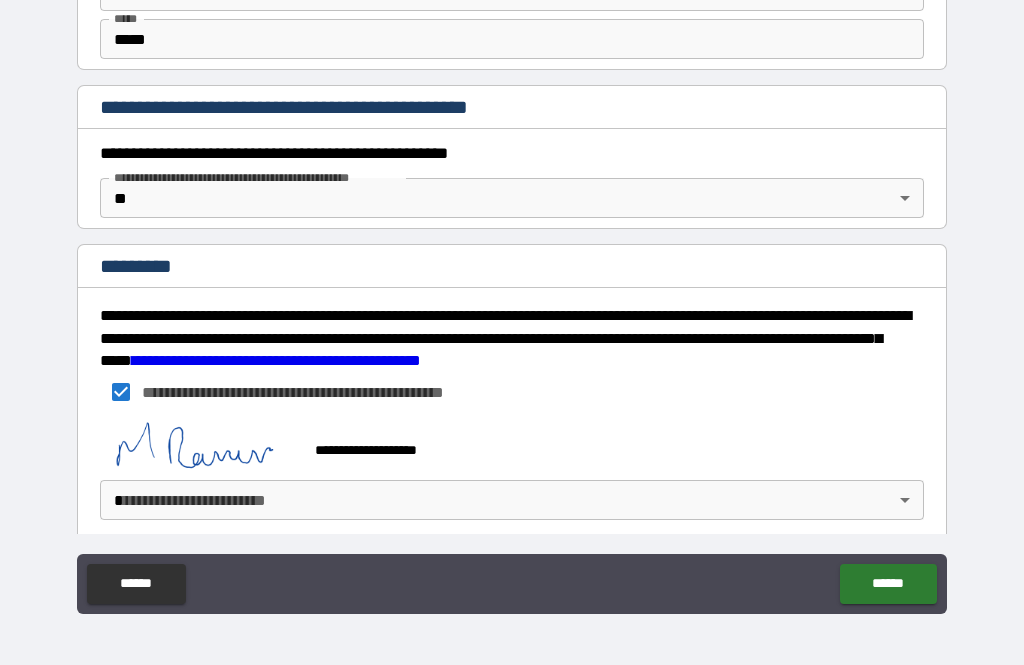 click on "**********" at bounding box center [512, 300] 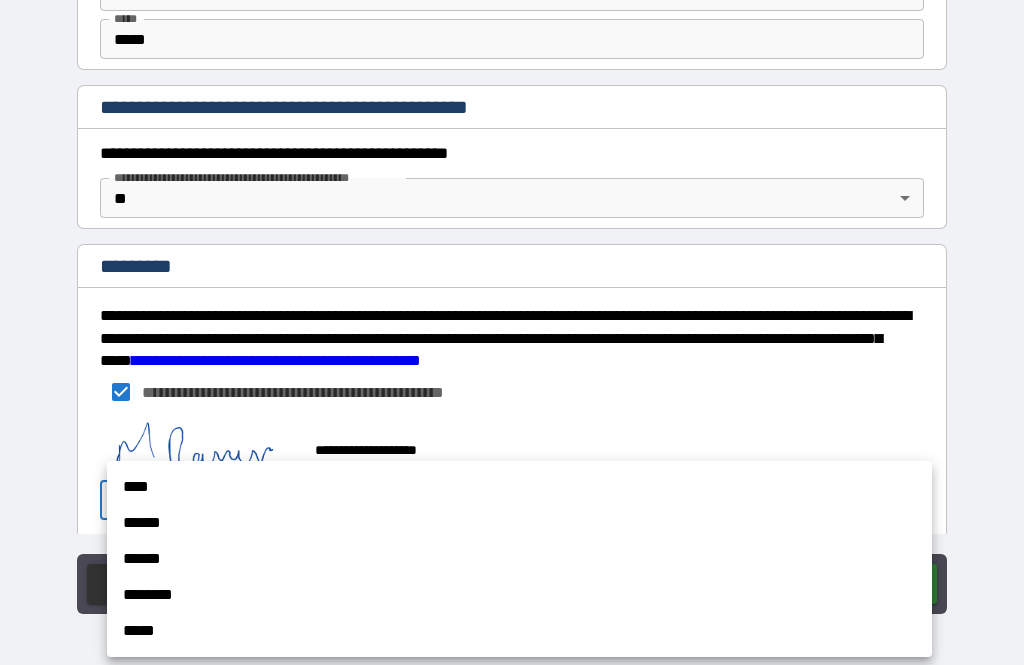 click on "******" at bounding box center [519, 523] 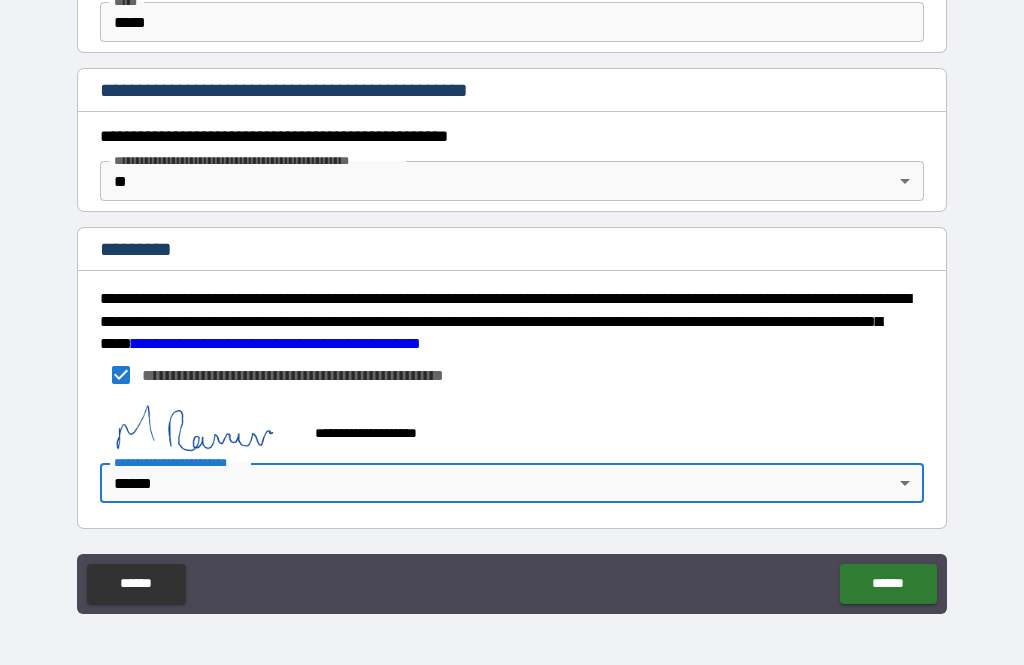 scroll, scrollTop: 2132, scrollLeft: 0, axis: vertical 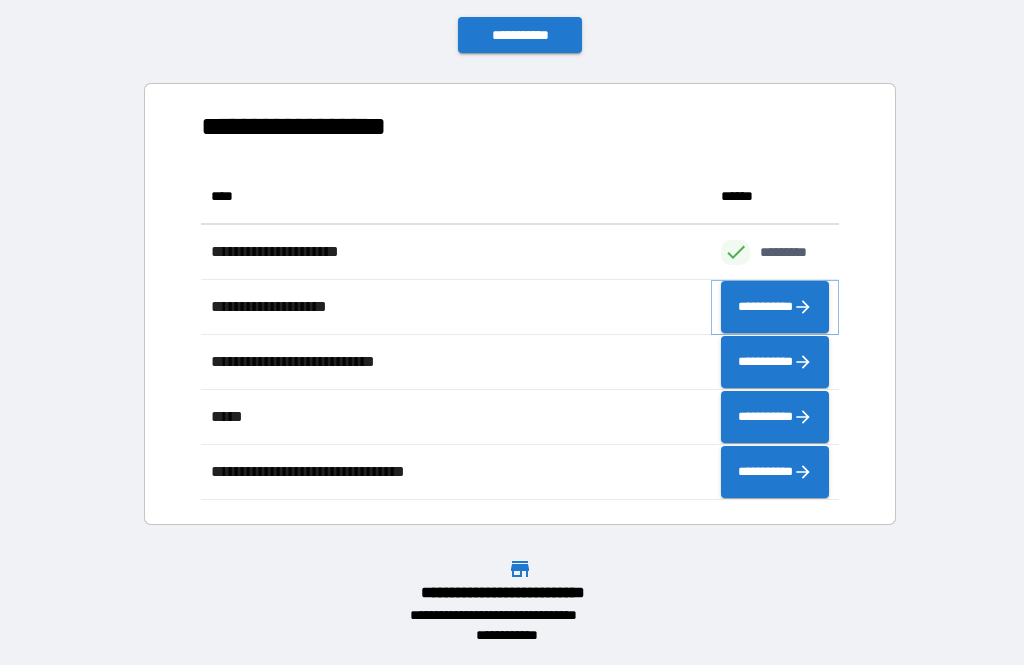 click on "**********" at bounding box center (775, 307) 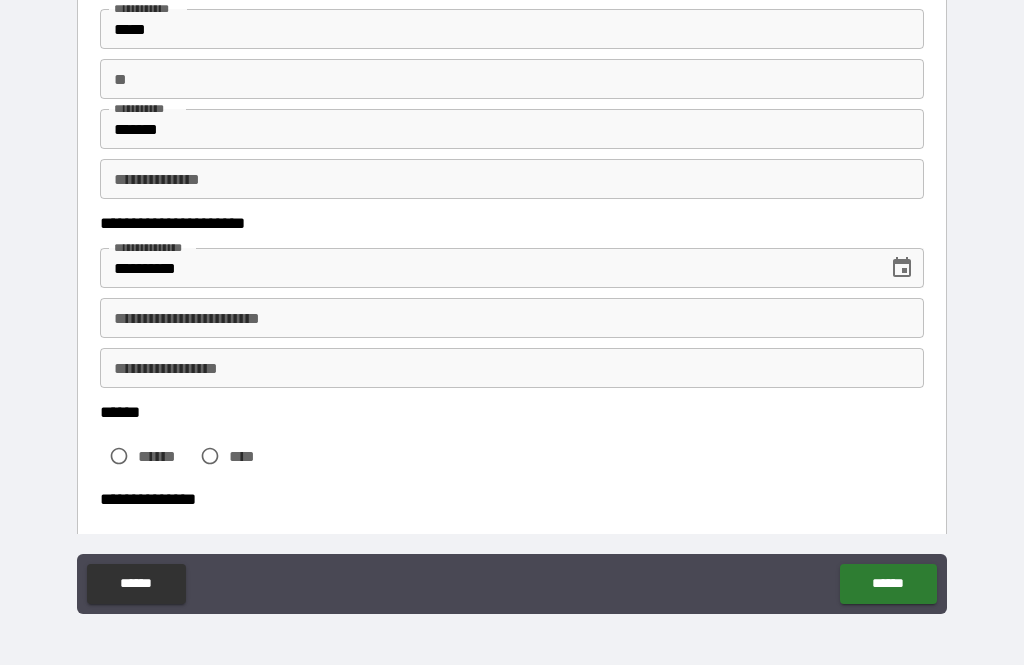 scroll, scrollTop: 130, scrollLeft: 0, axis: vertical 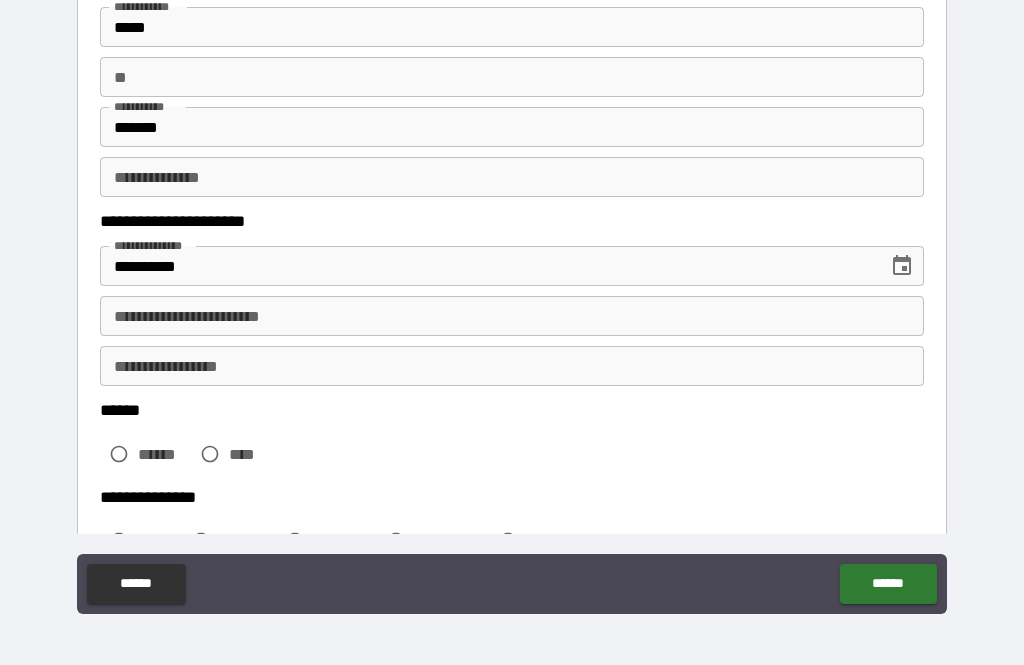 click on "**********" at bounding box center [512, 316] 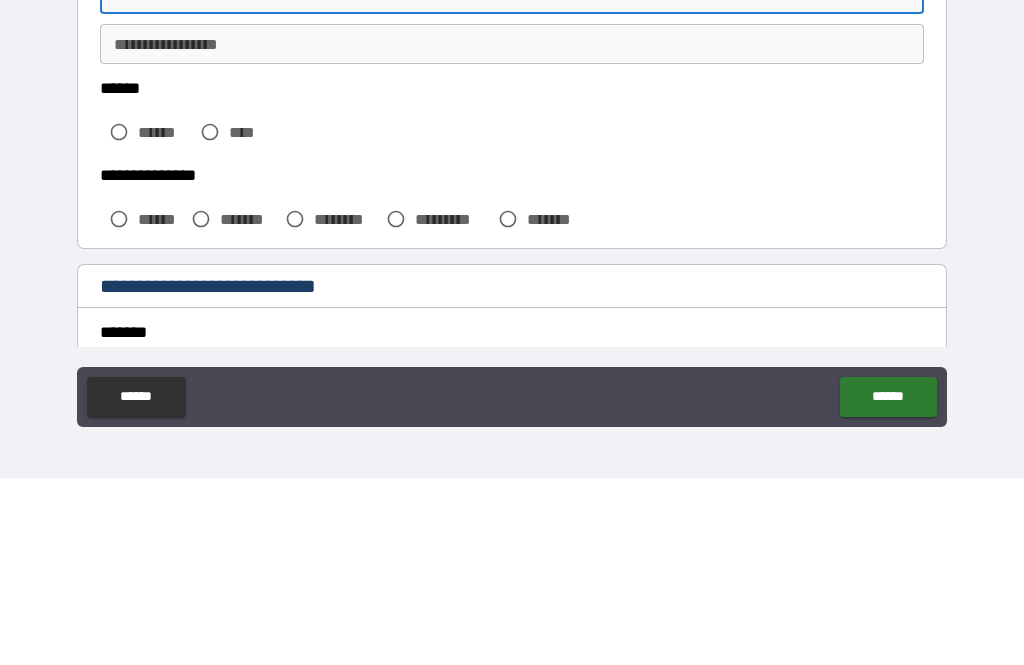 scroll, scrollTop: 274, scrollLeft: 0, axis: vertical 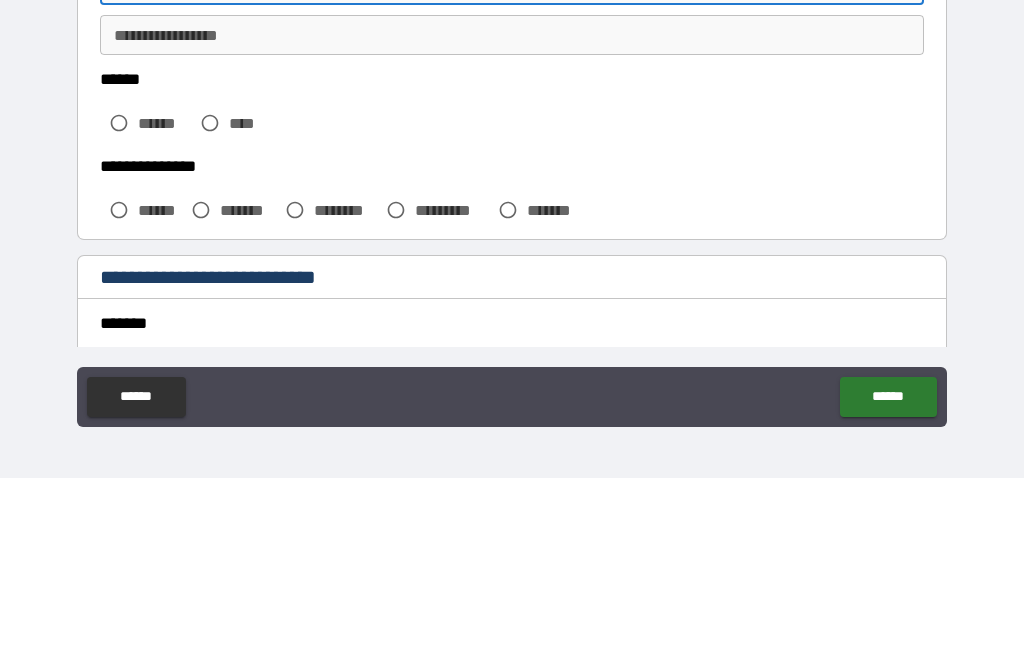 type on "**********" 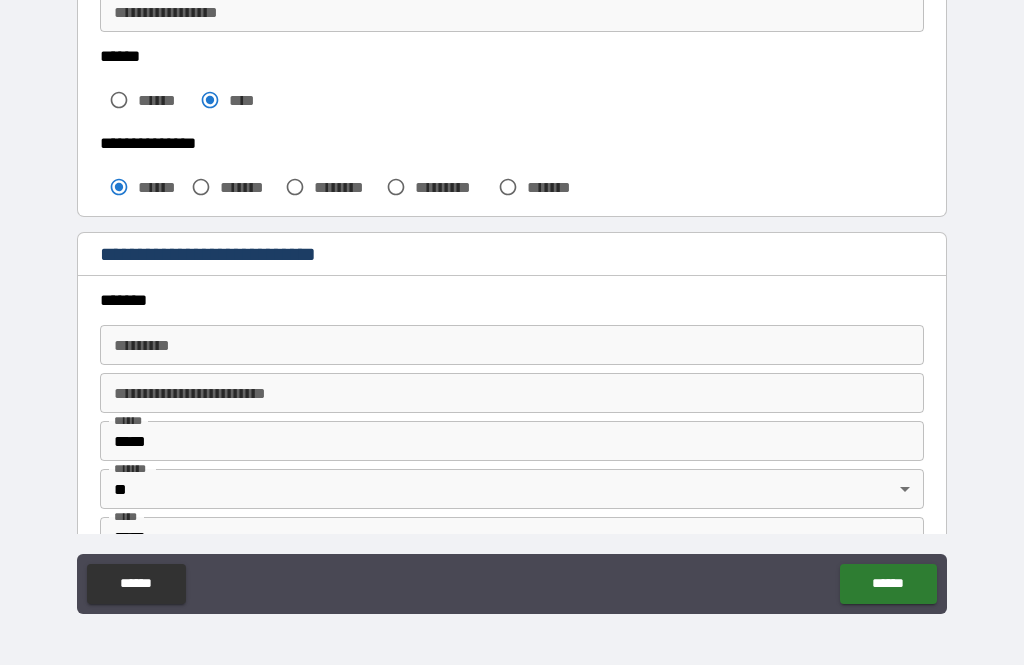 scroll, scrollTop: 484, scrollLeft: 0, axis: vertical 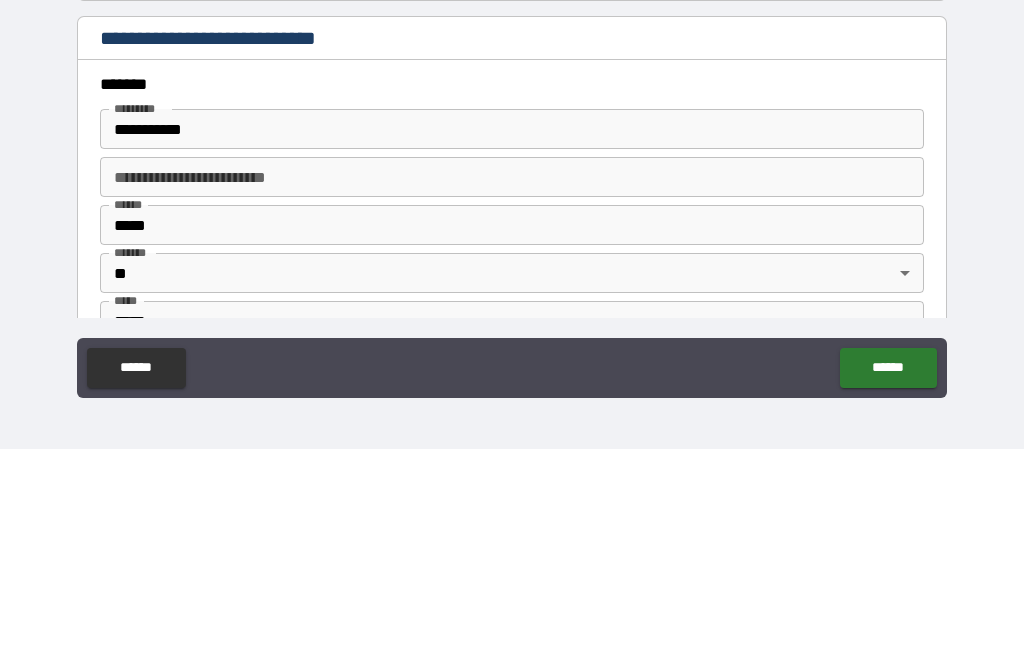 type on "**********" 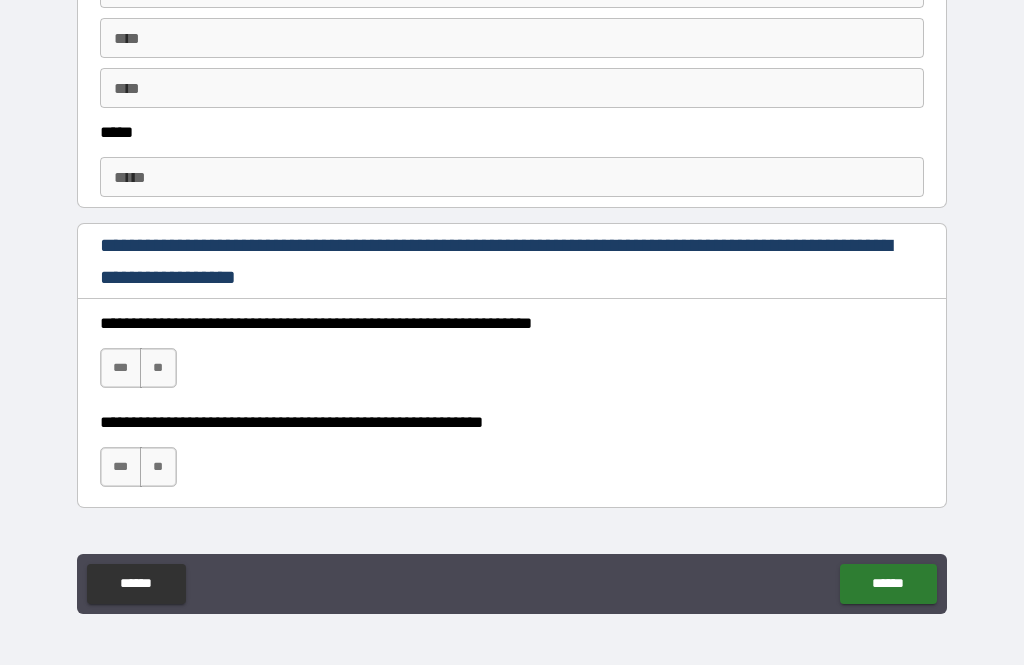 scroll, scrollTop: 1124, scrollLeft: 0, axis: vertical 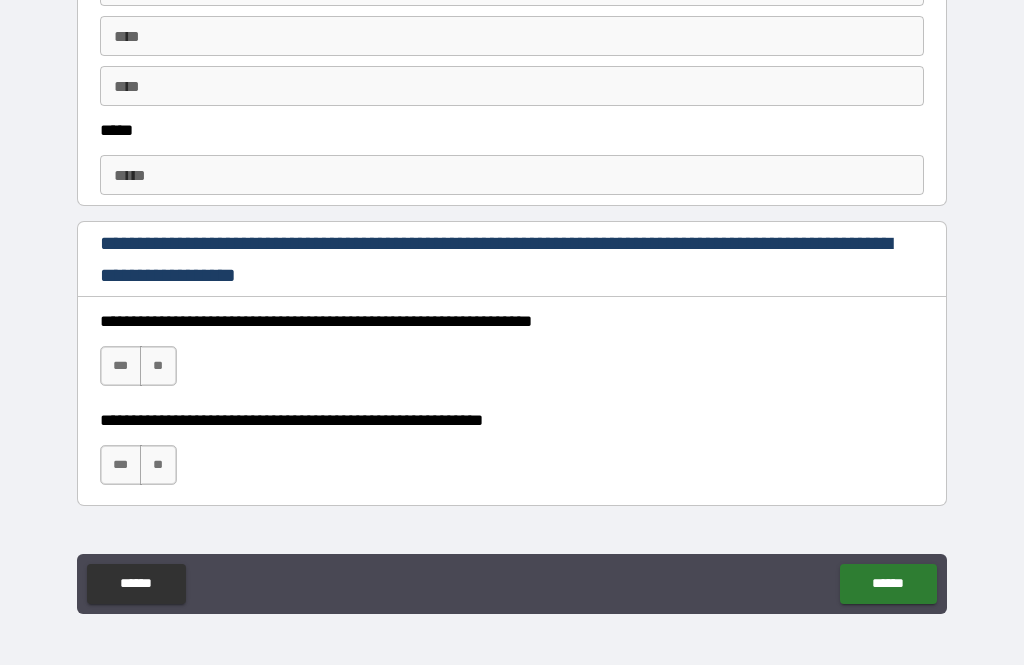 click on "***" at bounding box center (121, 366) 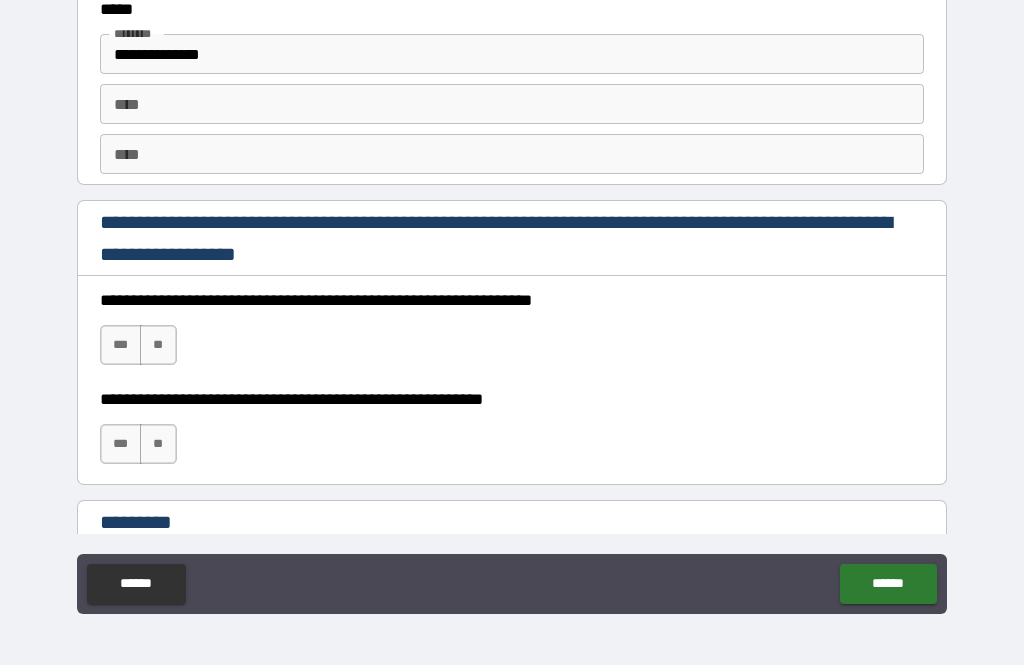 scroll, scrollTop: 2787, scrollLeft: 0, axis: vertical 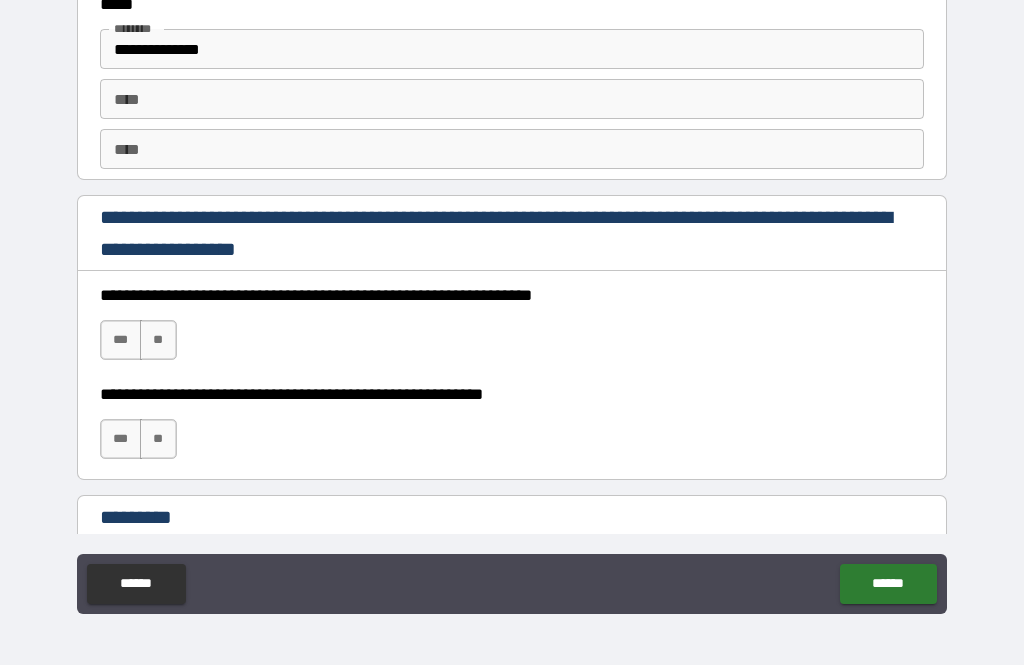 click on "***" at bounding box center (121, 340) 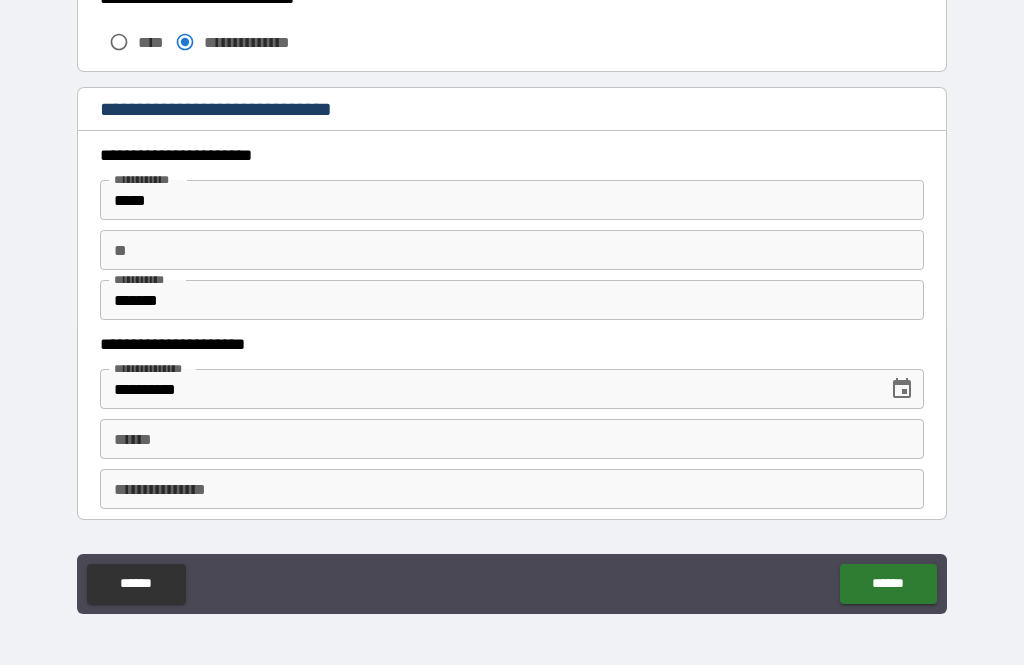 scroll, scrollTop: 1817, scrollLeft: 0, axis: vertical 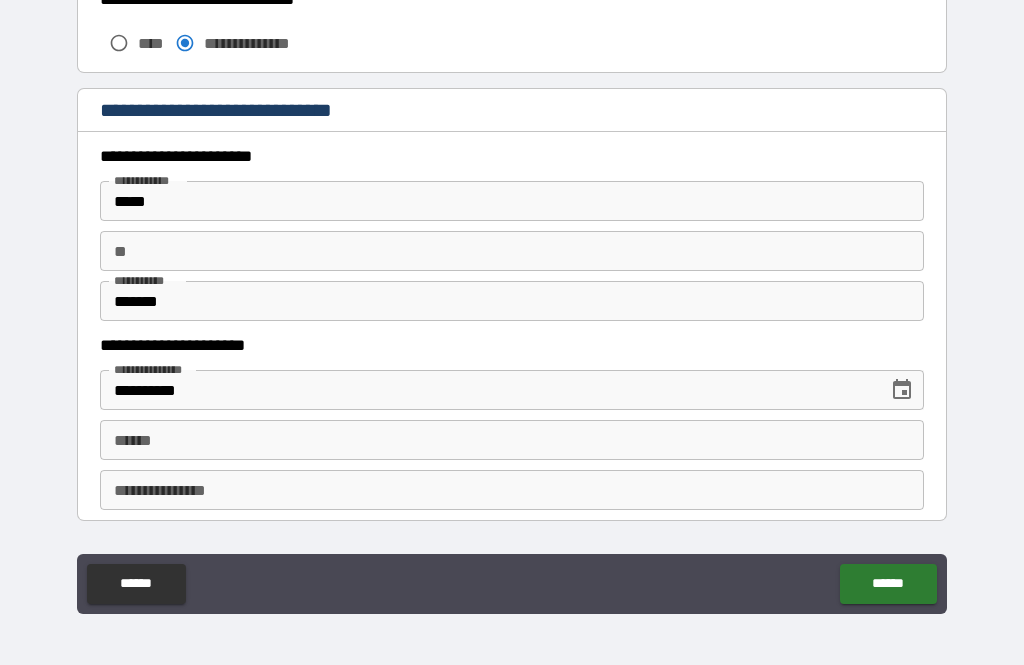 click on "****   * ****   *" at bounding box center (512, 440) 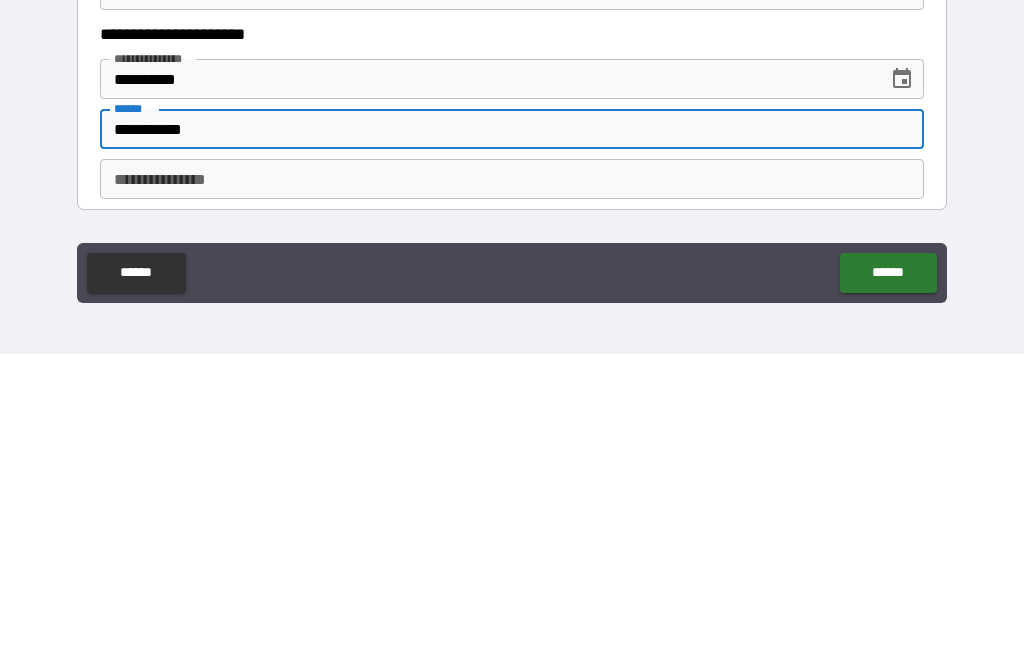 type on "**********" 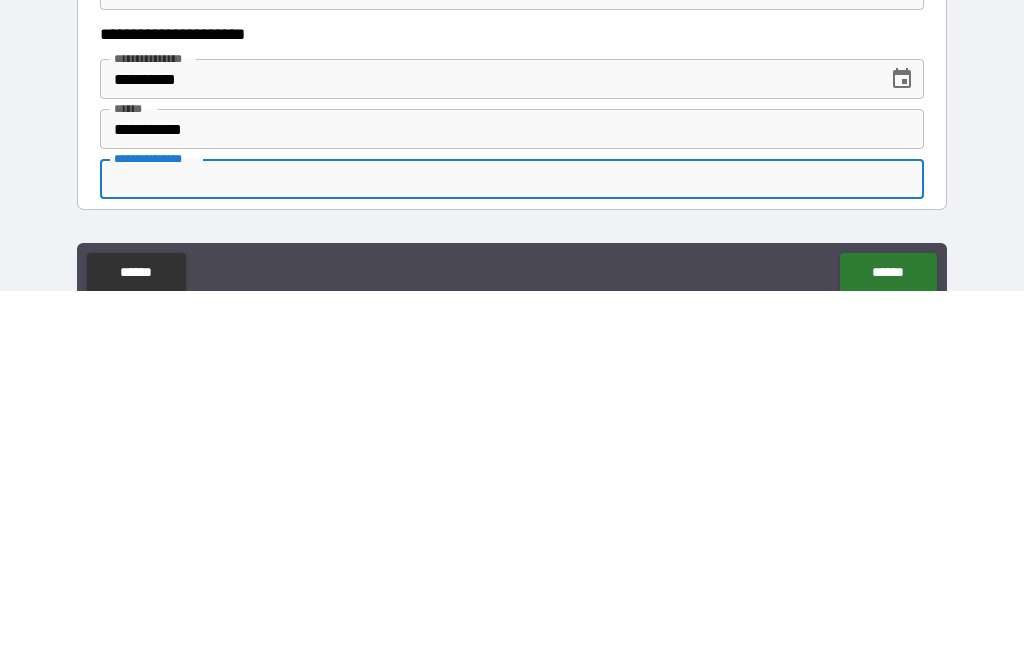 scroll, scrollTop: 0, scrollLeft: 0, axis: both 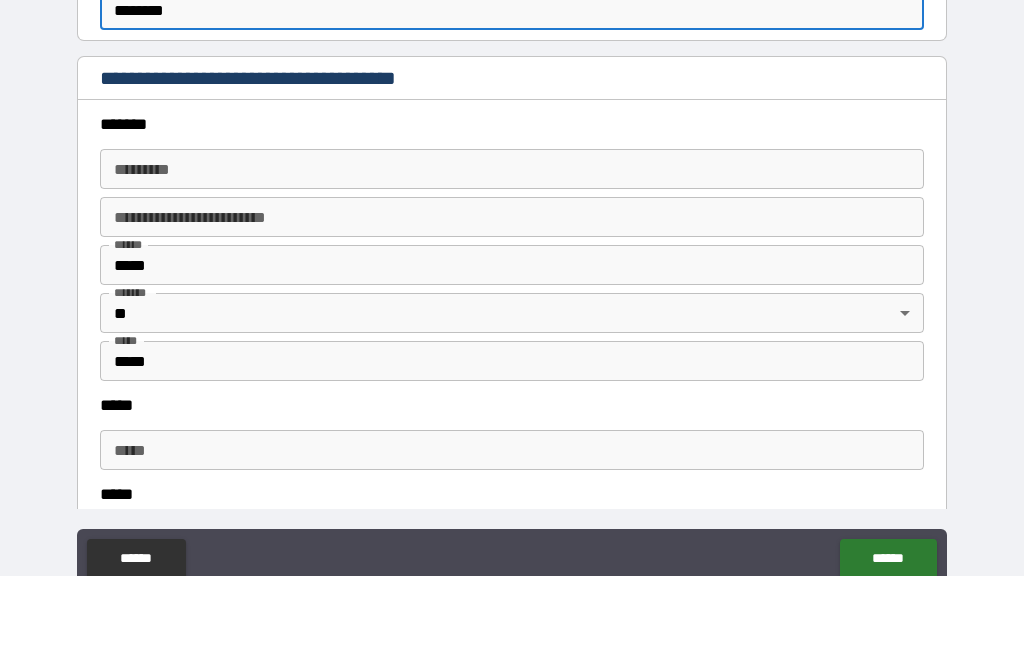 type on "********" 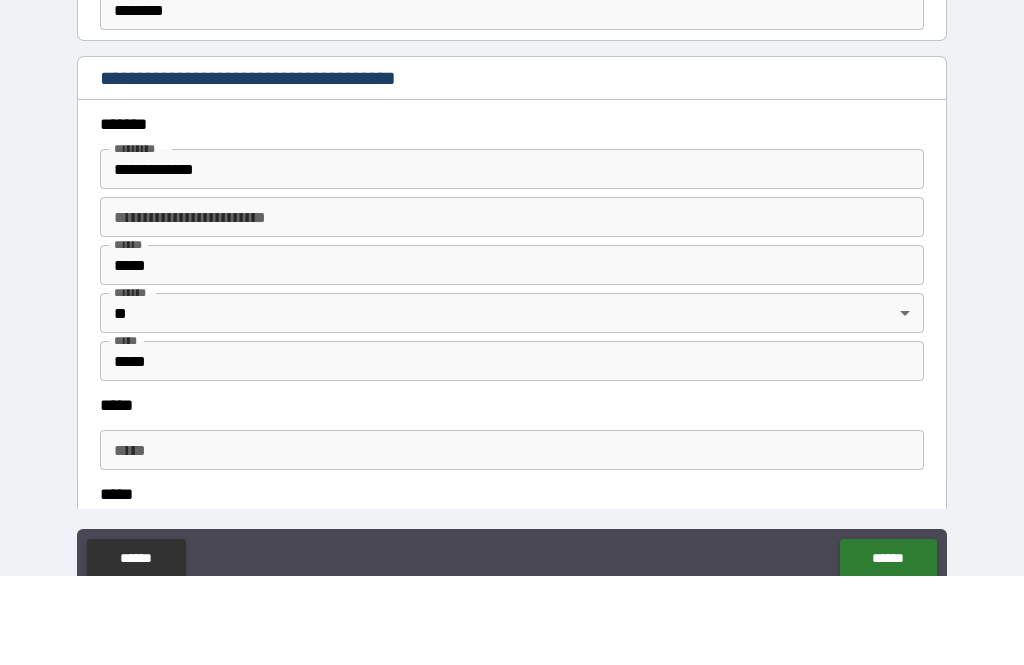 type on "**********" 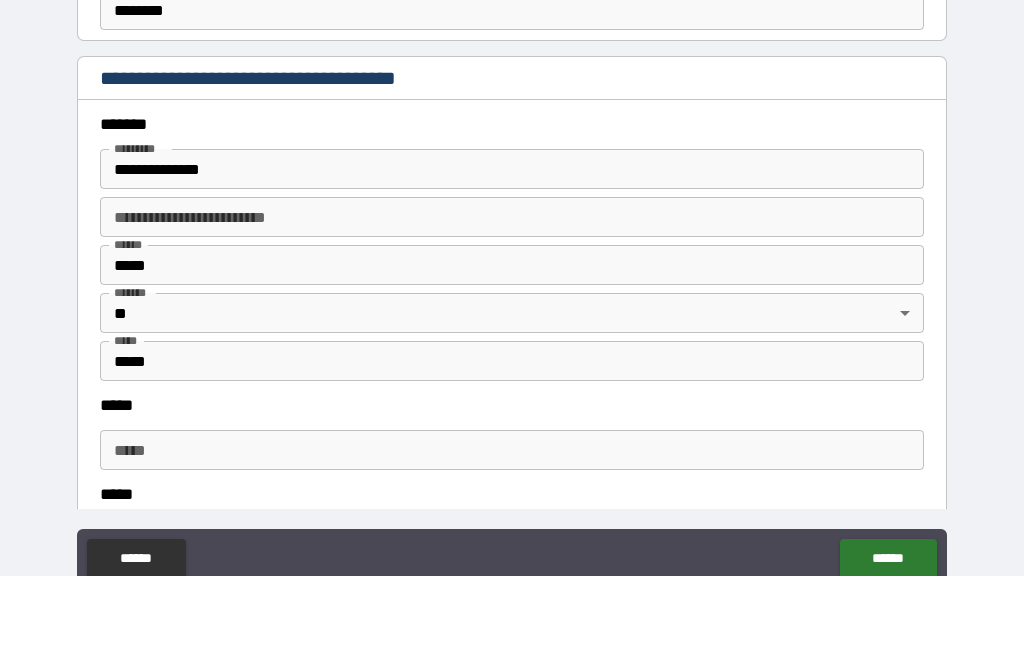 scroll, scrollTop: 64, scrollLeft: 0, axis: vertical 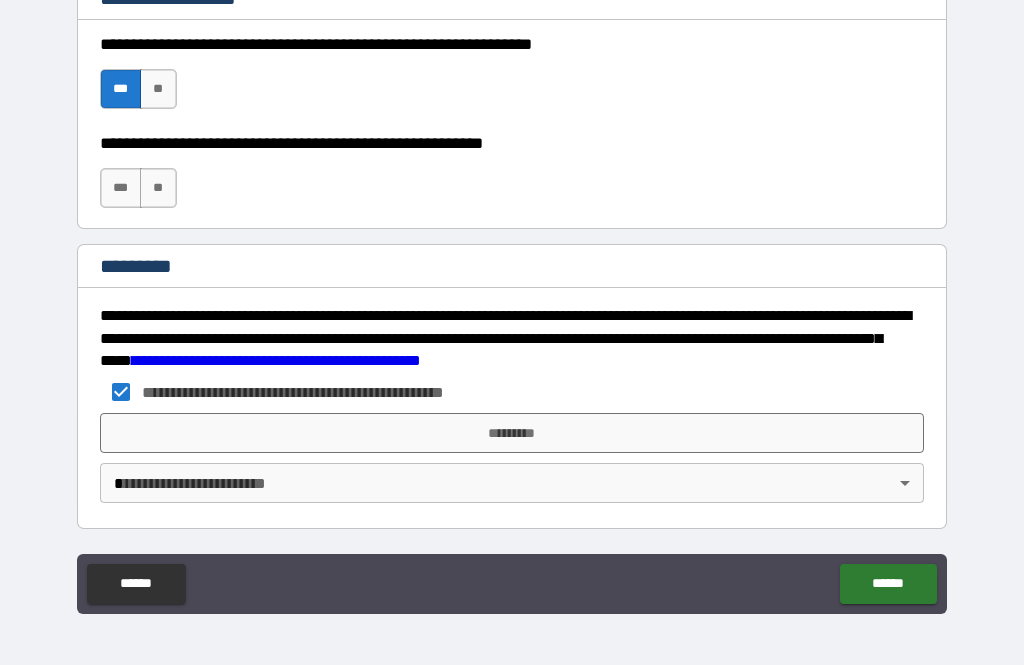 click on "**********" at bounding box center (512, 300) 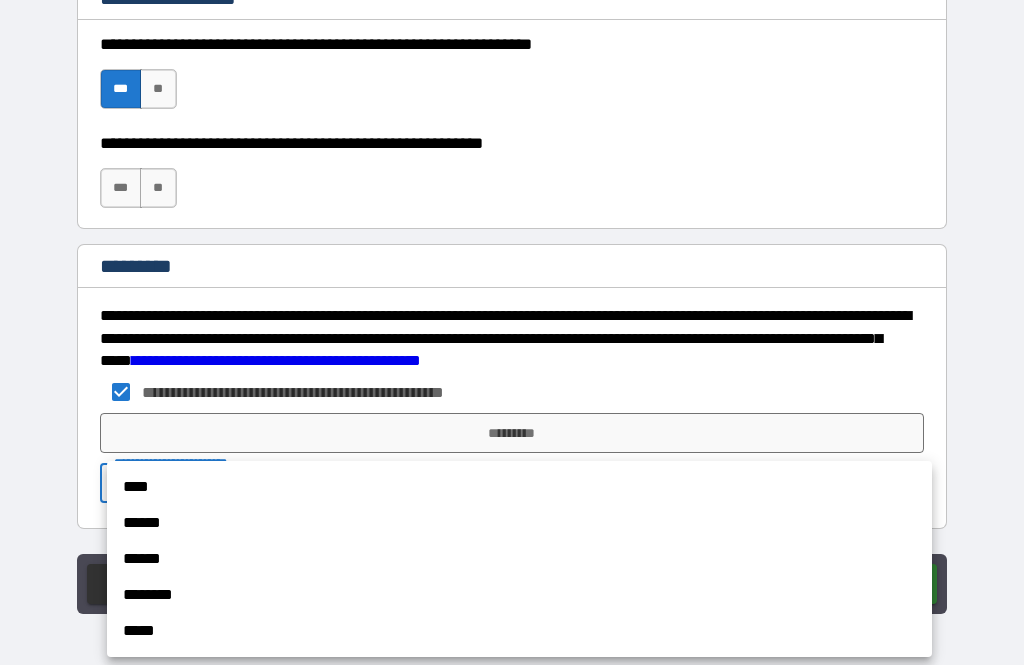 click on "******" at bounding box center (519, 523) 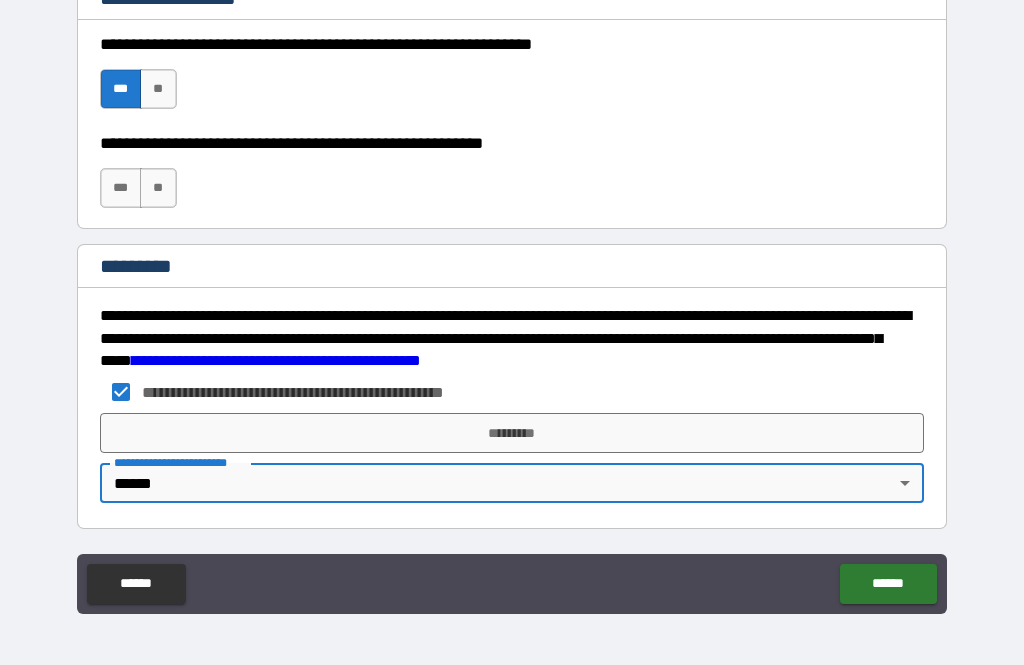 type on "*" 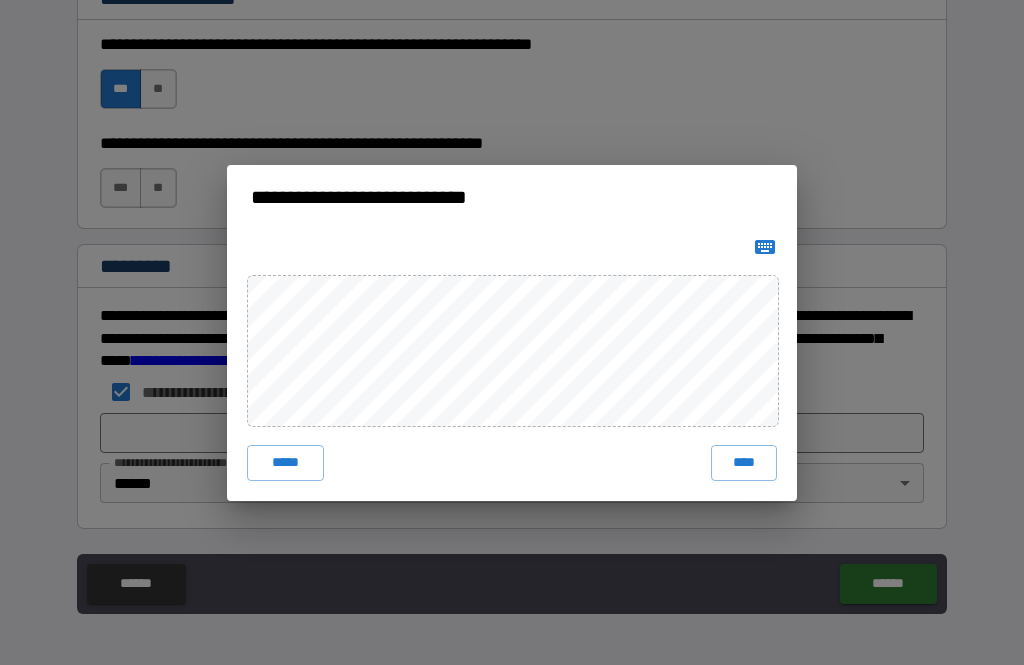 click on "**********" at bounding box center (512, 332) 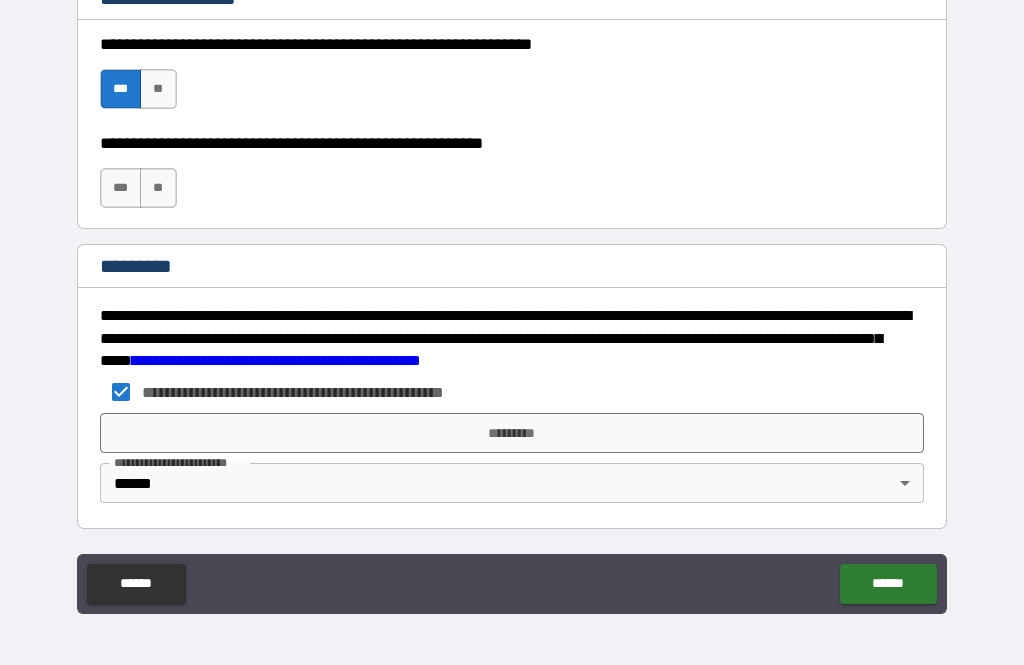 scroll, scrollTop: 3038, scrollLeft: 0, axis: vertical 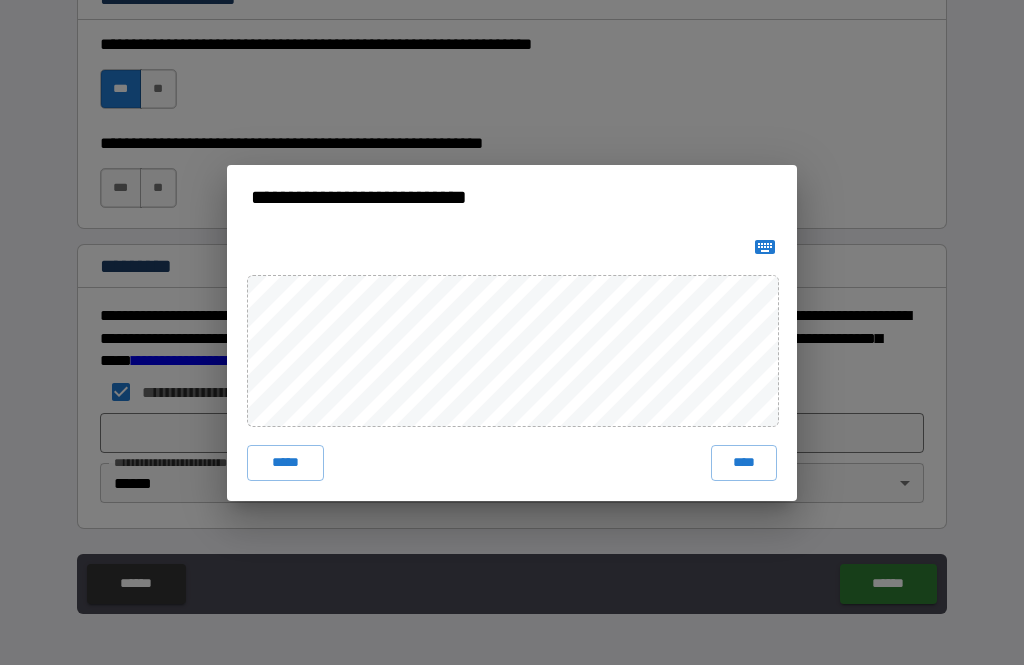 click on "****" at bounding box center (744, 463) 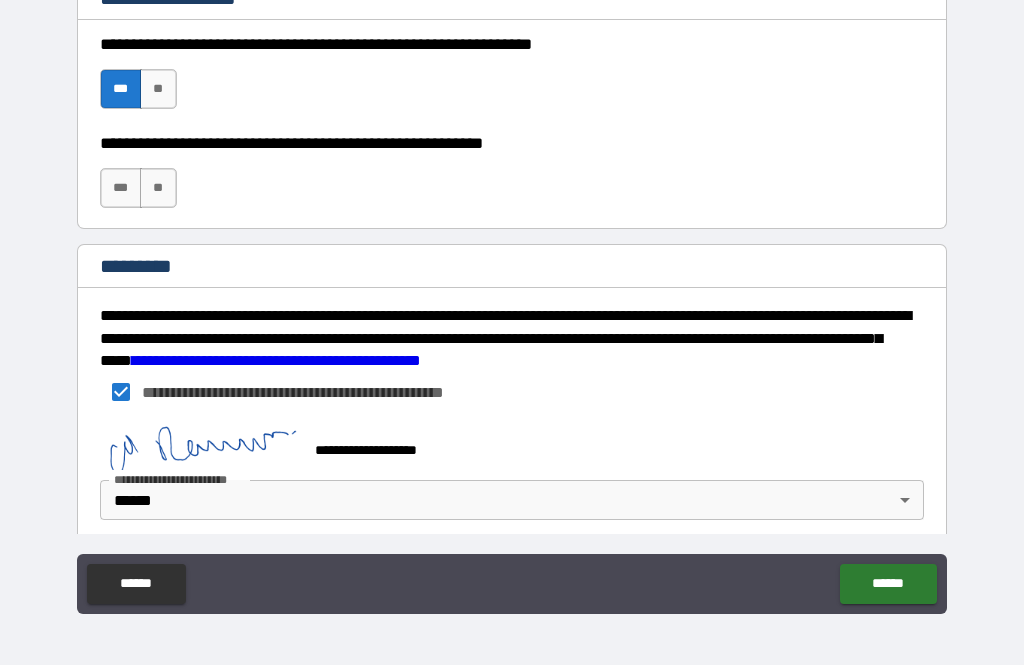 click on "******" at bounding box center (888, 584) 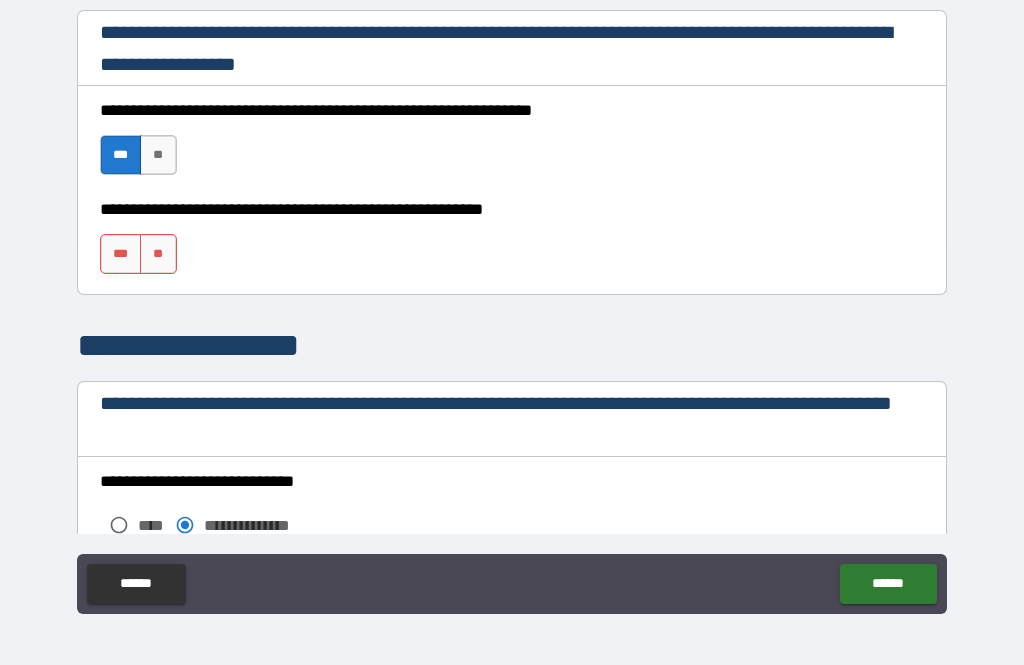 scroll, scrollTop: 1328, scrollLeft: 0, axis: vertical 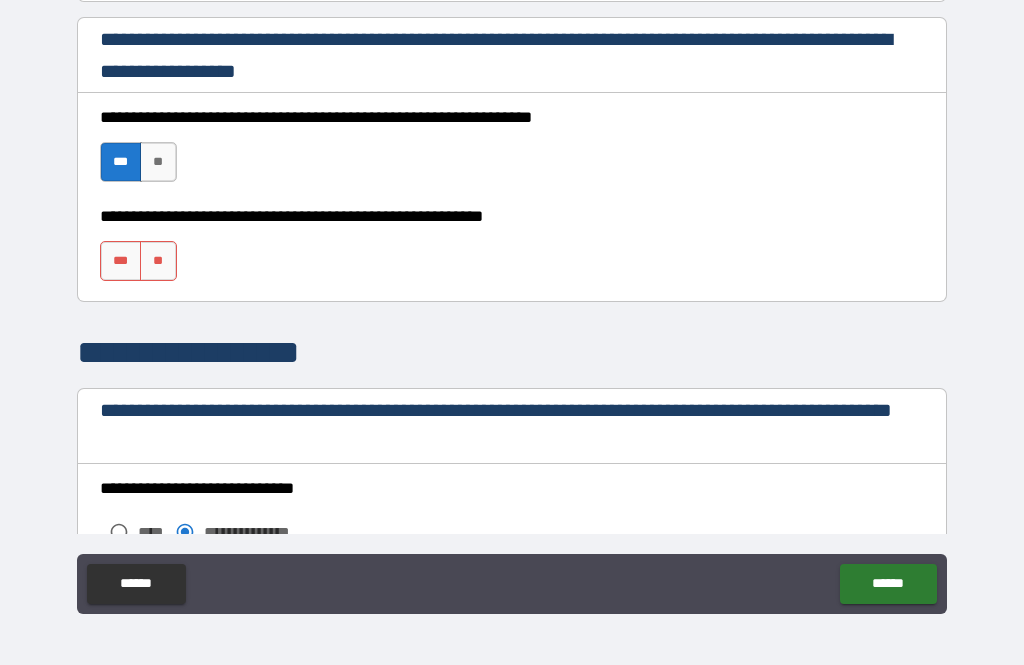 click on "**" at bounding box center [158, 261] 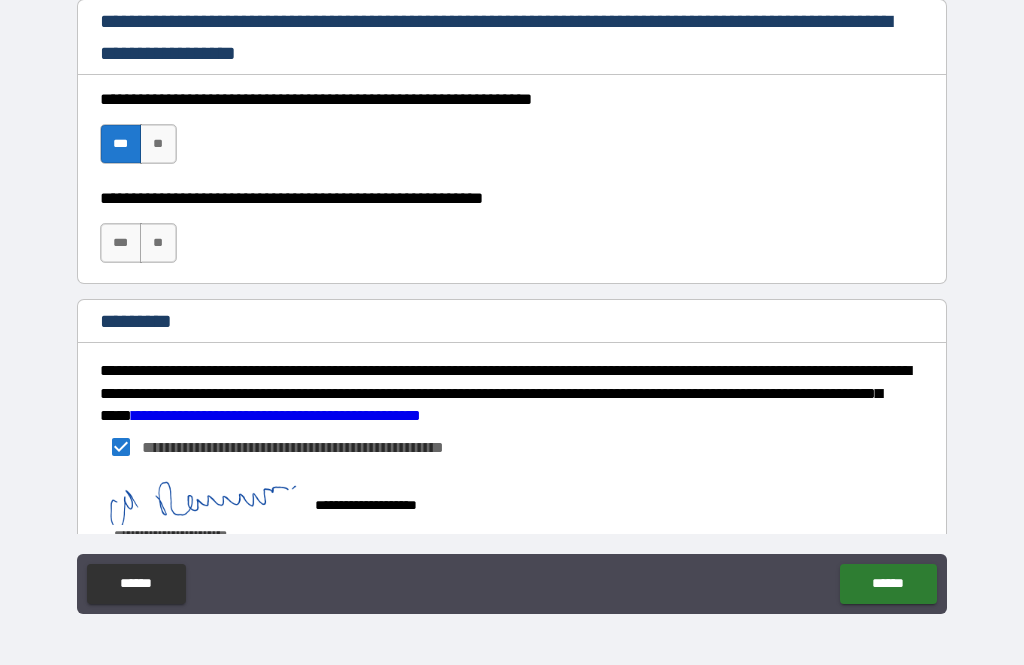 scroll, scrollTop: 2986, scrollLeft: 0, axis: vertical 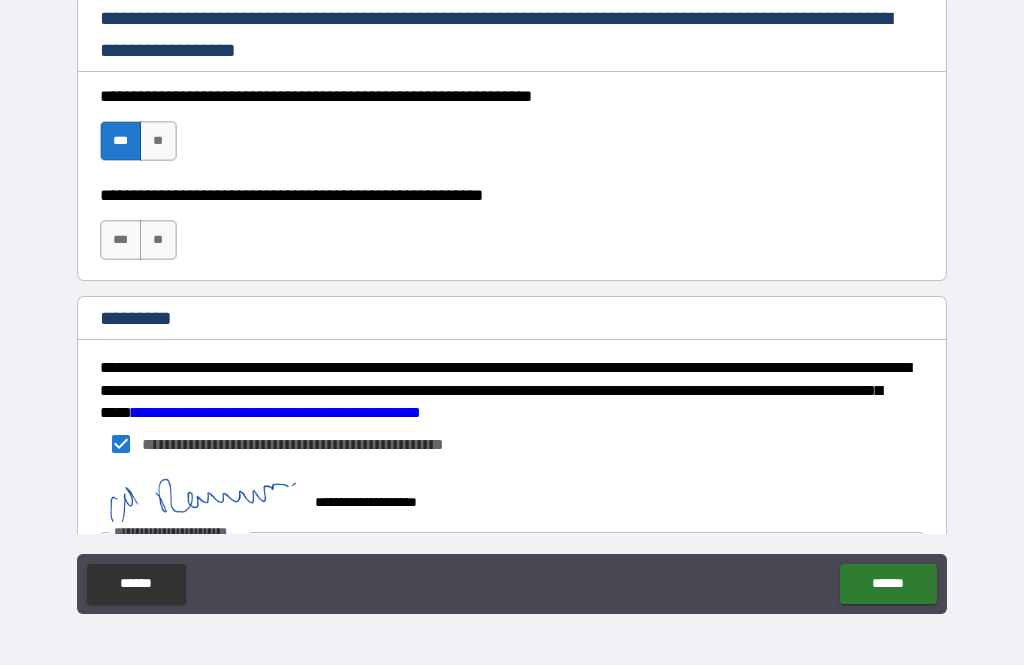 click on "**" at bounding box center (158, 240) 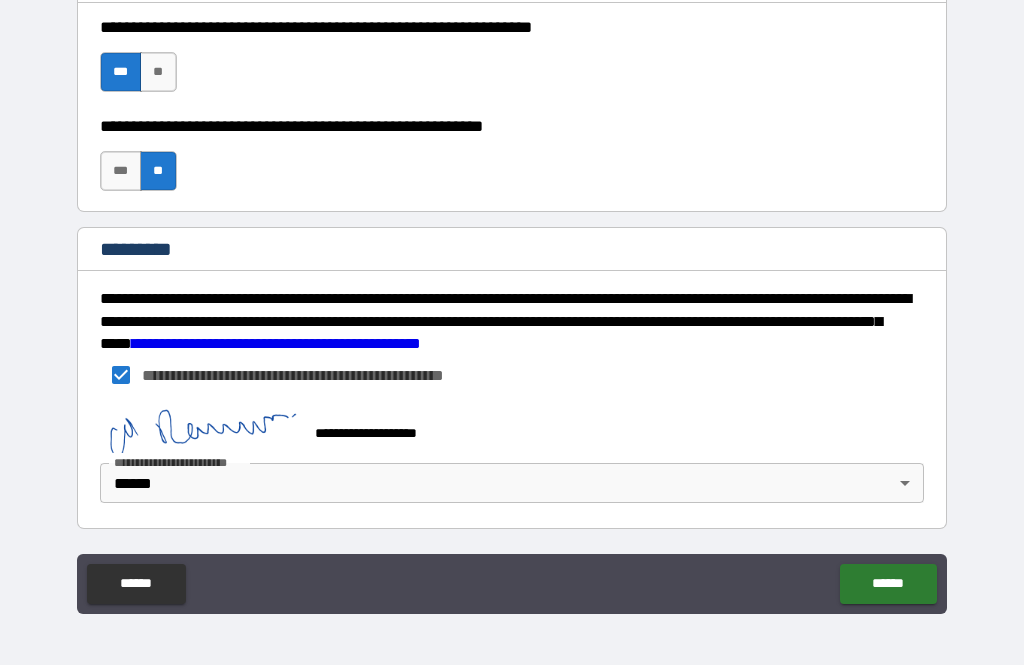 scroll, scrollTop: 3055, scrollLeft: 0, axis: vertical 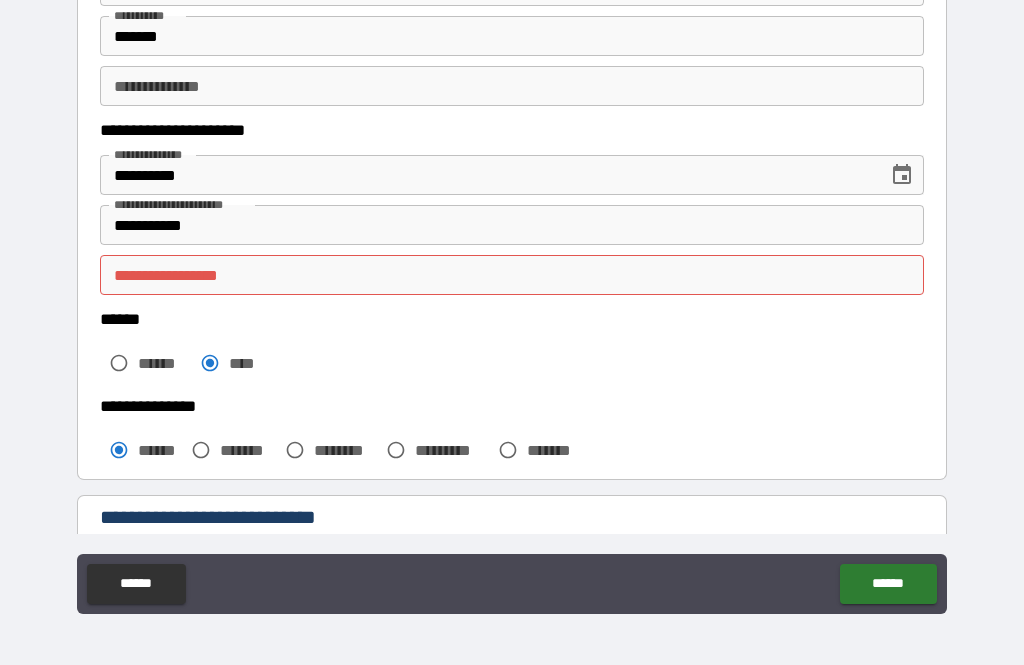 click on "**********" at bounding box center [512, 275] 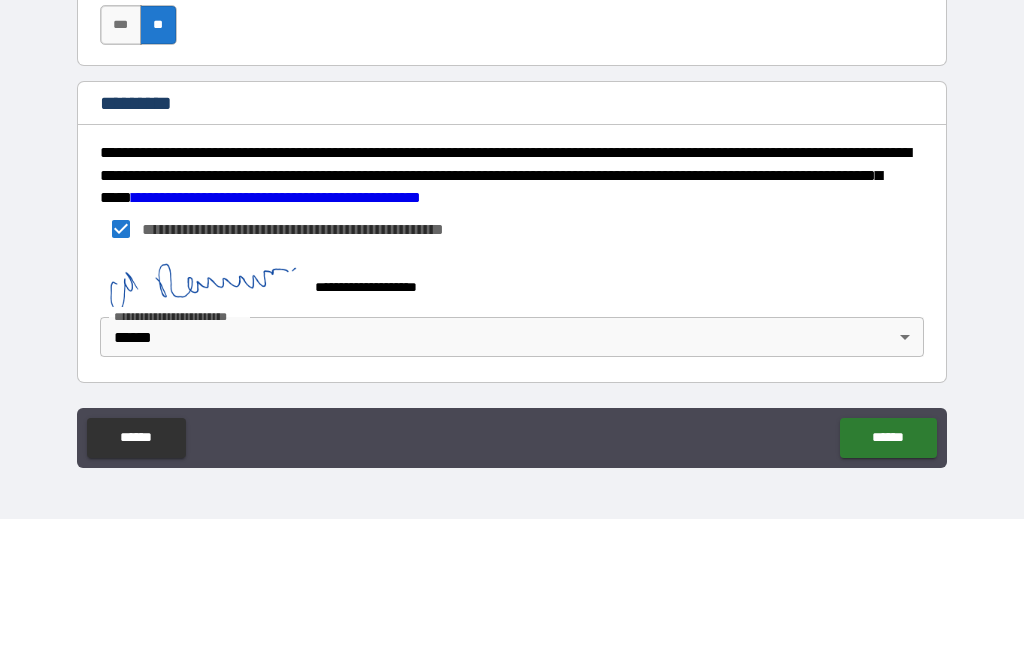 scroll, scrollTop: 3055, scrollLeft: 0, axis: vertical 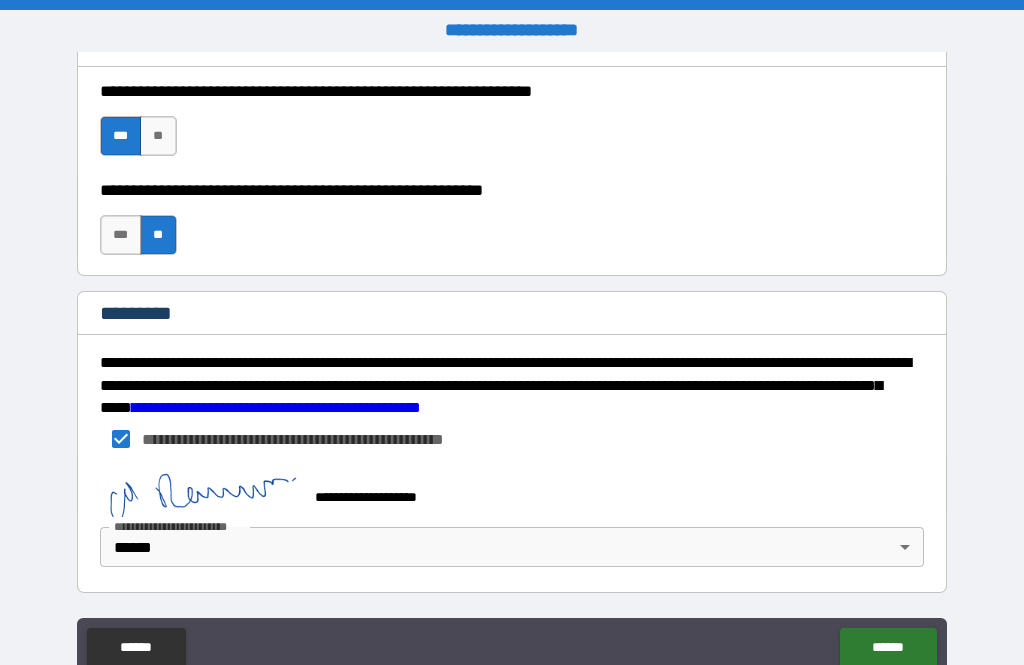 click on "**********" at bounding box center [512, 367] 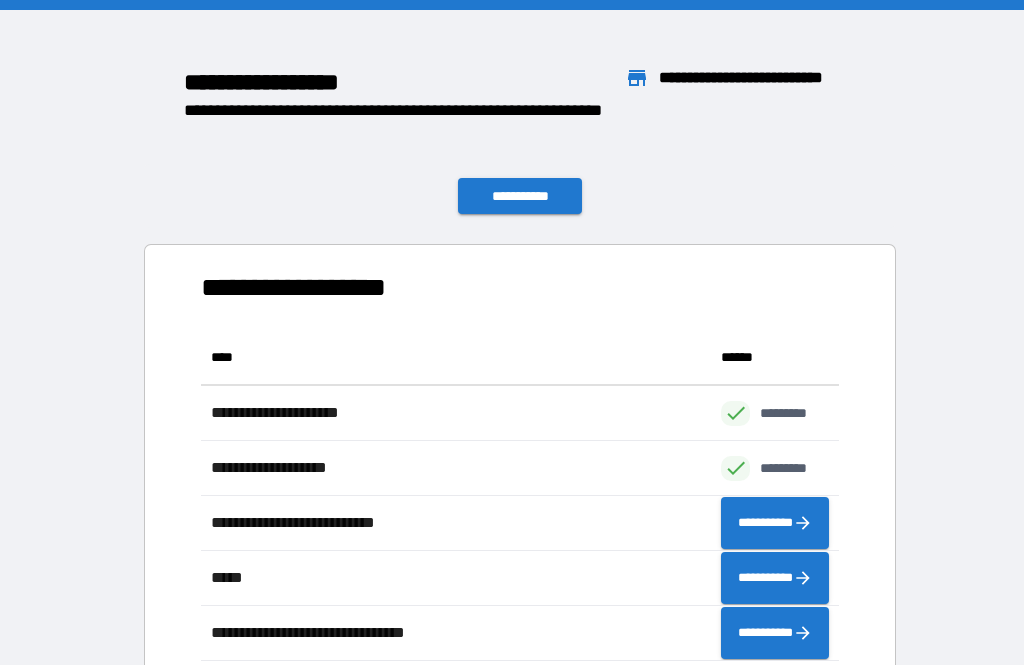 scroll, scrollTop: 1, scrollLeft: 1, axis: both 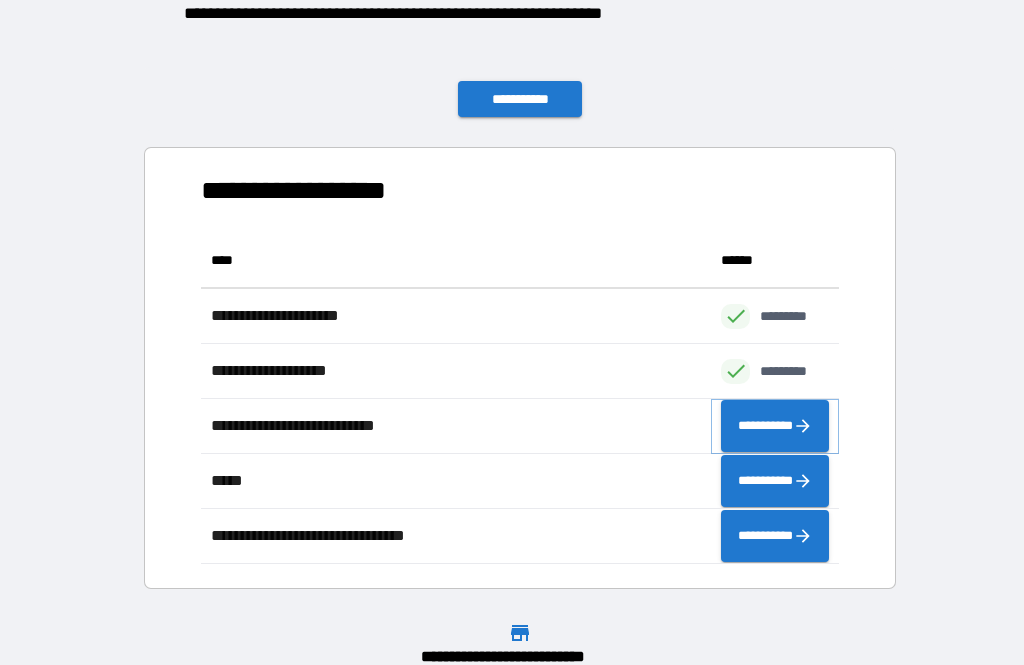 click on "**********" at bounding box center [775, 426] 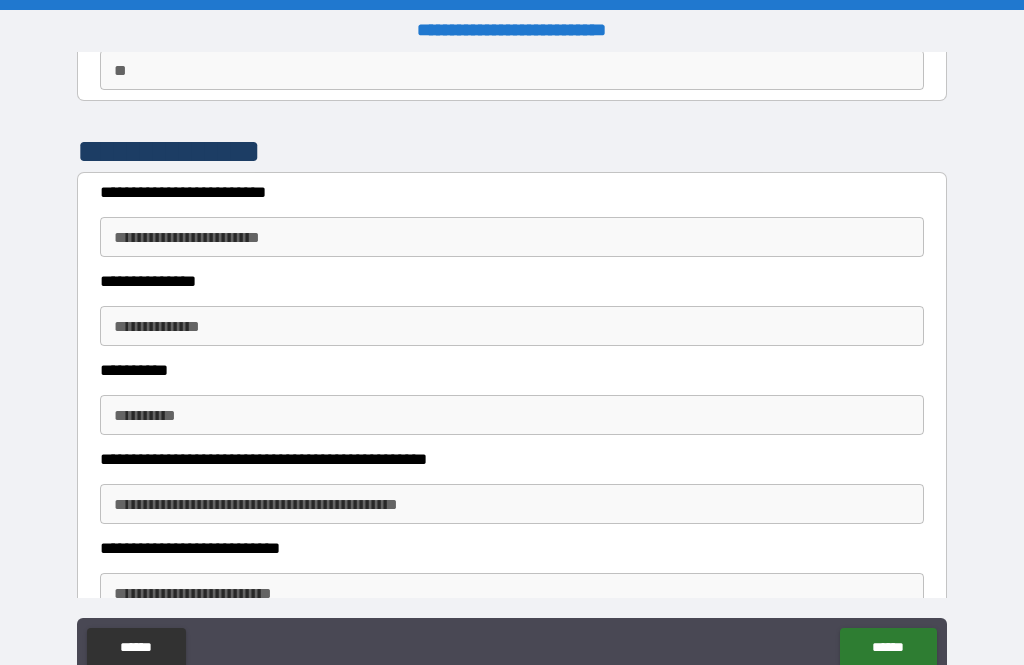 scroll, scrollTop: 196, scrollLeft: 0, axis: vertical 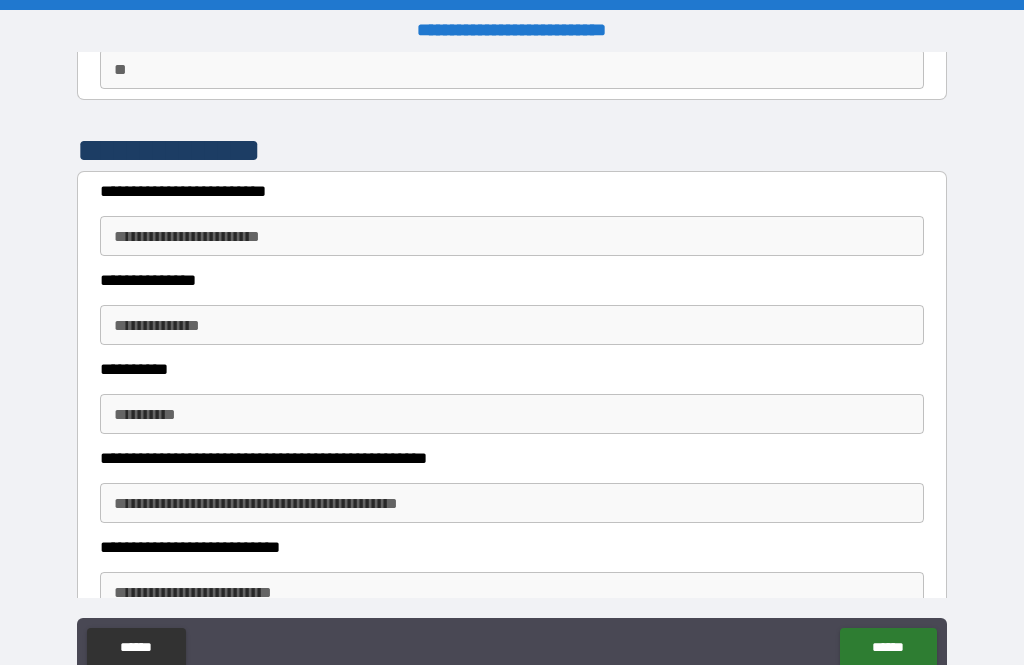 click on "**********" at bounding box center (512, 236) 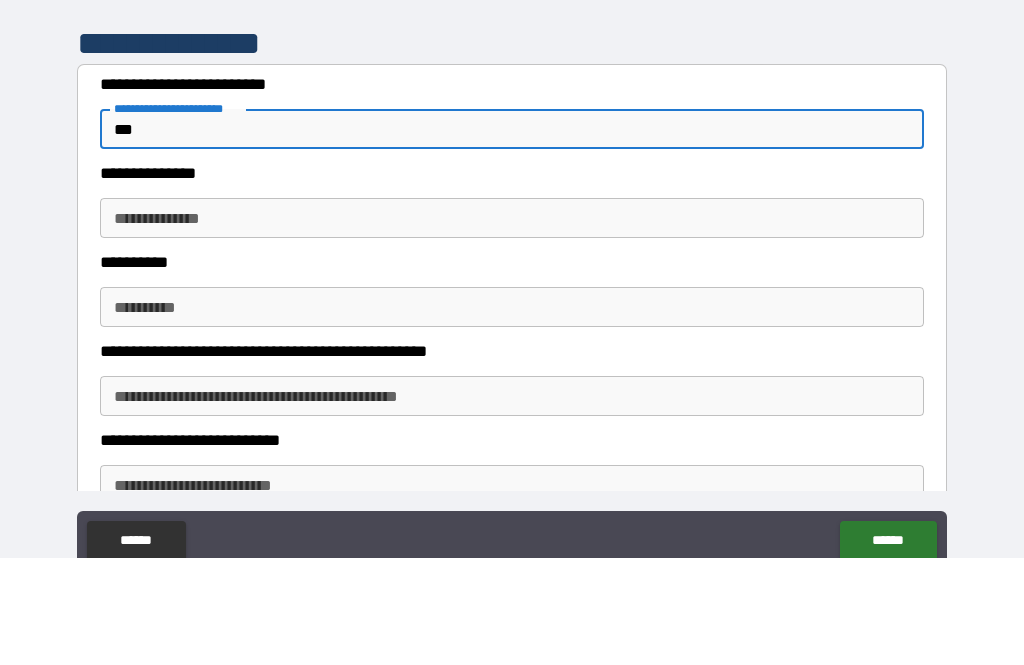 type on "*" 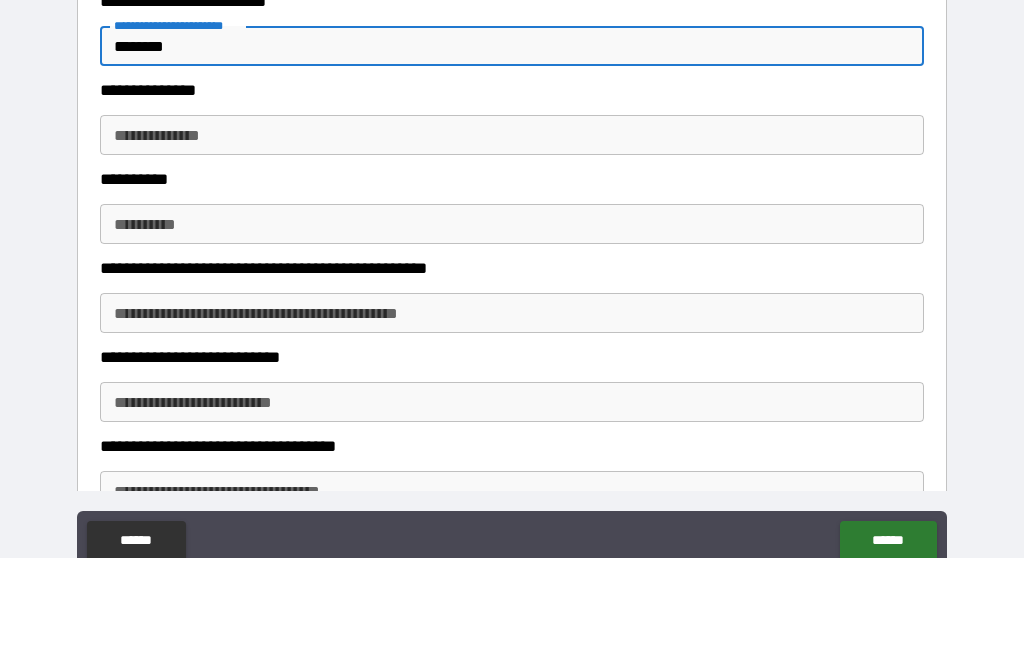 scroll, scrollTop: 282, scrollLeft: 0, axis: vertical 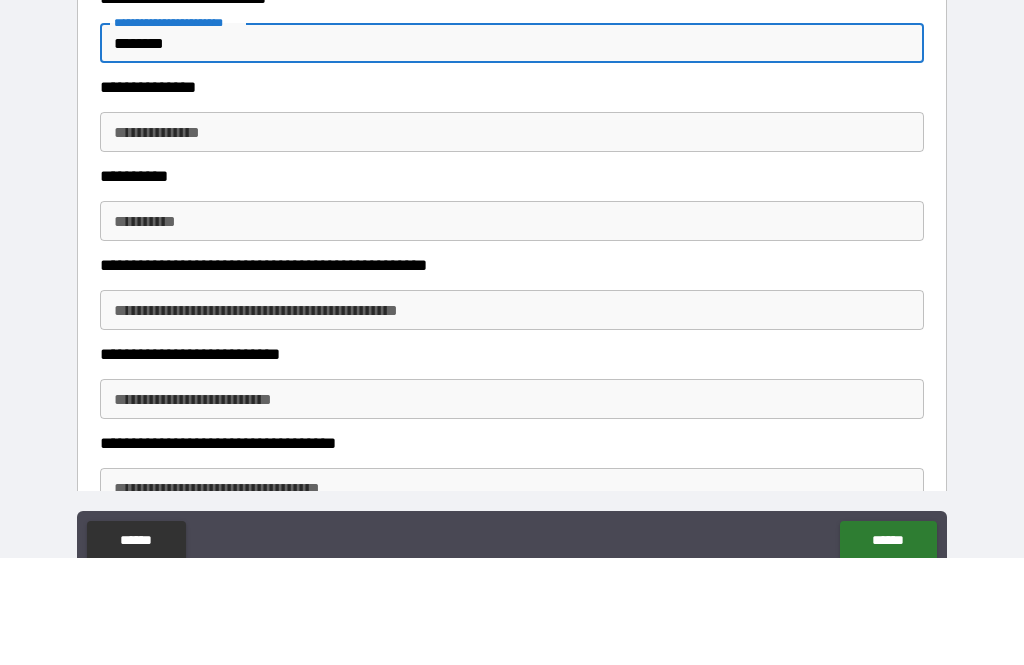 type on "********" 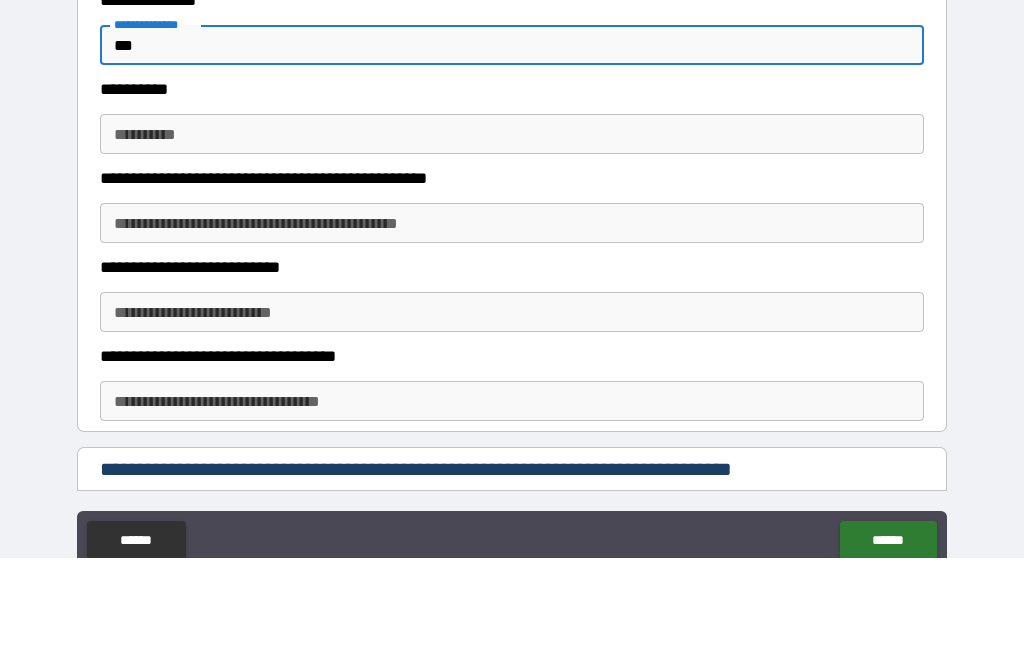 scroll, scrollTop: 369, scrollLeft: 0, axis: vertical 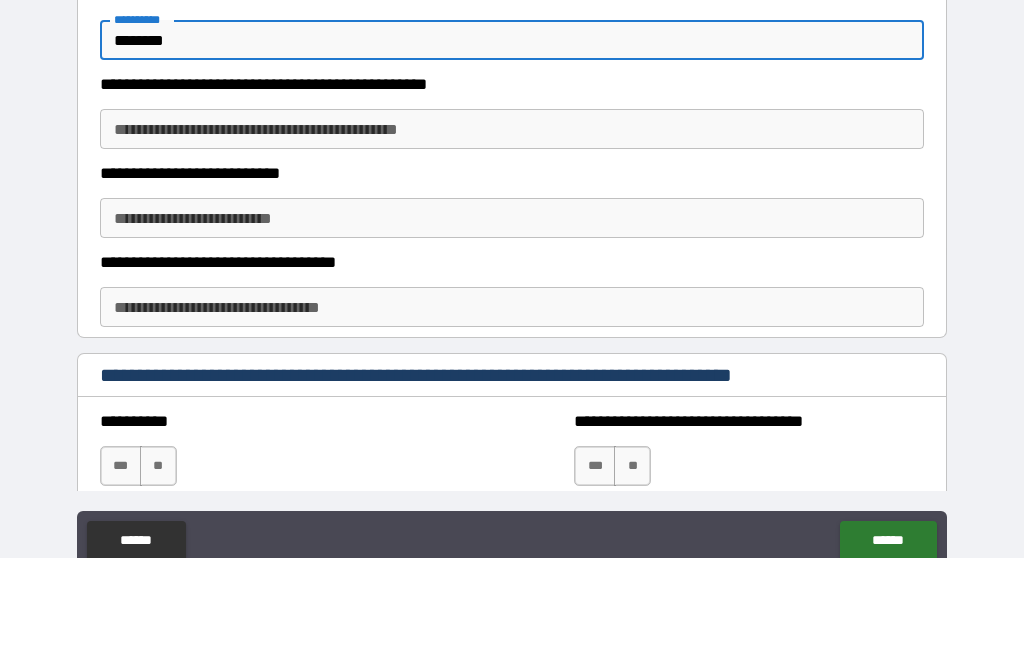 type on "********" 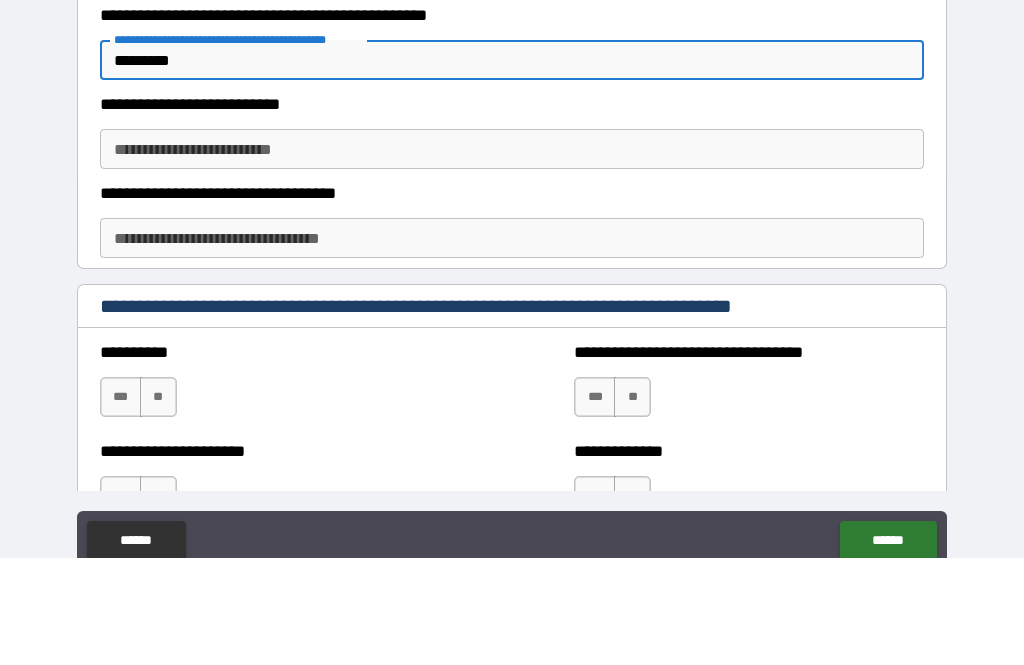scroll, scrollTop: 532, scrollLeft: 0, axis: vertical 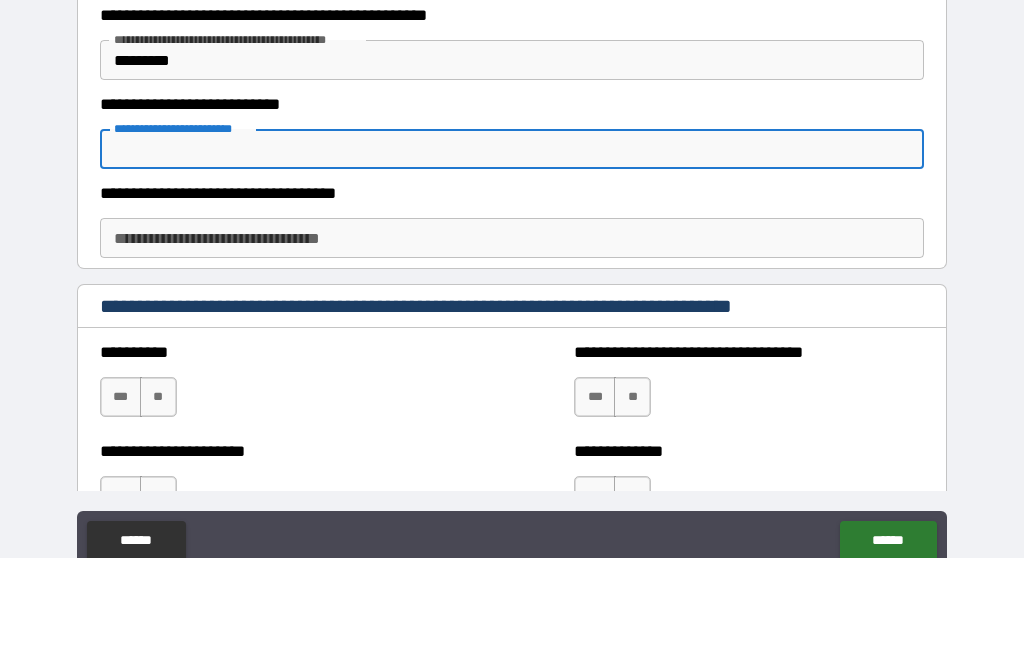 click on "*********" at bounding box center [512, 167] 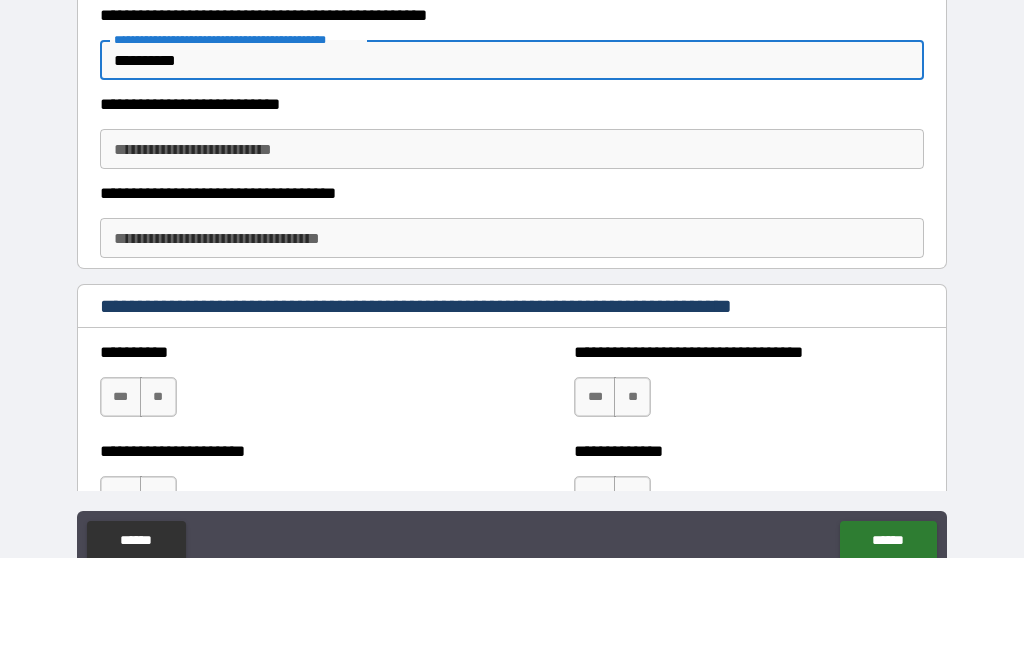 type on "**********" 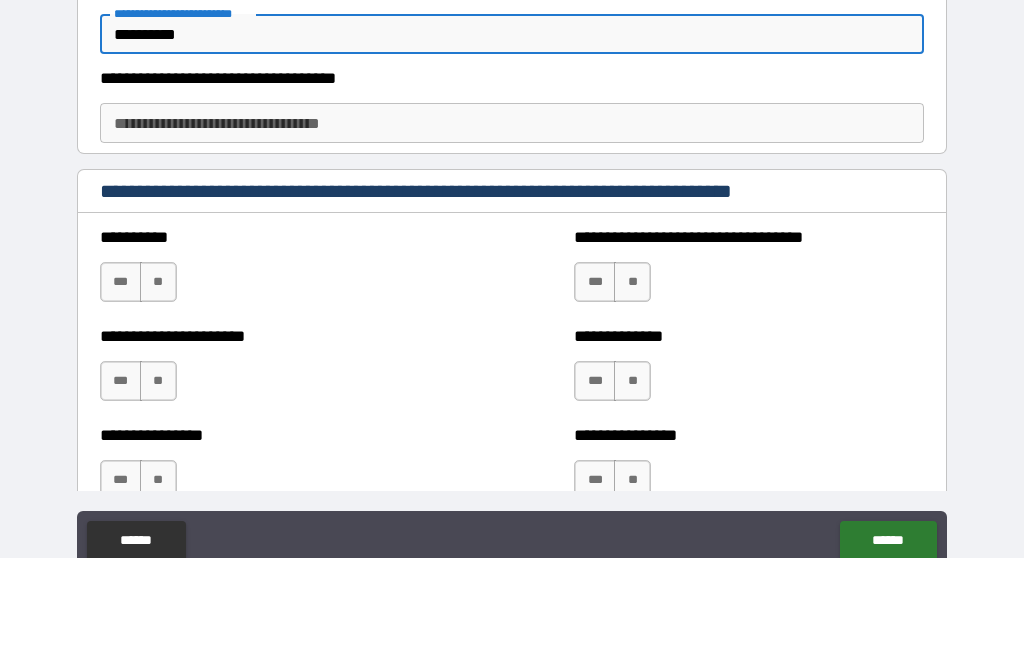 scroll, scrollTop: 647, scrollLeft: 0, axis: vertical 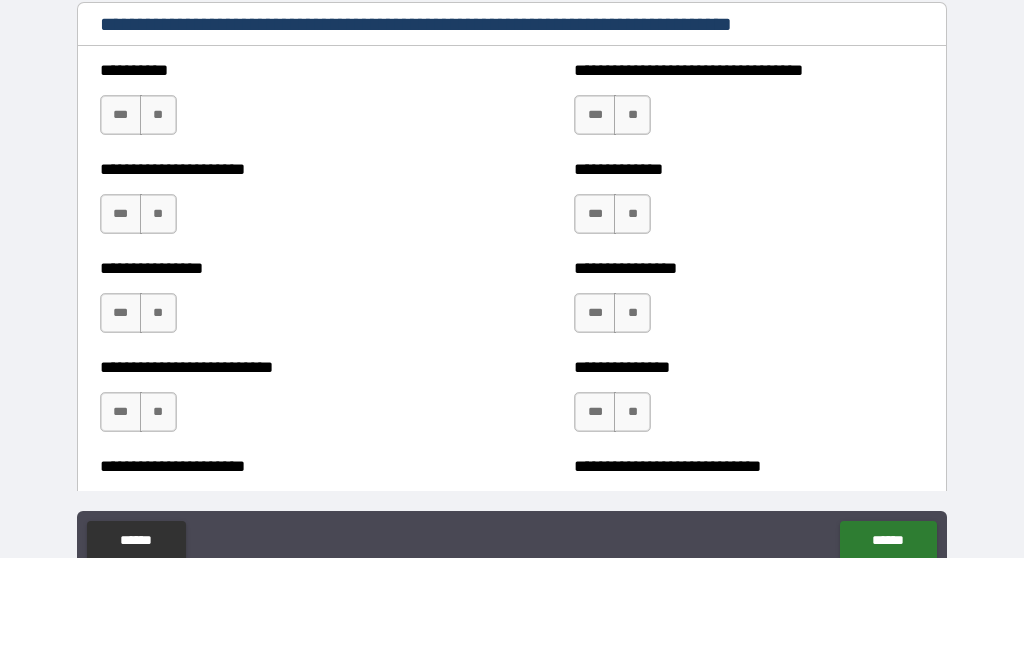 type on "********" 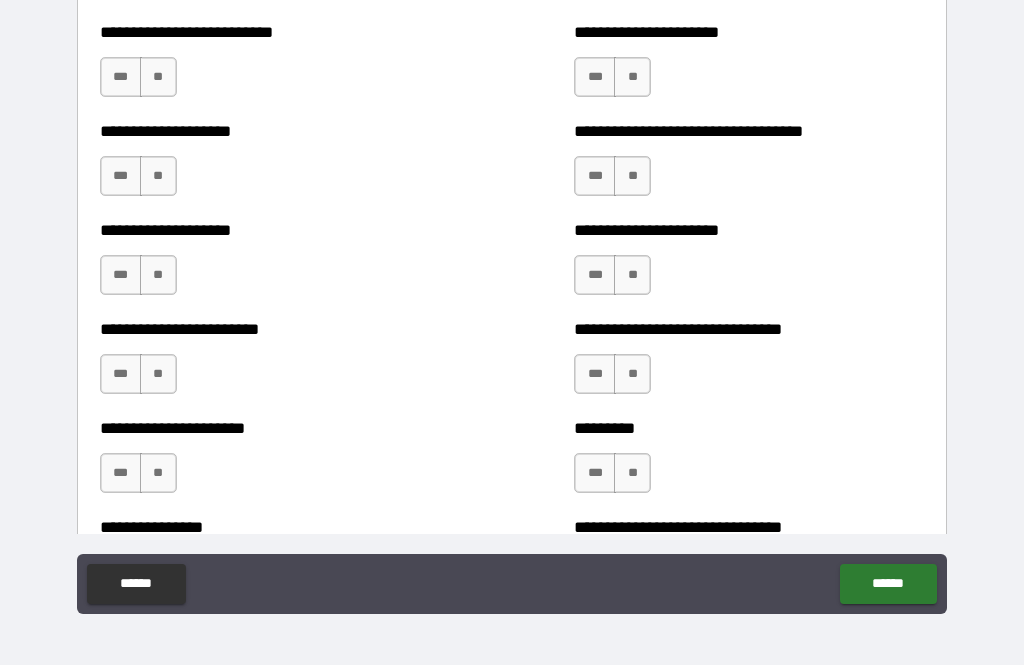 scroll, scrollTop: 1477, scrollLeft: 0, axis: vertical 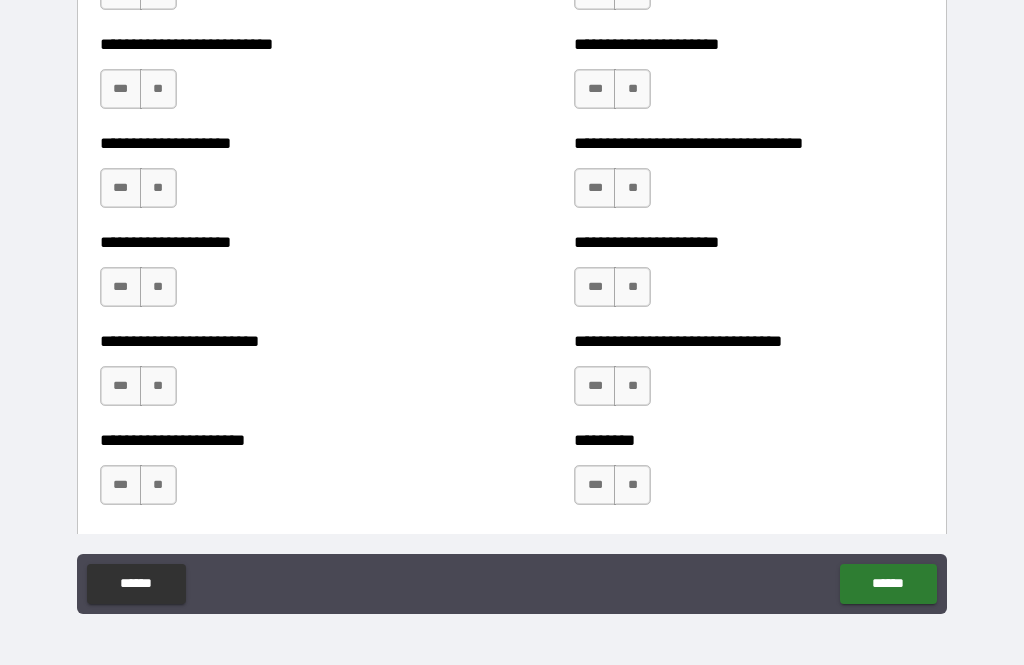 click on "**" at bounding box center [632, 188] 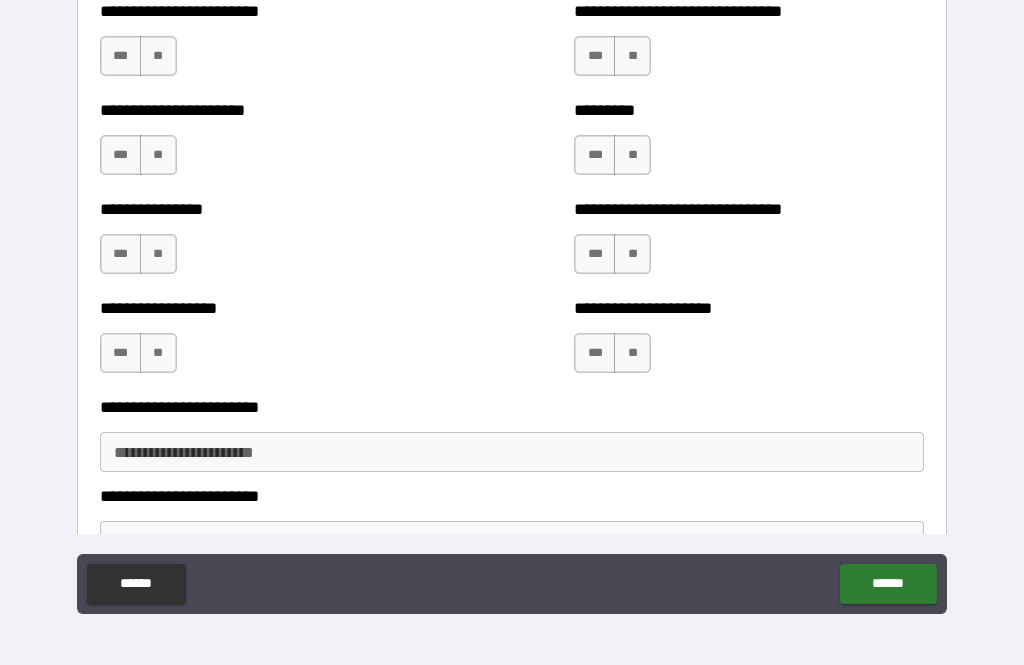 scroll, scrollTop: 1817, scrollLeft: 0, axis: vertical 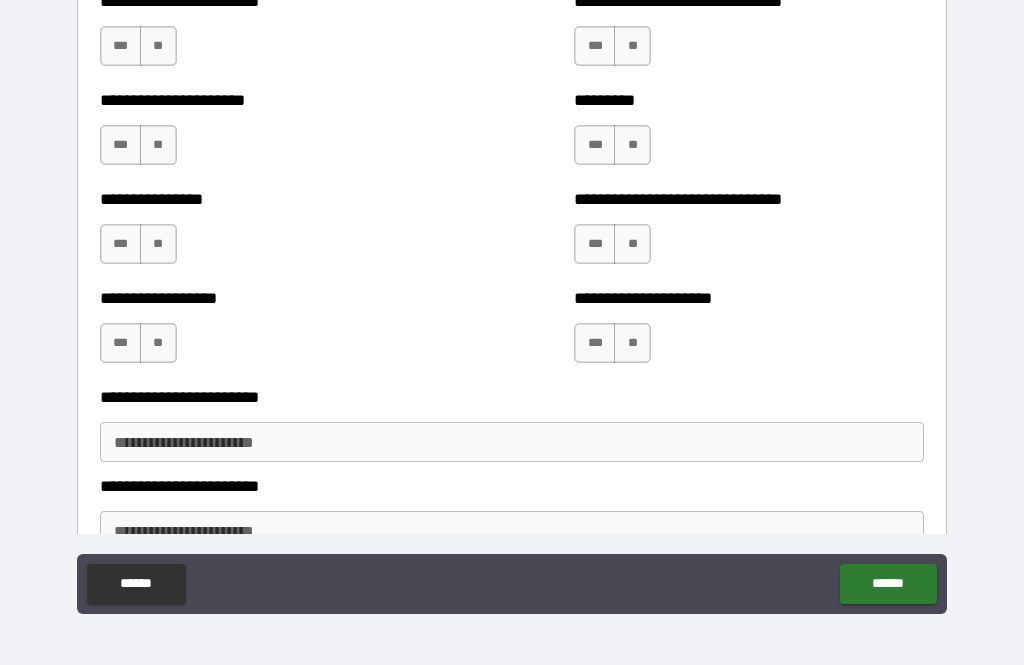 click on "**" at bounding box center [632, 145] 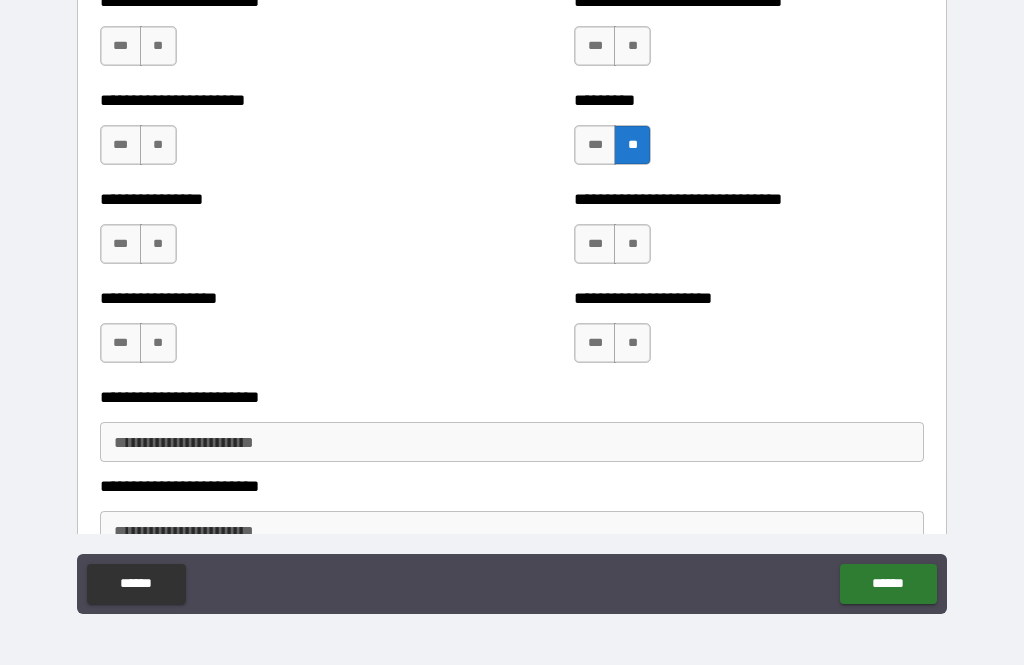 click on "**" at bounding box center [632, 244] 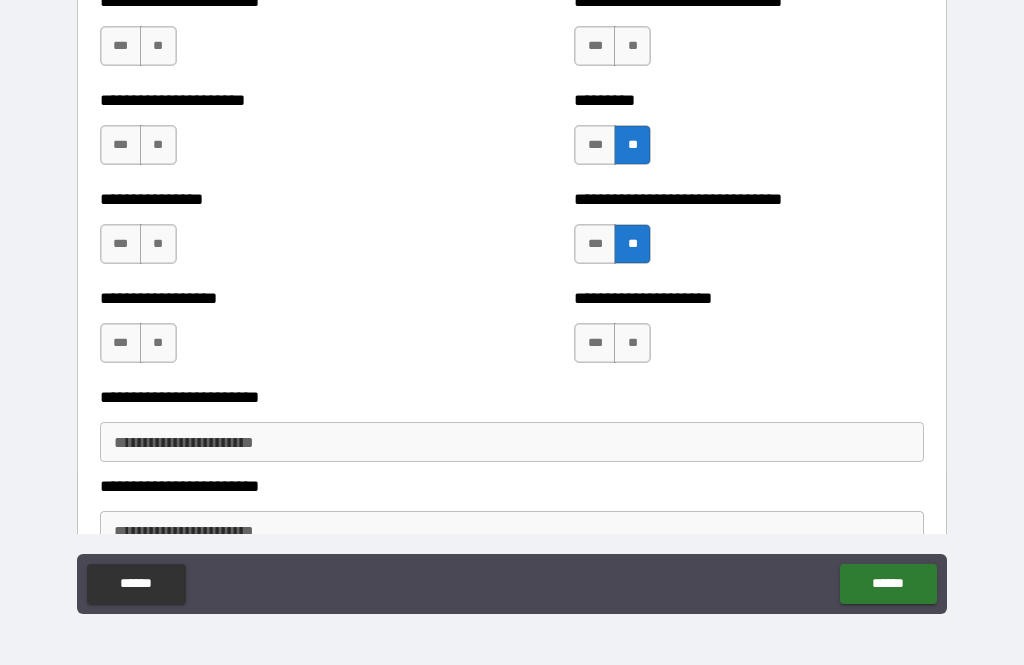 click on "**" at bounding box center [632, 343] 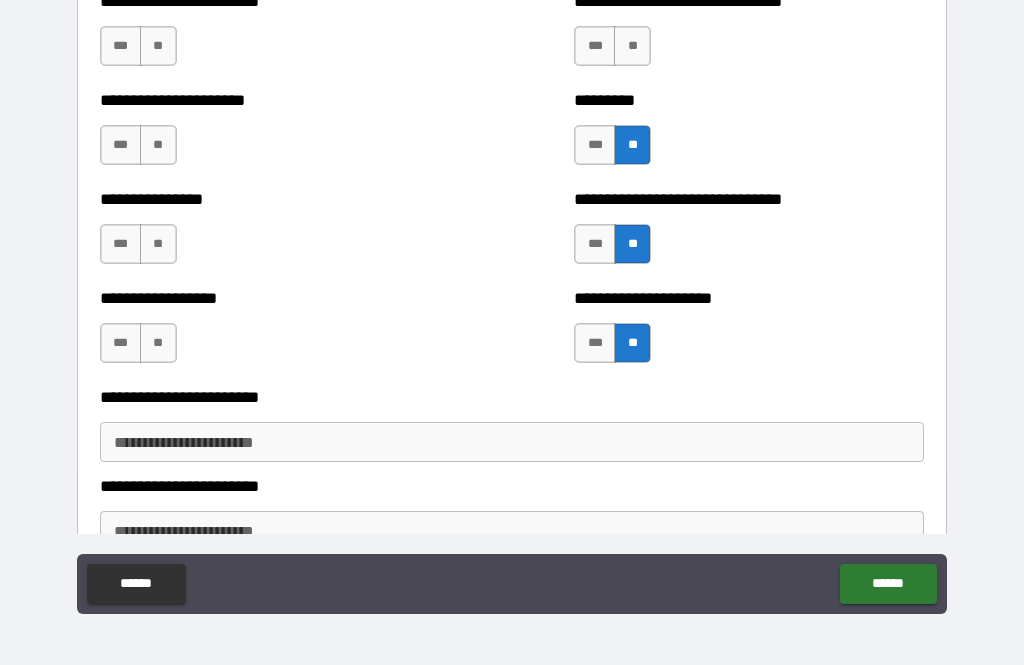 click on "**" at bounding box center (158, 343) 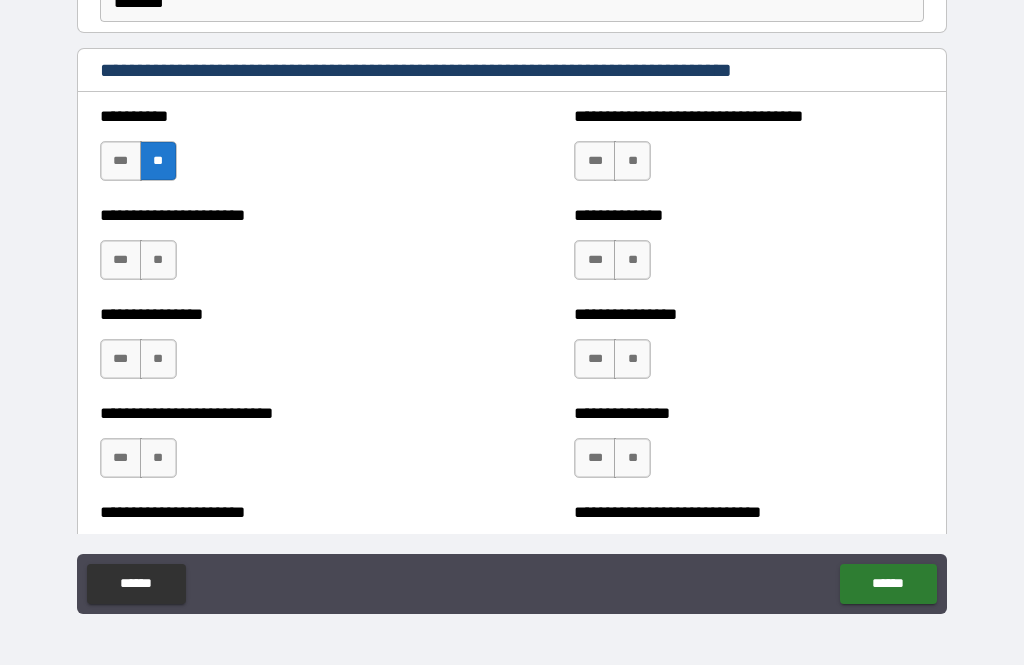 scroll, scrollTop: 807, scrollLeft: 0, axis: vertical 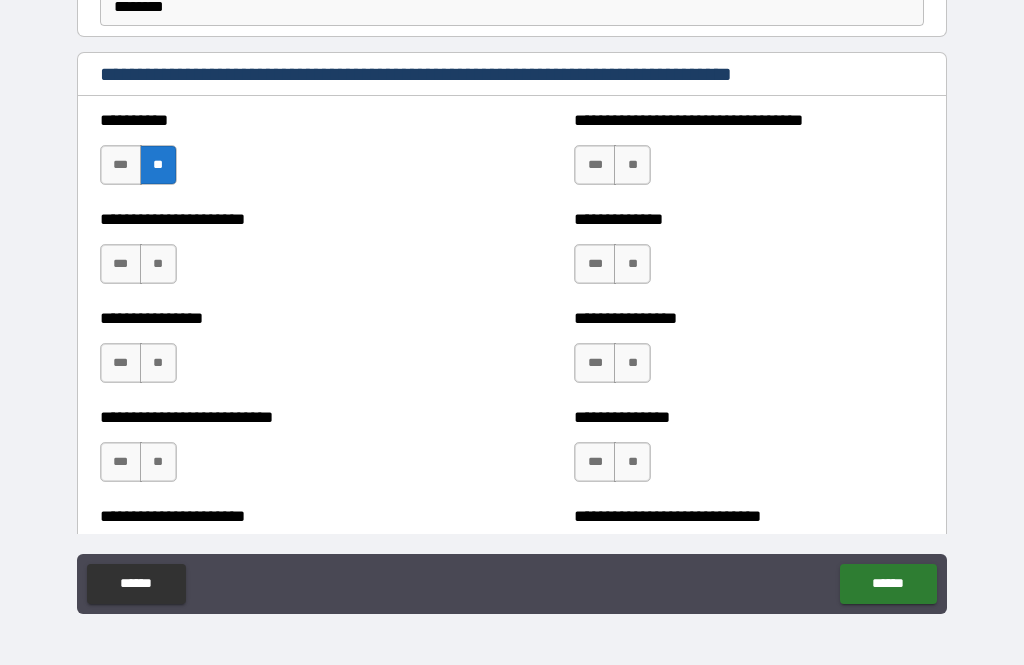 click on "**" at bounding box center [632, 165] 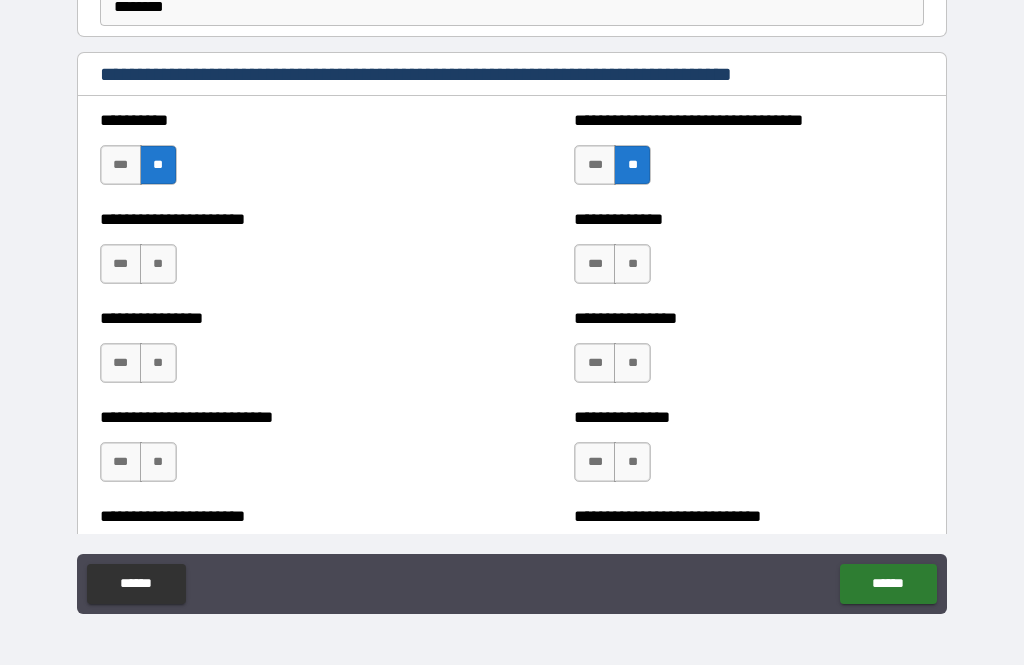 click on "**" at bounding box center (632, 264) 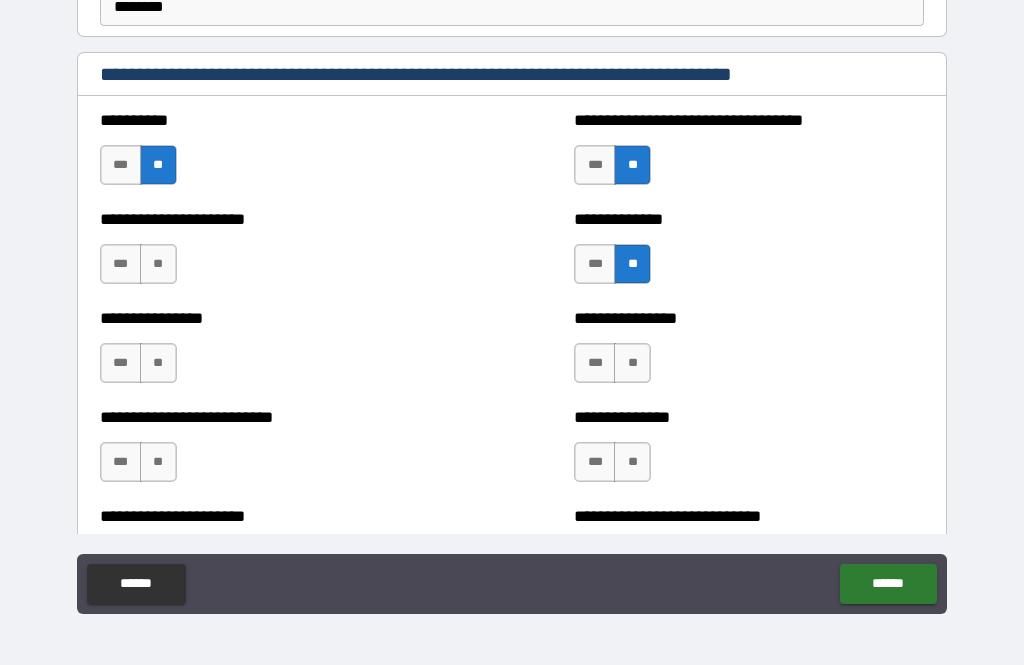 click on "**" at bounding box center (632, 363) 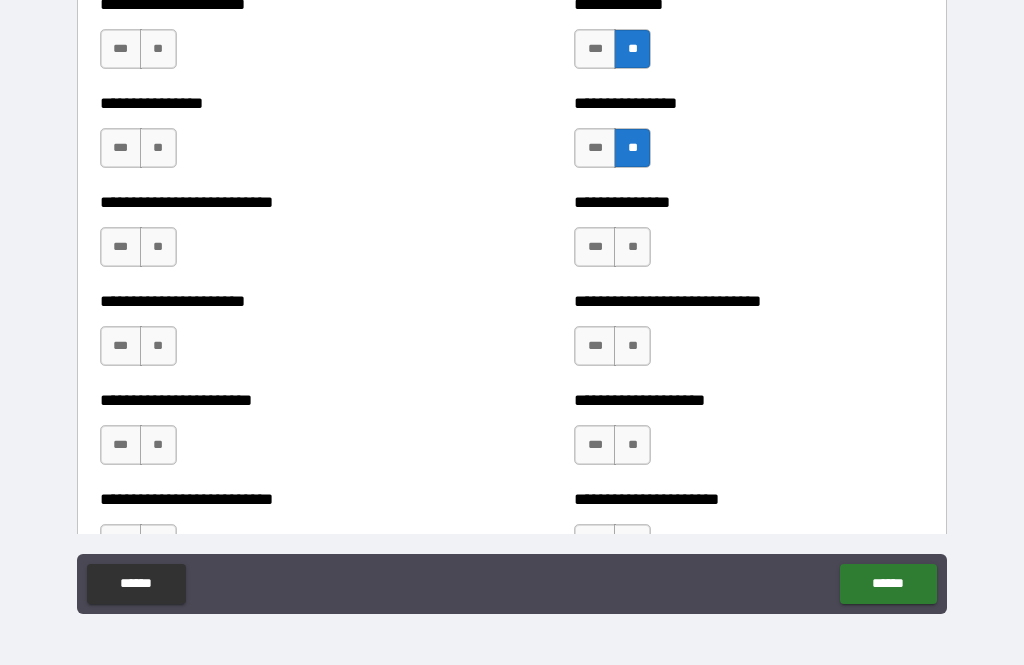 scroll, scrollTop: 1023, scrollLeft: 0, axis: vertical 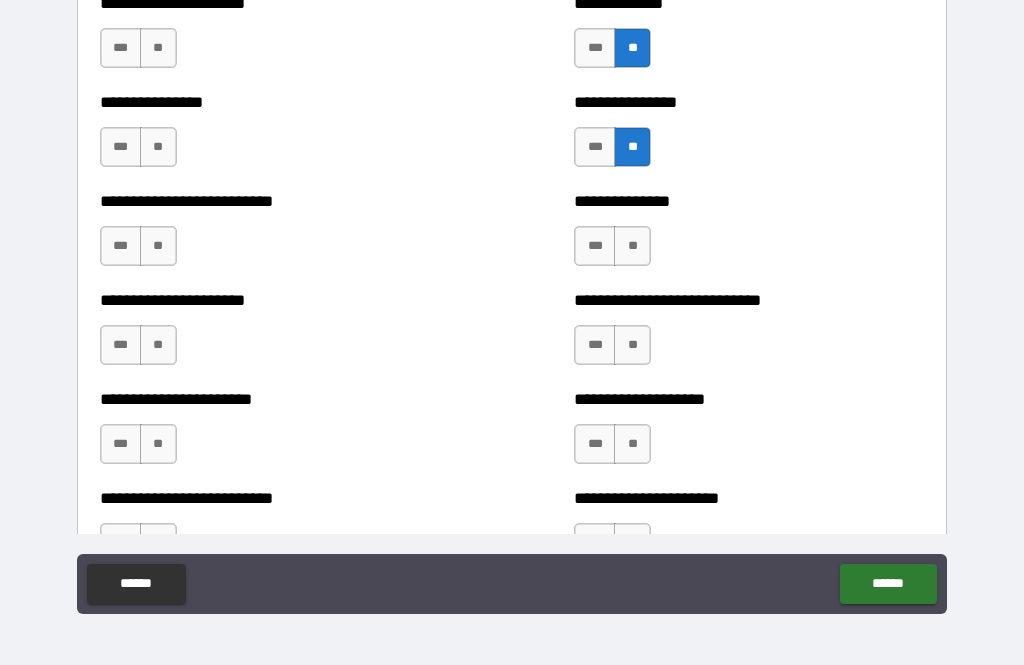 click on "**" at bounding box center [632, 246] 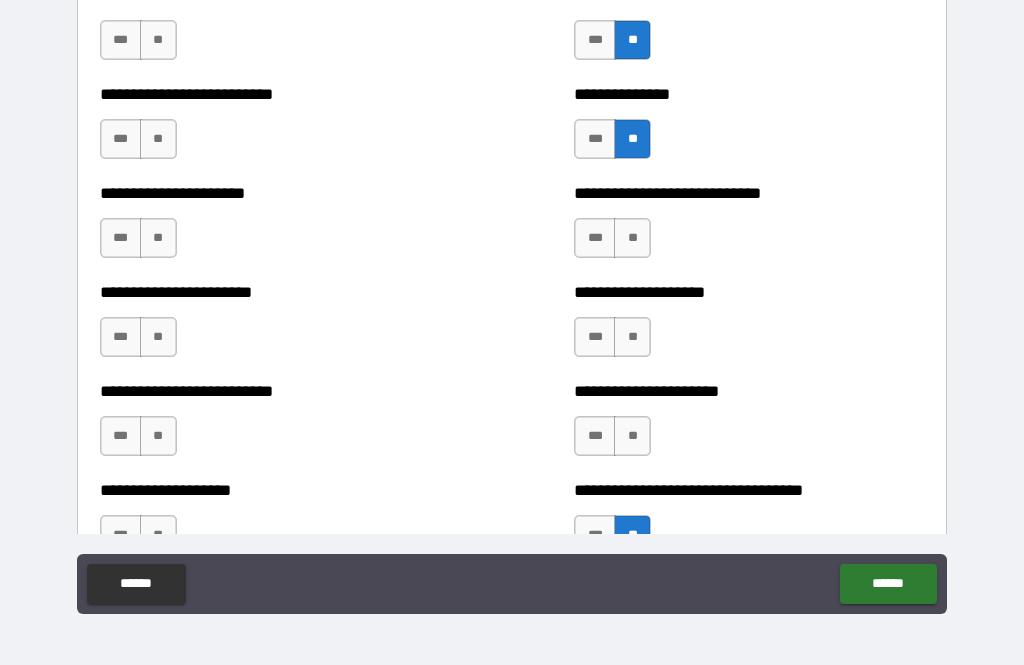 scroll, scrollTop: 1135, scrollLeft: 0, axis: vertical 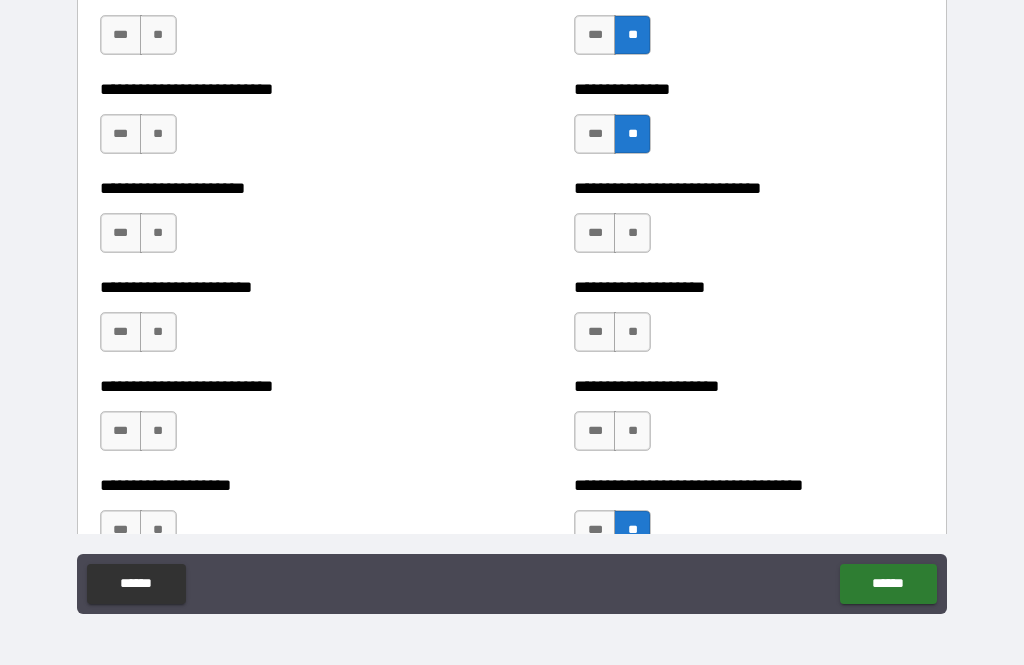 click on "**" at bounding box center [632, 233] 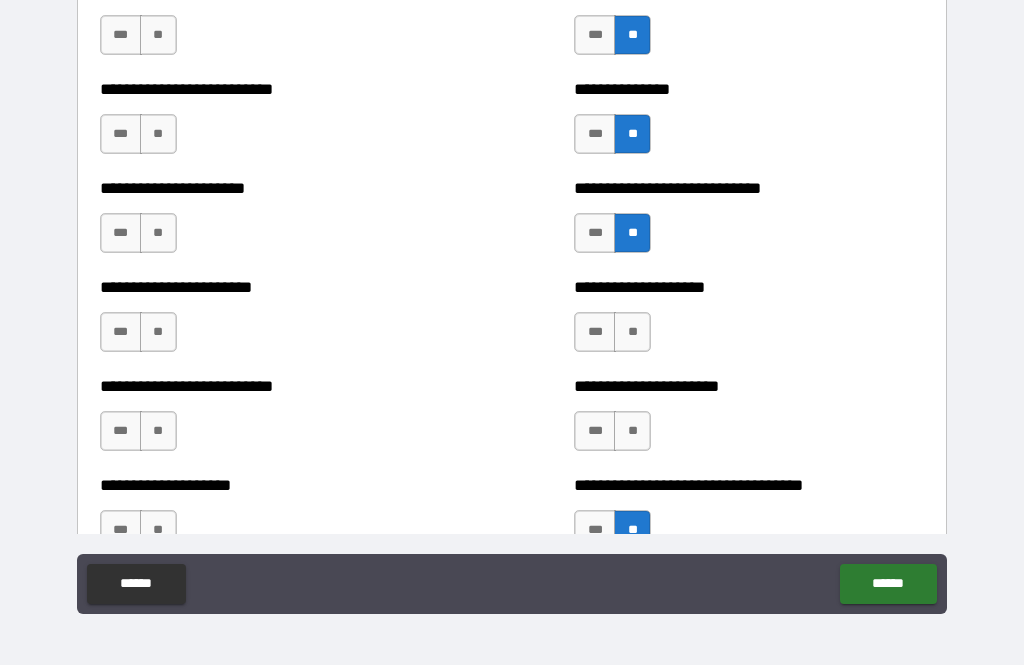 click on "**" at bounding box center [632, 332] 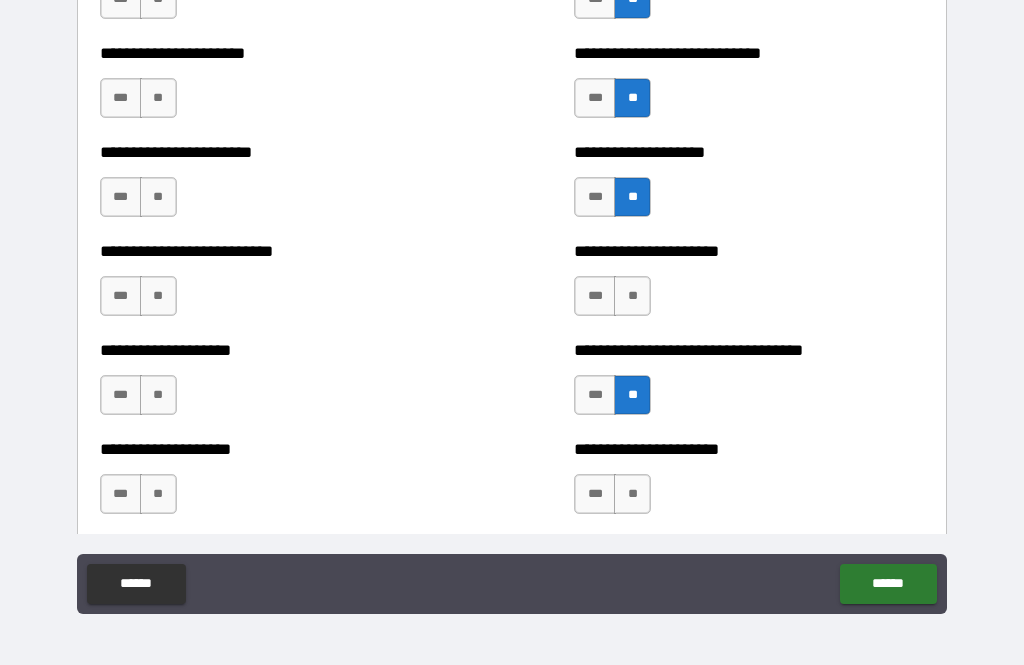 scroll, scrollTop: 1273, scrollLeft: 0, axis: vertical 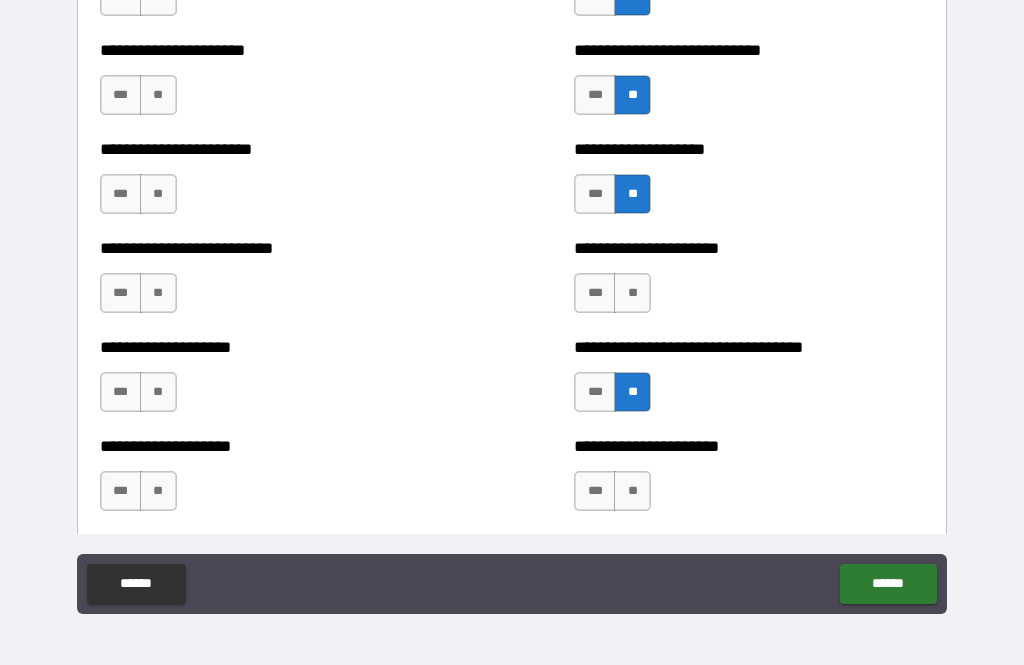 click on "**" at bounding box center [632, 293] 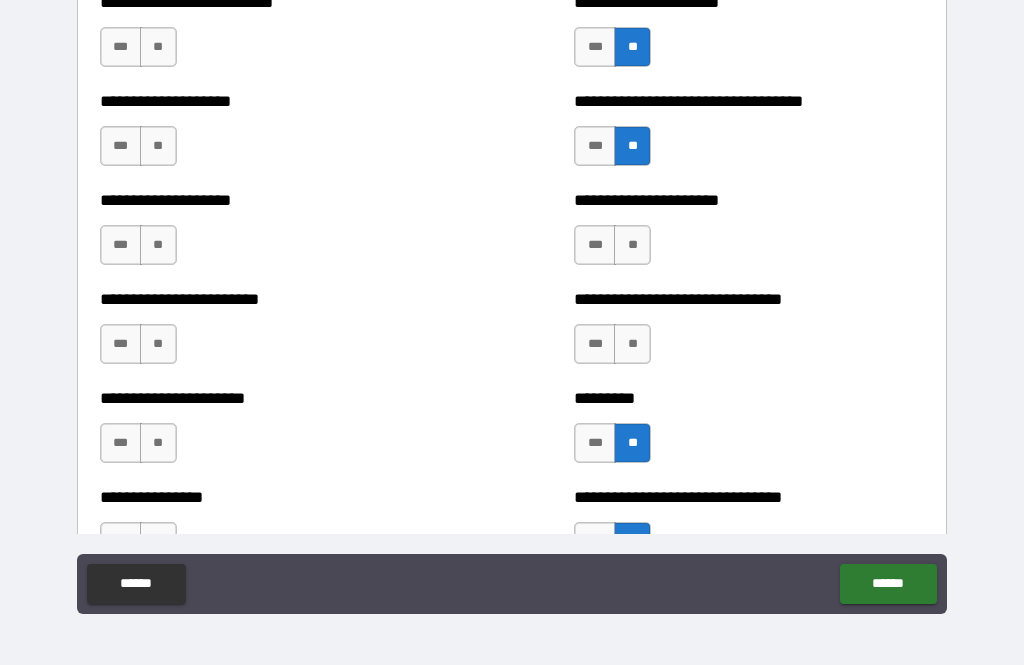 scroll, scrollTop: 1523, scrollLeft: 0, axis: vertical 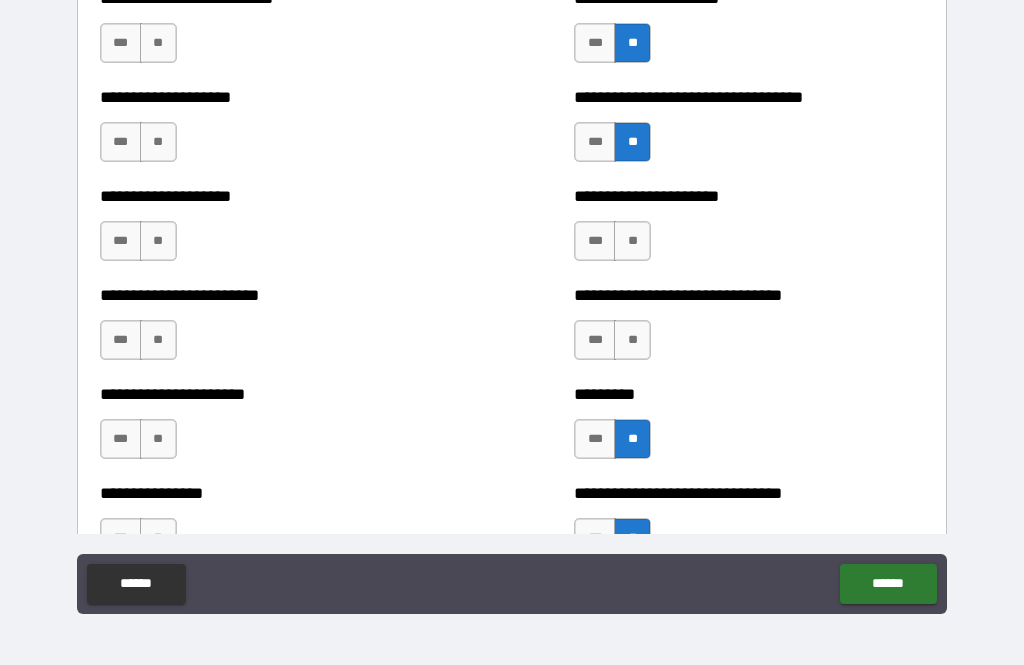 click on "**" at bounding box center [632, 340] 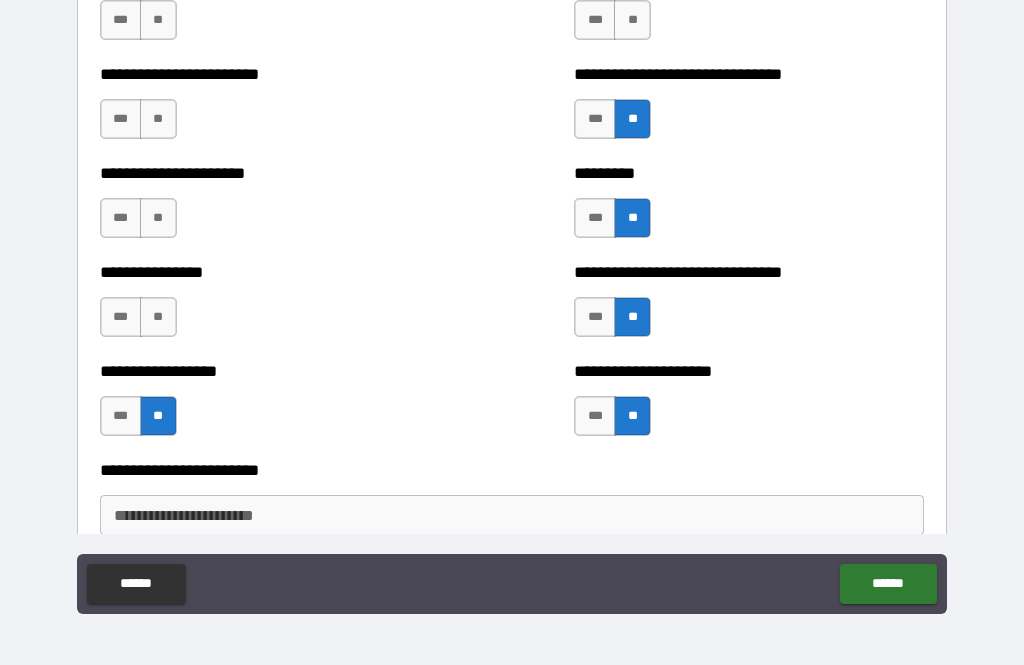 scroll, scrollTop: 1742, scrollLeft: 0, axis: vertical 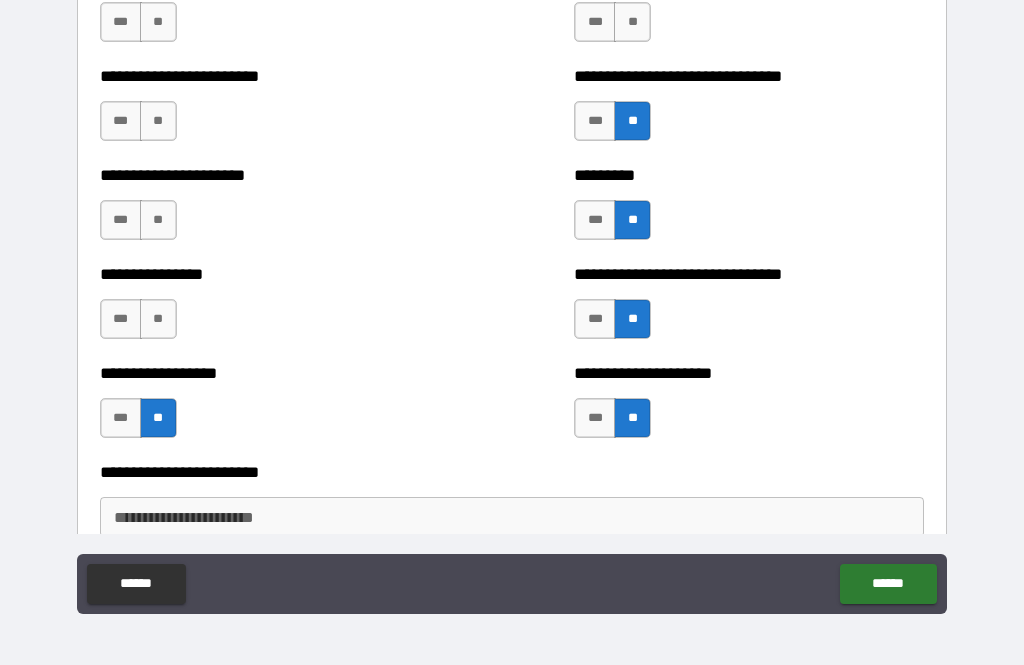 click on "**" at bounding box center (158, 319) 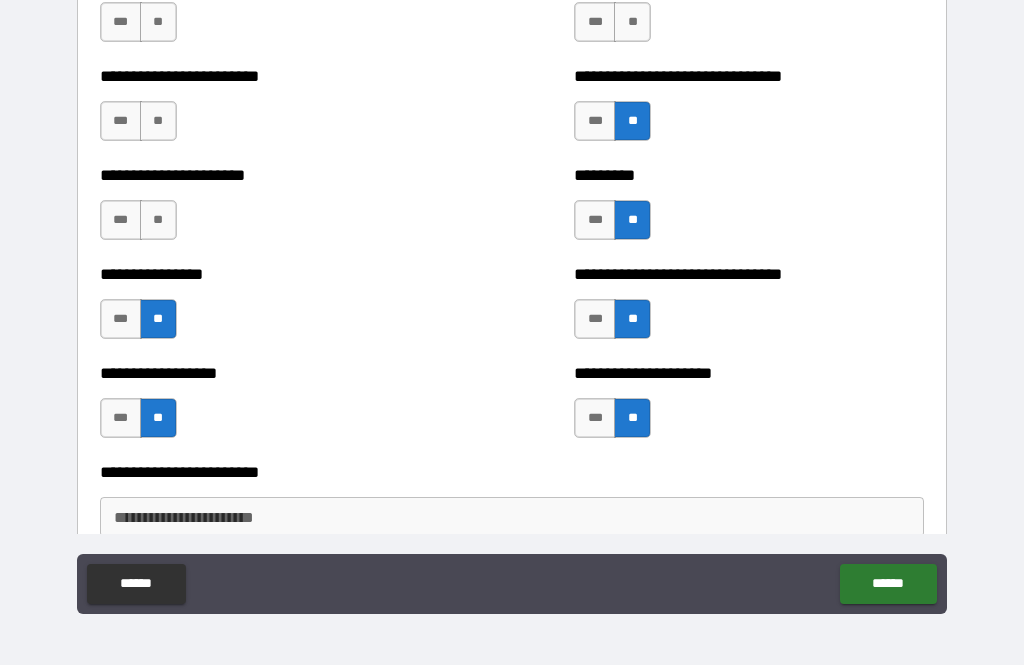 click on "**" at bounding box center [158, 220] 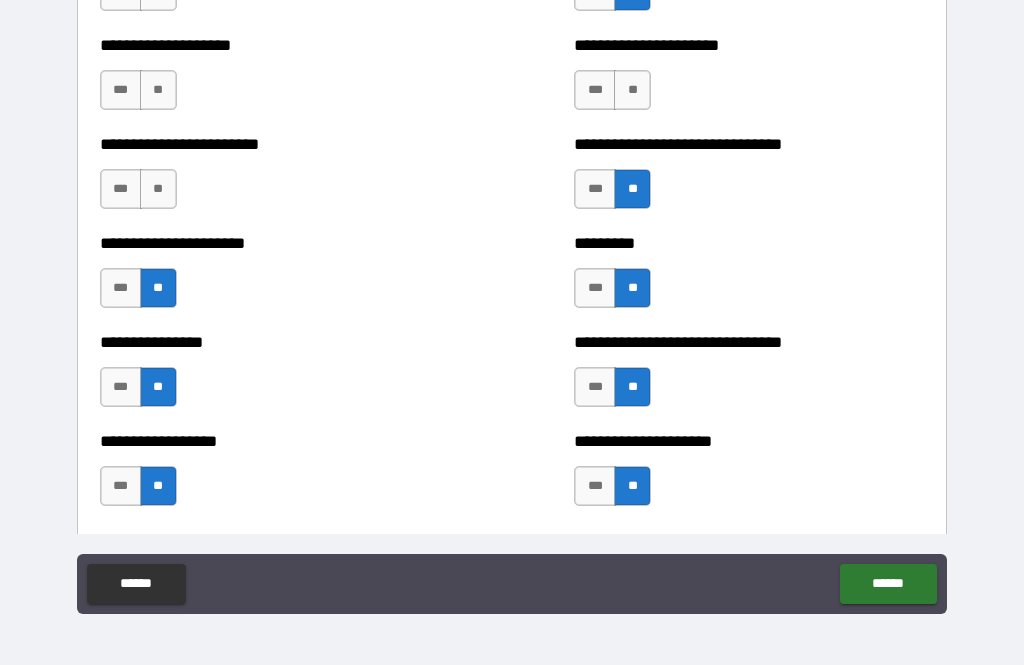 click on "**" at bounding box center (158, 189) 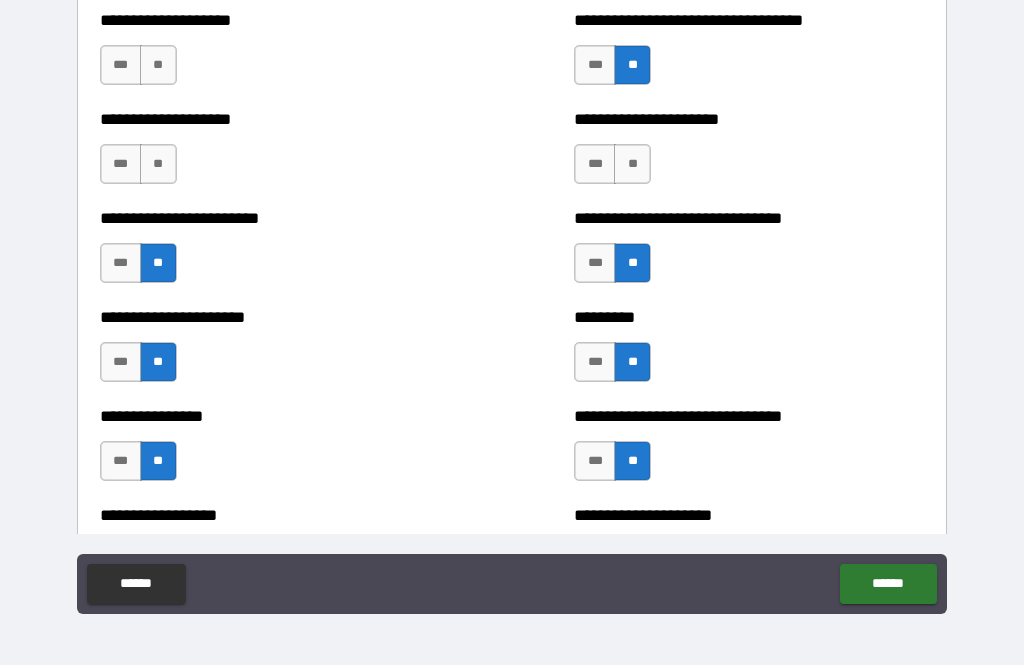 click on "**" at bounding box center (158, 164) 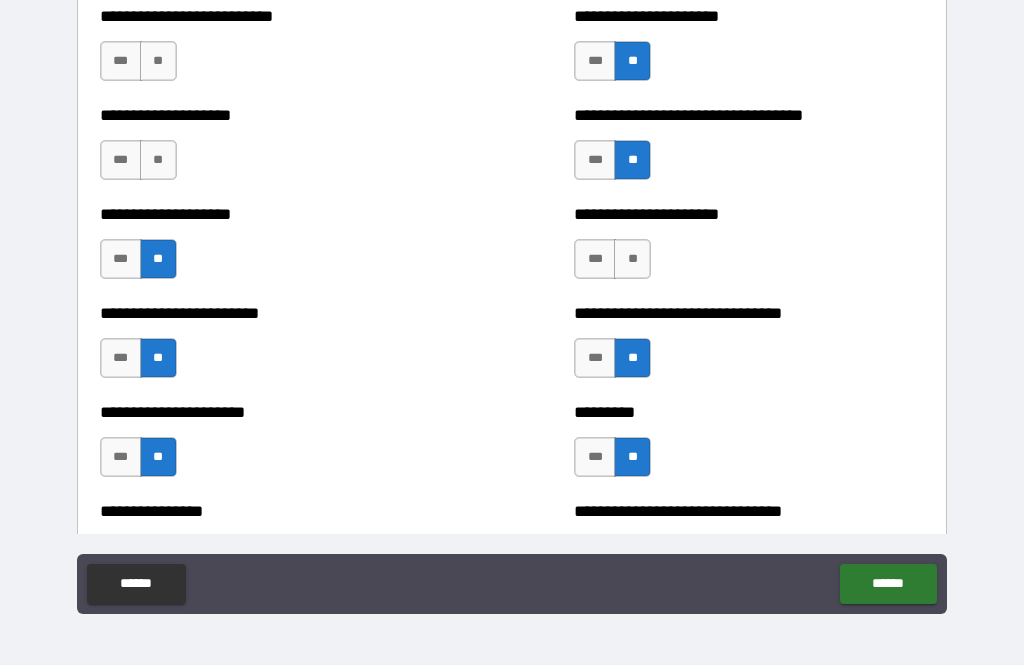 scroll, scrollTop: 1480, scrollLeft: 0, axis: vertical 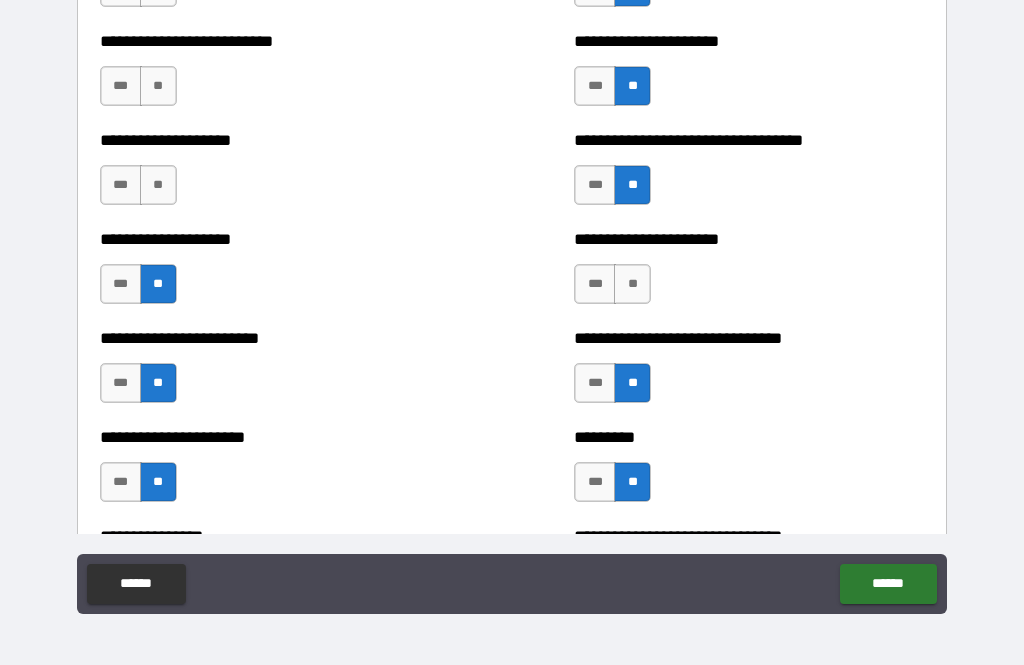 click on "**" at bounding box center (158, 185) 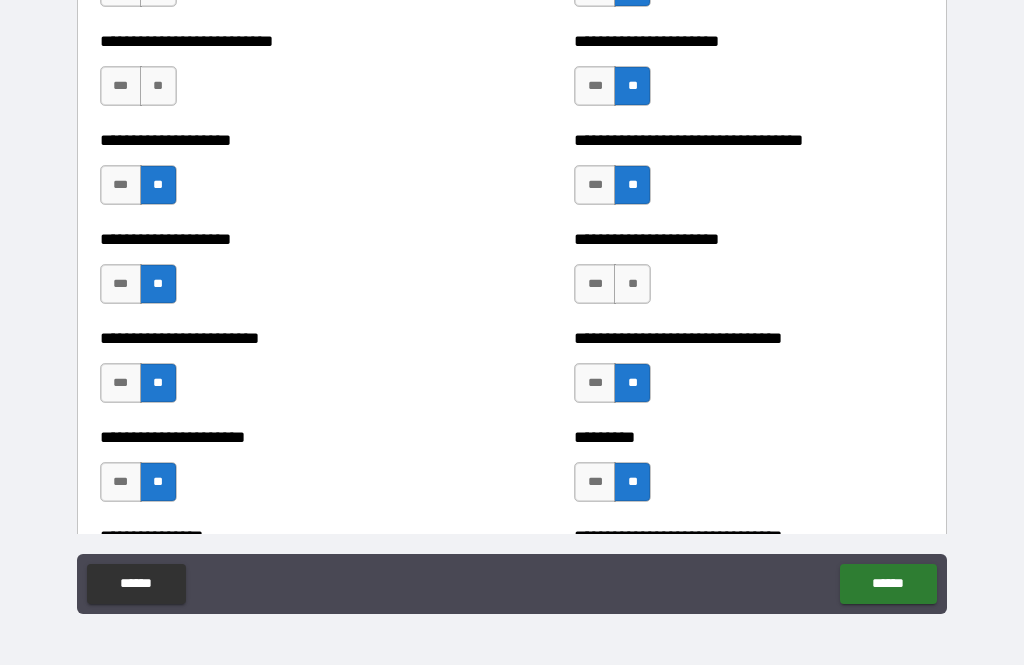 click on "**" at bounding box center (158, 86) 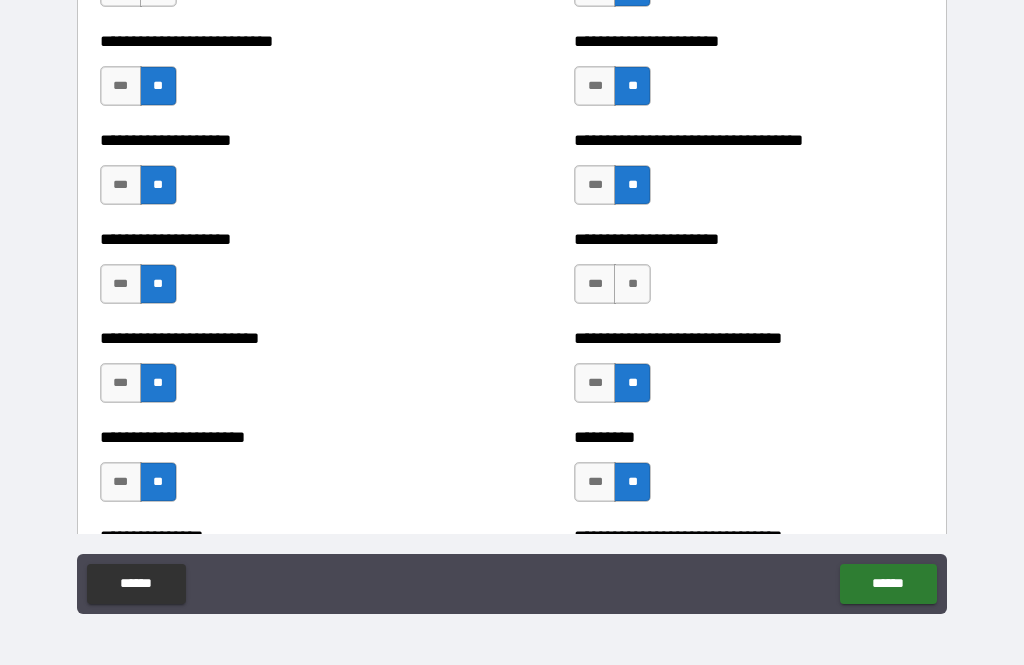 scroll, scrollTop: 1356, scrollLeft: 0, axis: vertical 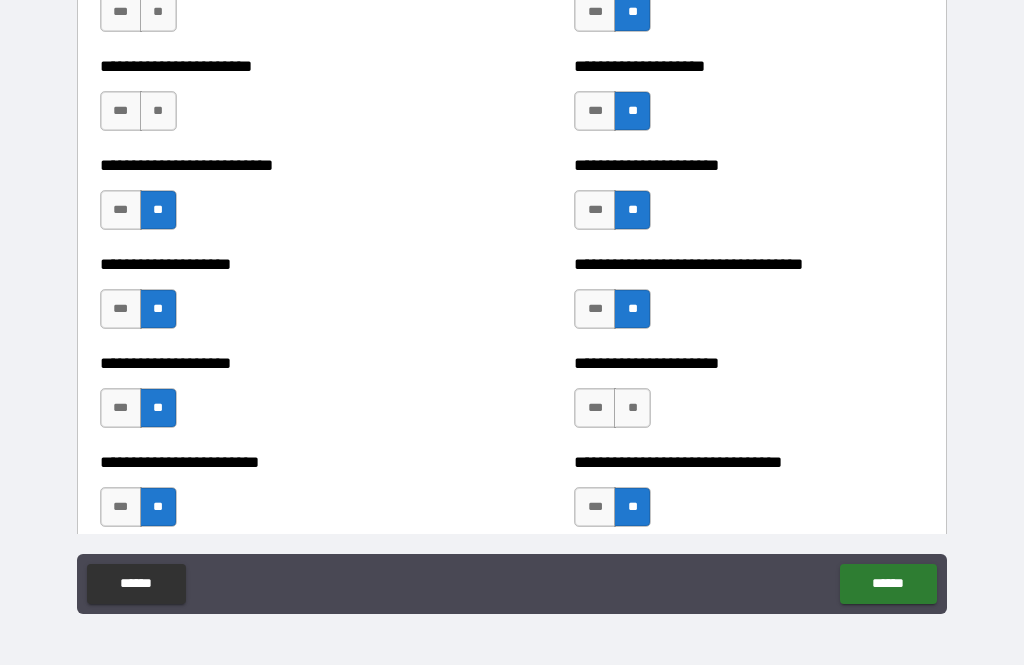 click on "**" at bounding box center (158, 111) 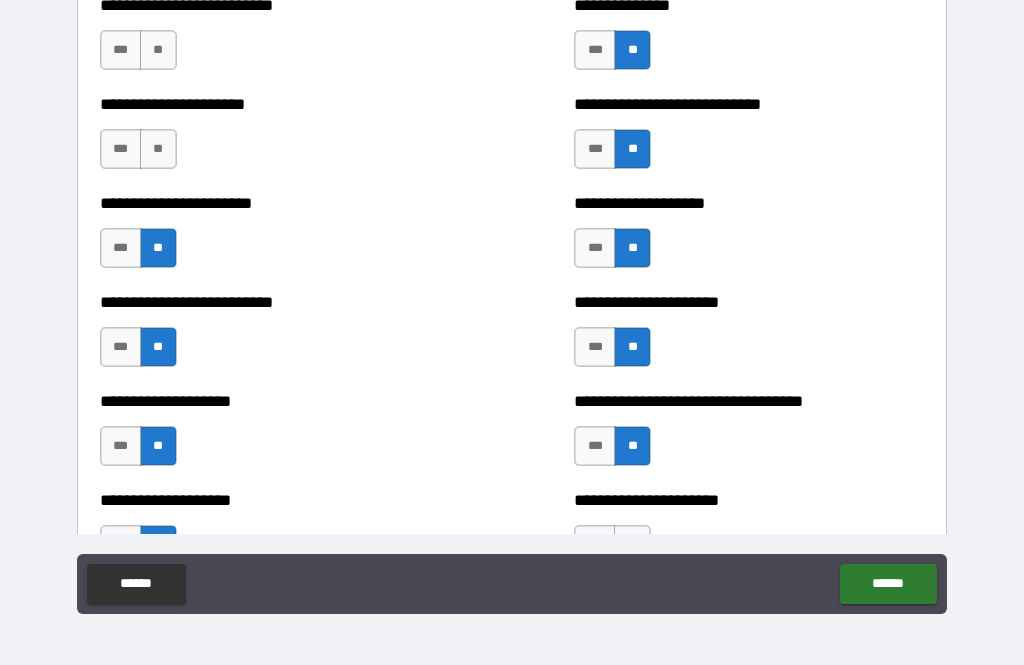 scroll, scrollTop: 1217, scrollLeft: 0, axis: vertical 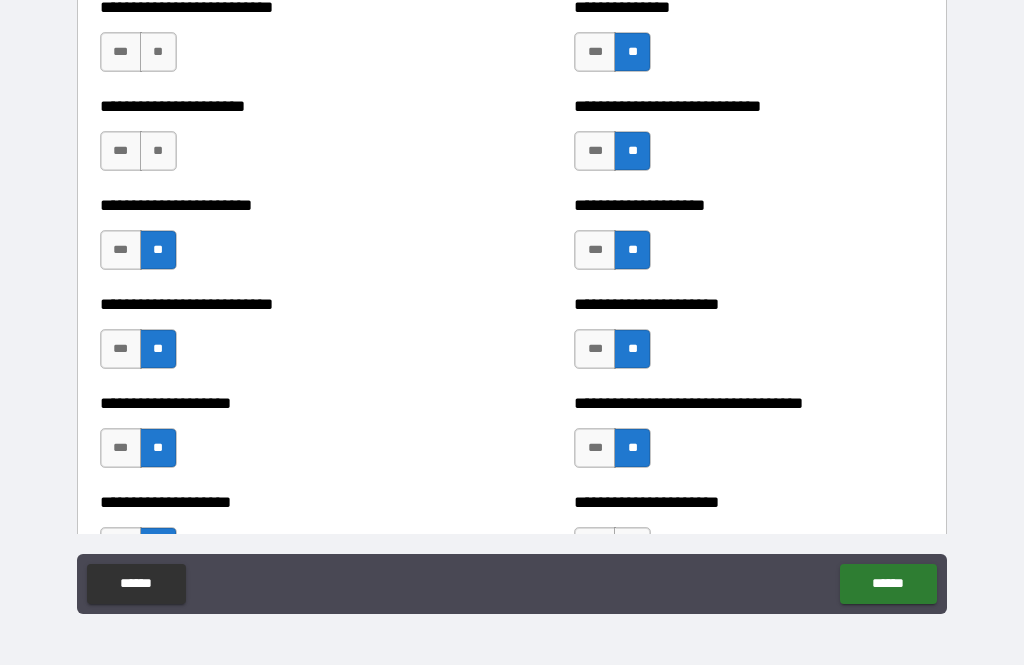 click on "**" at bounding box center (158, 151) 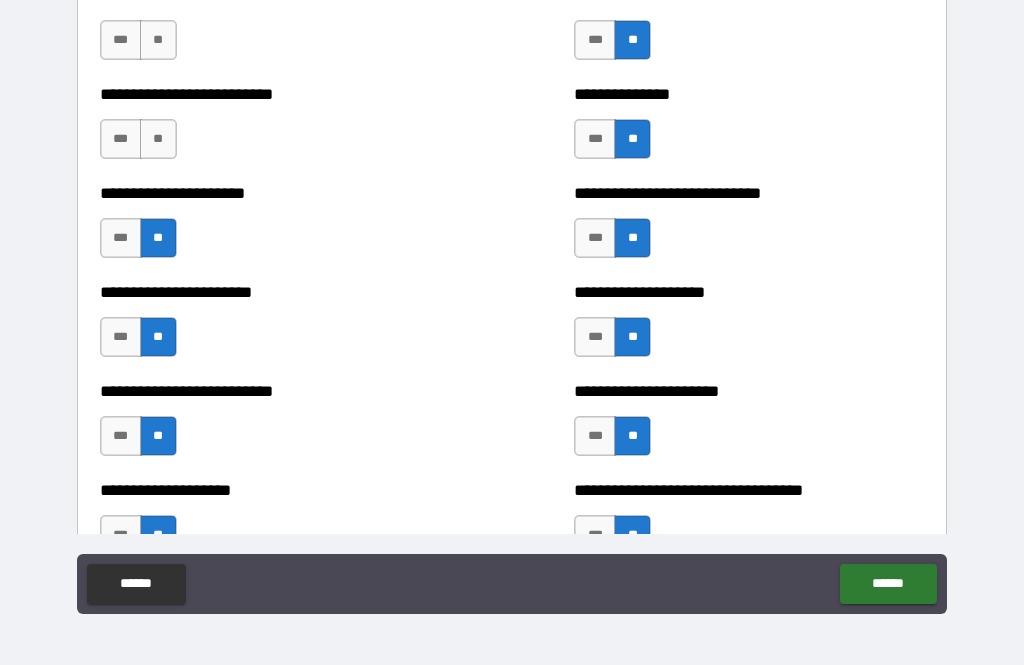 click on "**" at bounding box center (158, 139) 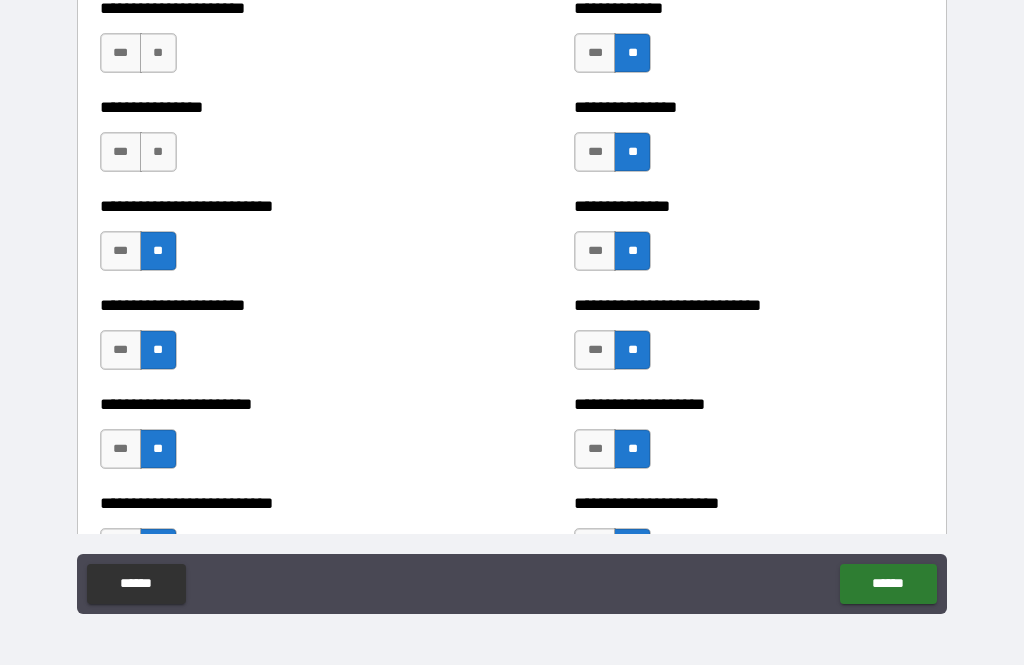 click on "**" at bounding box center (158, 152) 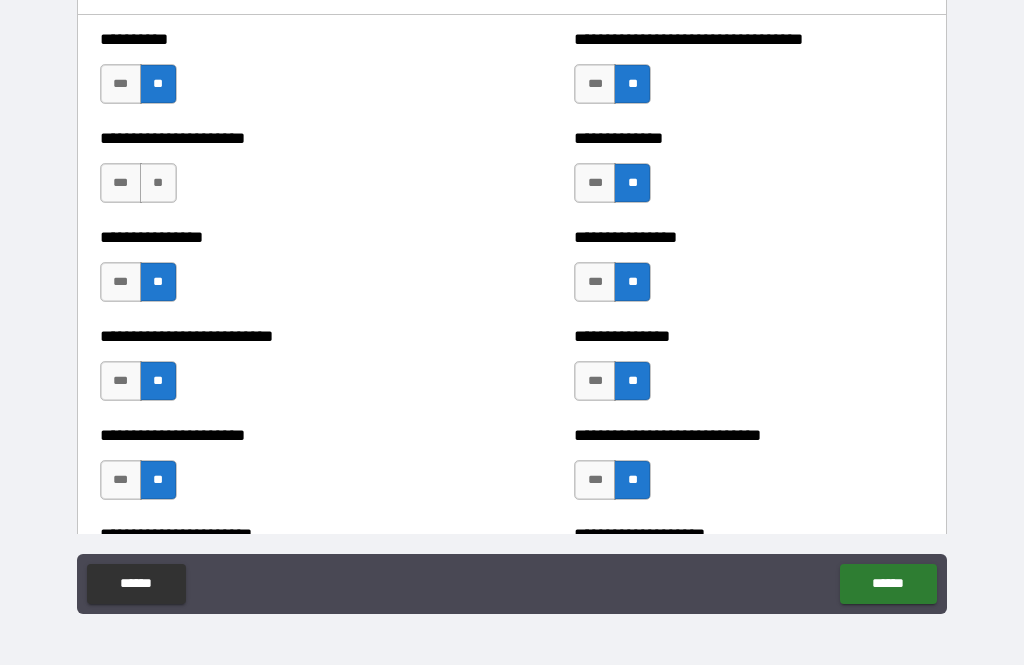 scroll, scrollTop: 883, scrollLeft: 0, axis: vertical 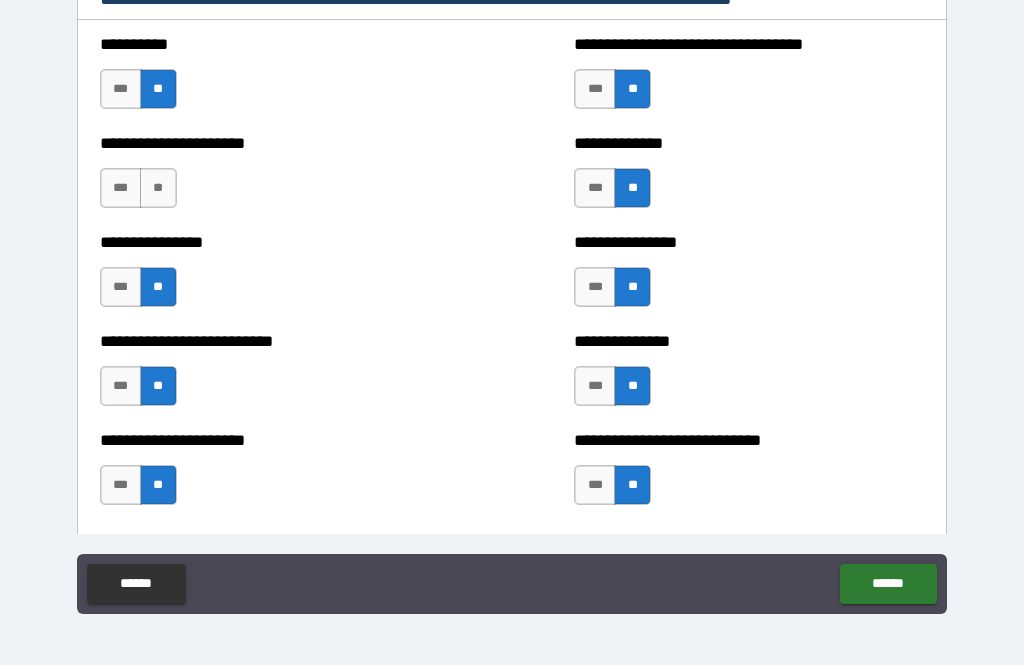 click on "**" at bounding box center (158, 188) 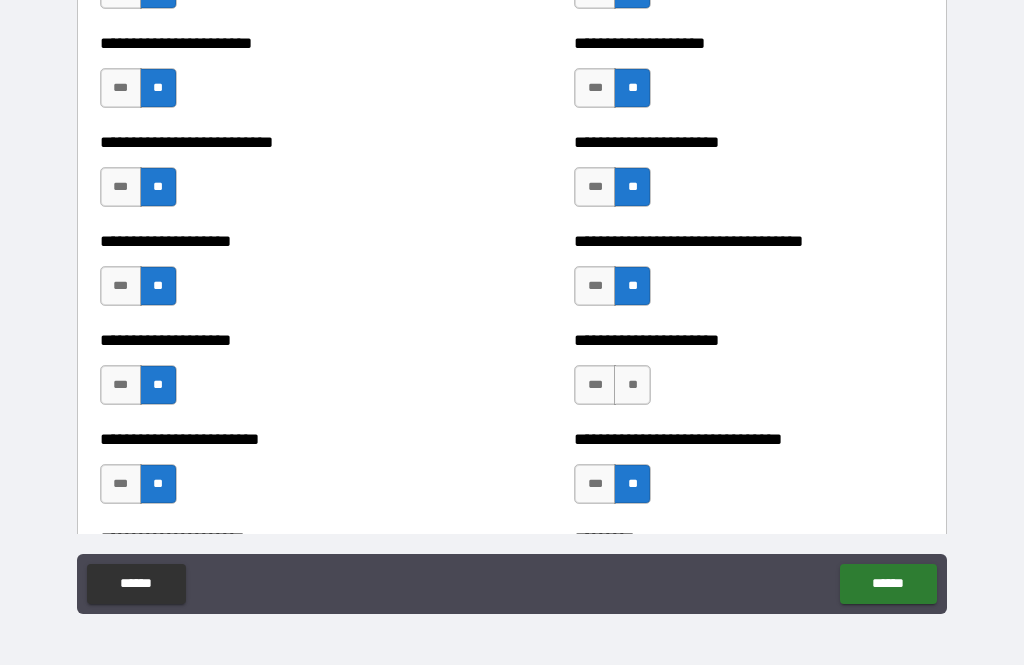 scroll, scrollTop: 1432, scrollLeft: 0, axis: vertical 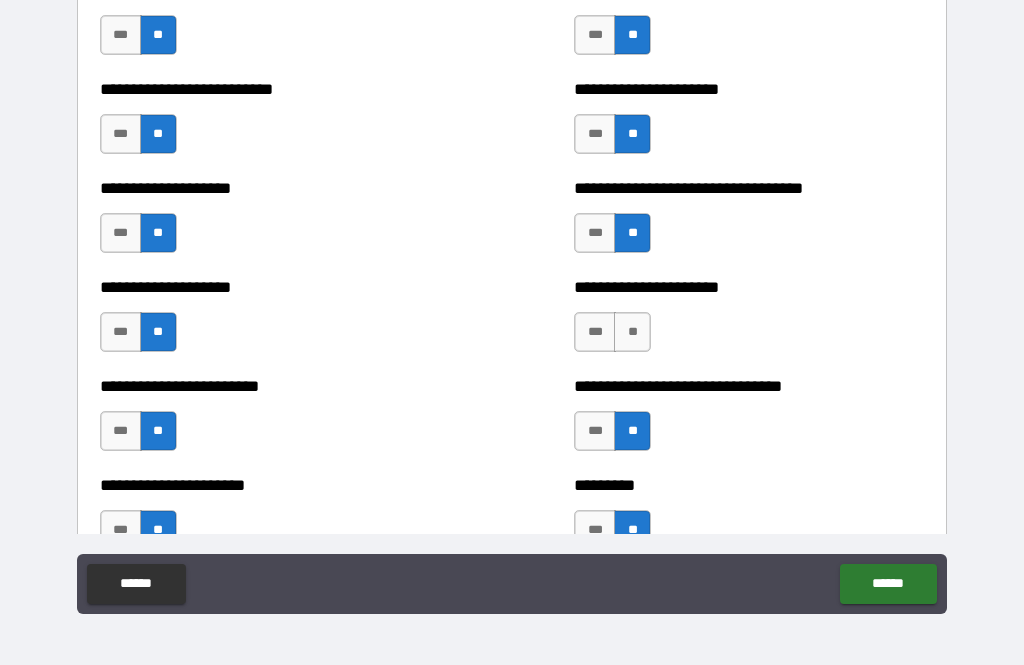 click on "**" at bounding box center [632, 332] 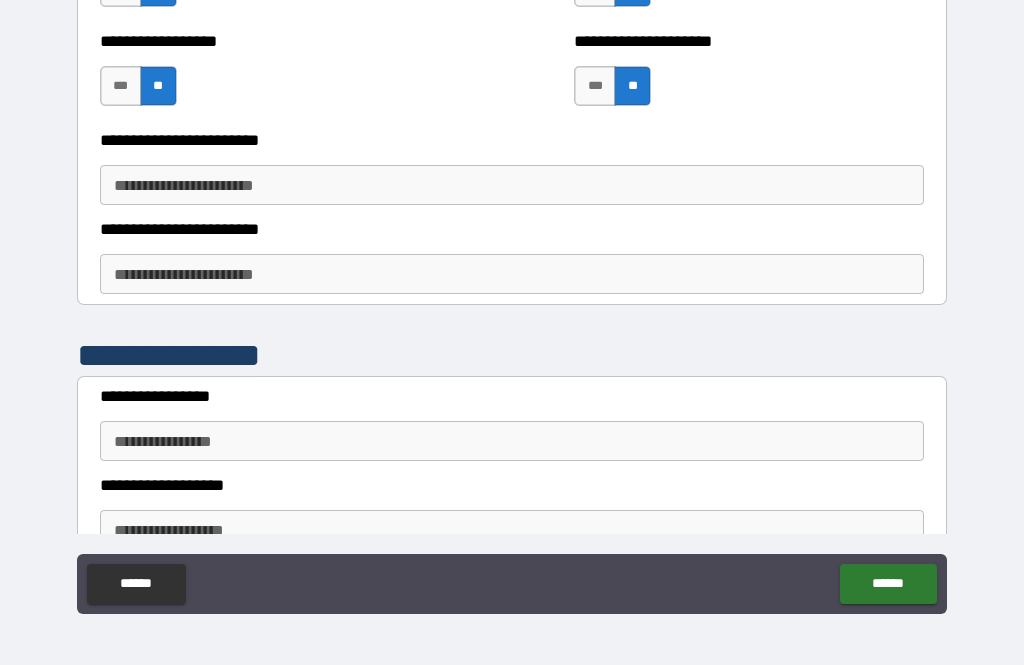 scroll, scrollTop: 2049, scrollLeft: 0, axis: vertical 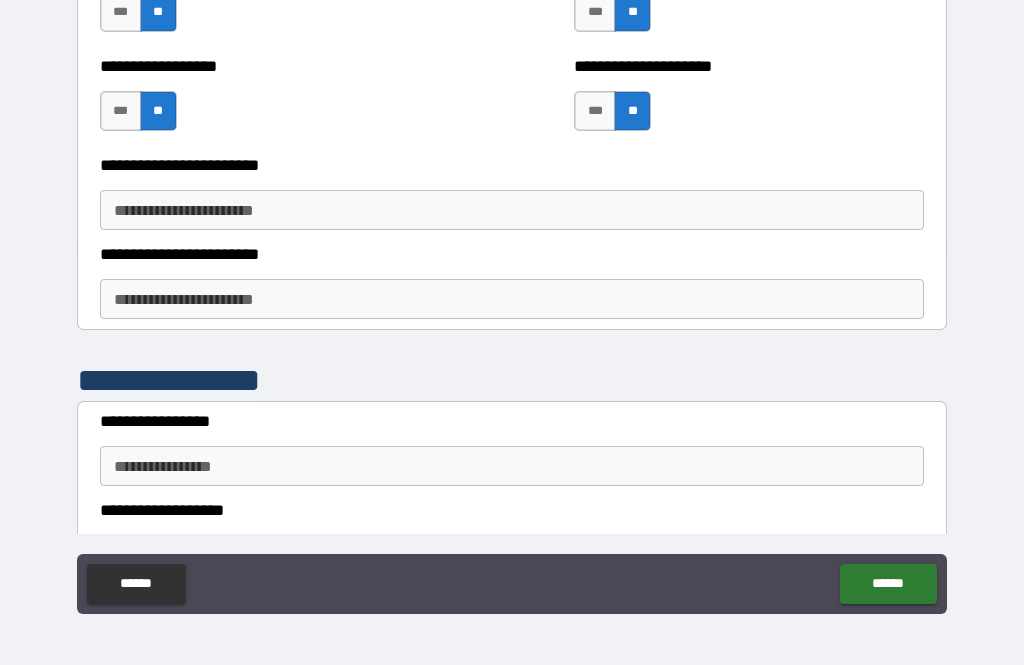 click on "**********" at bounding box center [512, 210] 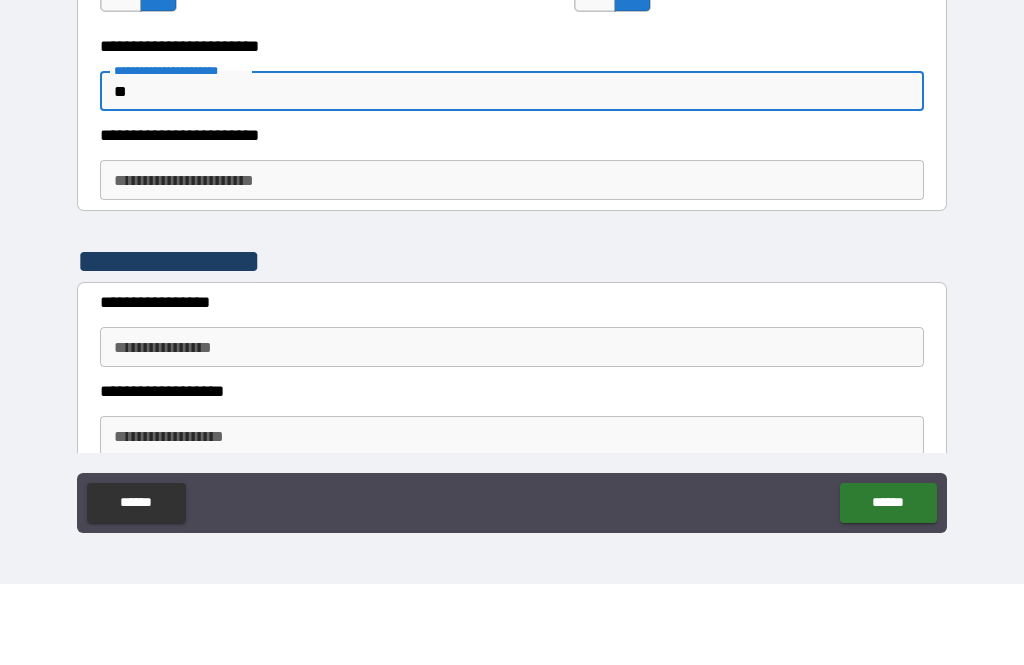 scroll, scrollTop: 2092, scrollLeft: 0, axis: vertical 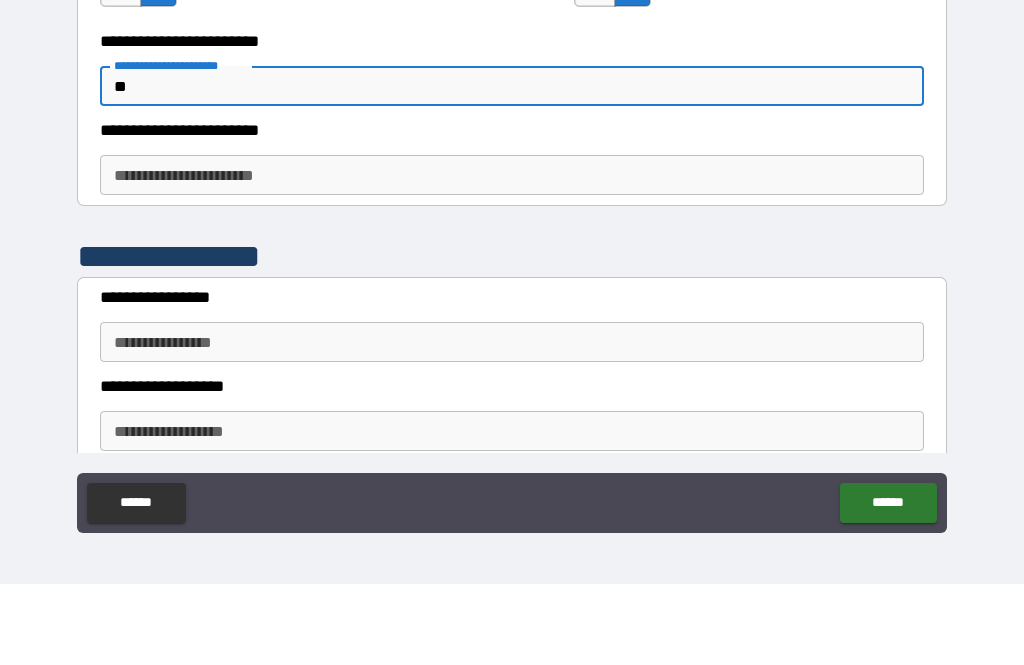 type on "**" 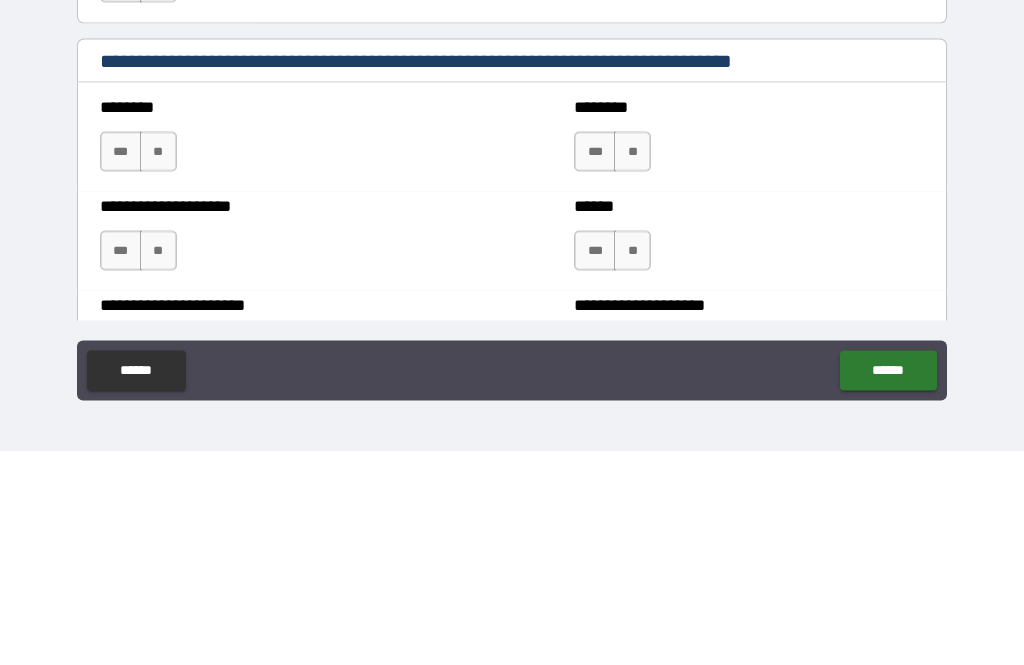 scroll, scrollTop: 2506, scrollLeft: 0, axis: vertical 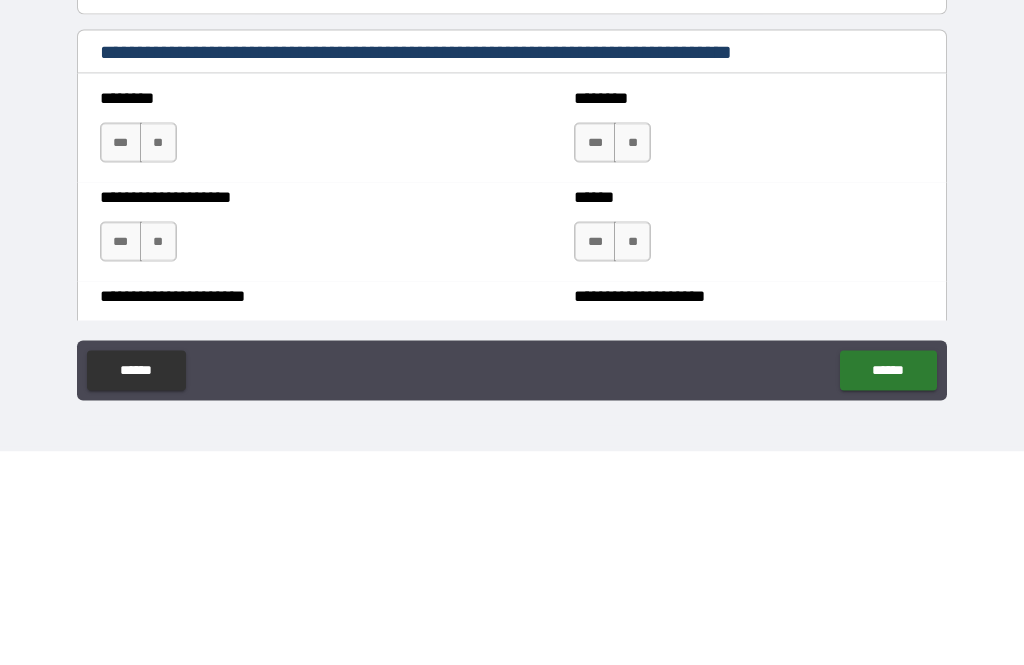 type on "**********" 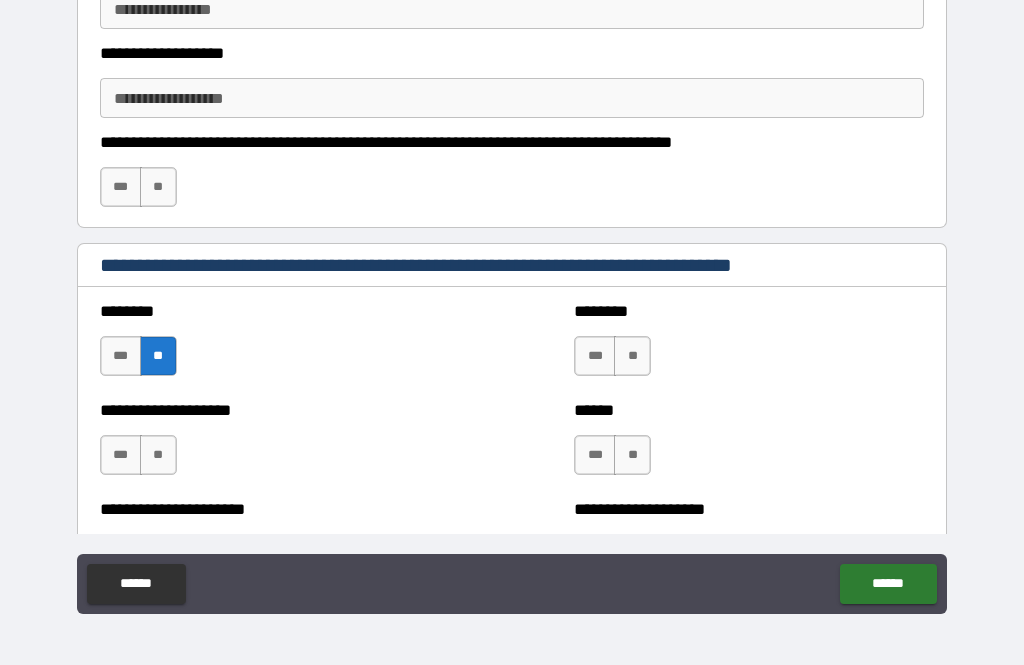 click on "**" at bounding box center [158, 455] 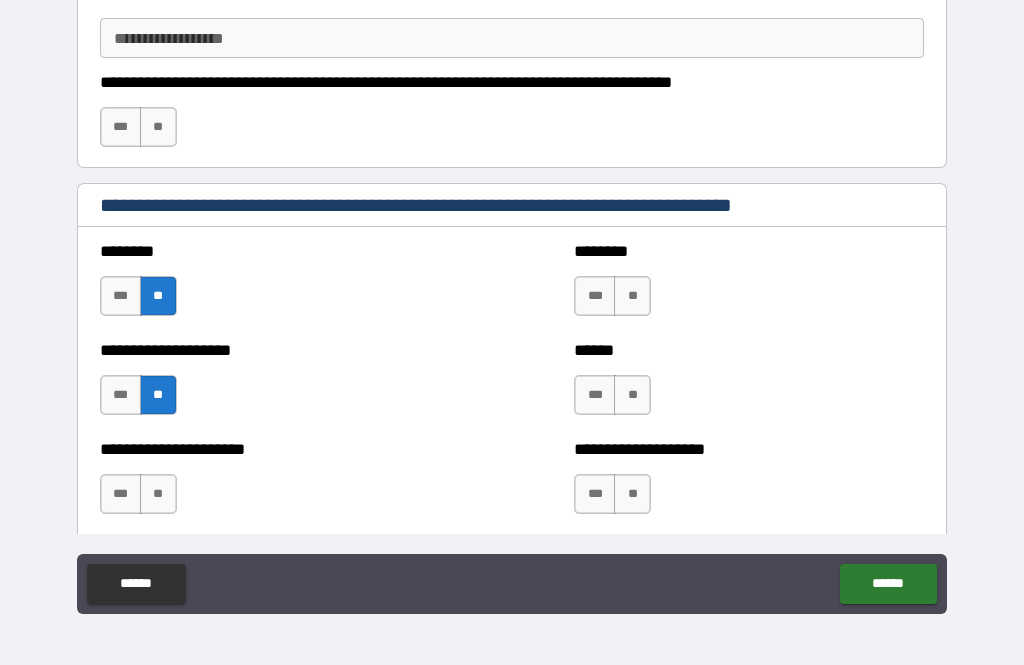 scroll, scrollTop: 2579, scrollLeft: 0, axis: vertical 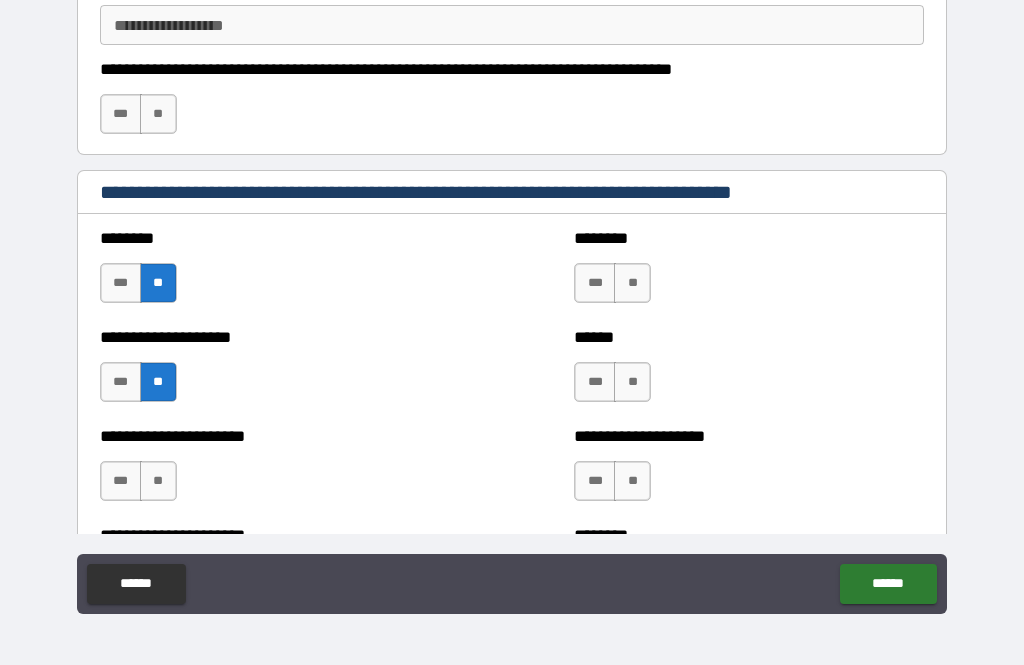 click on "**" at bounding box center [632, 283] 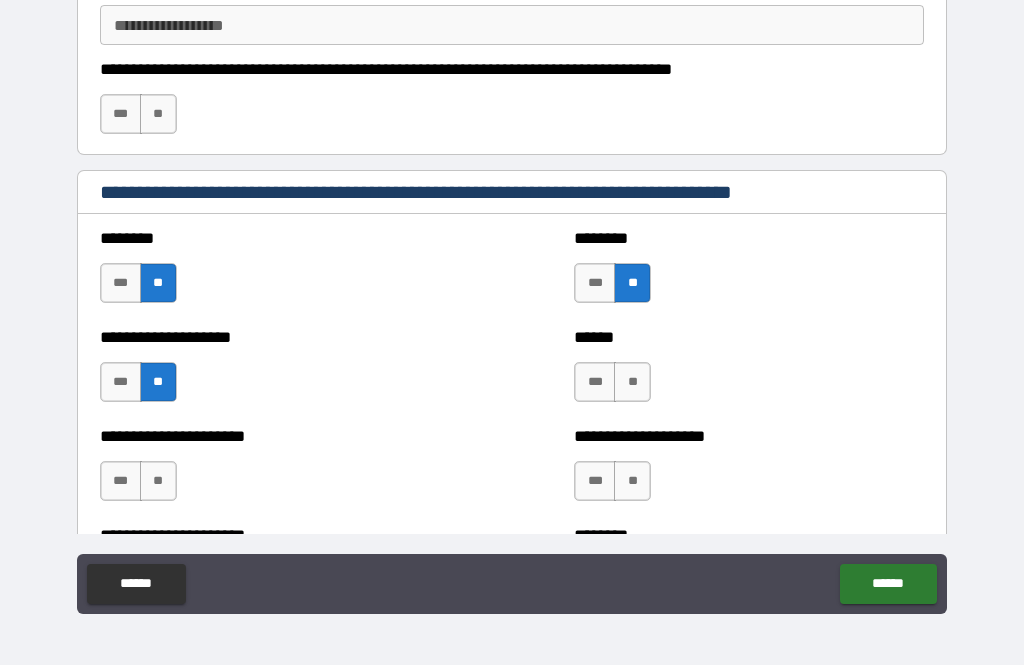 click on "**" at bounding box center [632, 382] 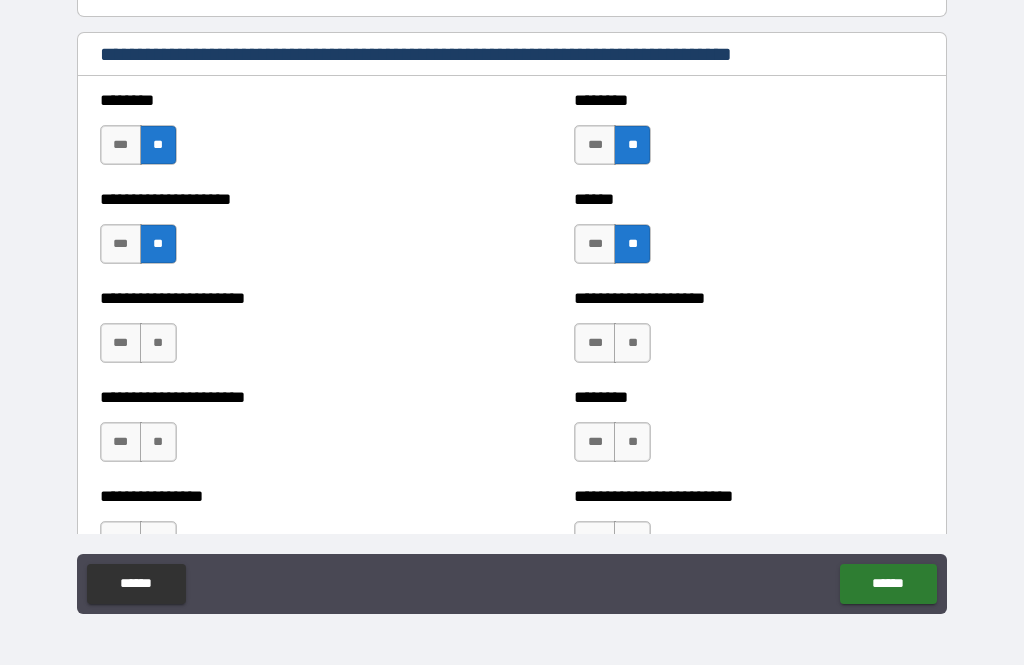 click on "**" at bounding box center (632, 343) 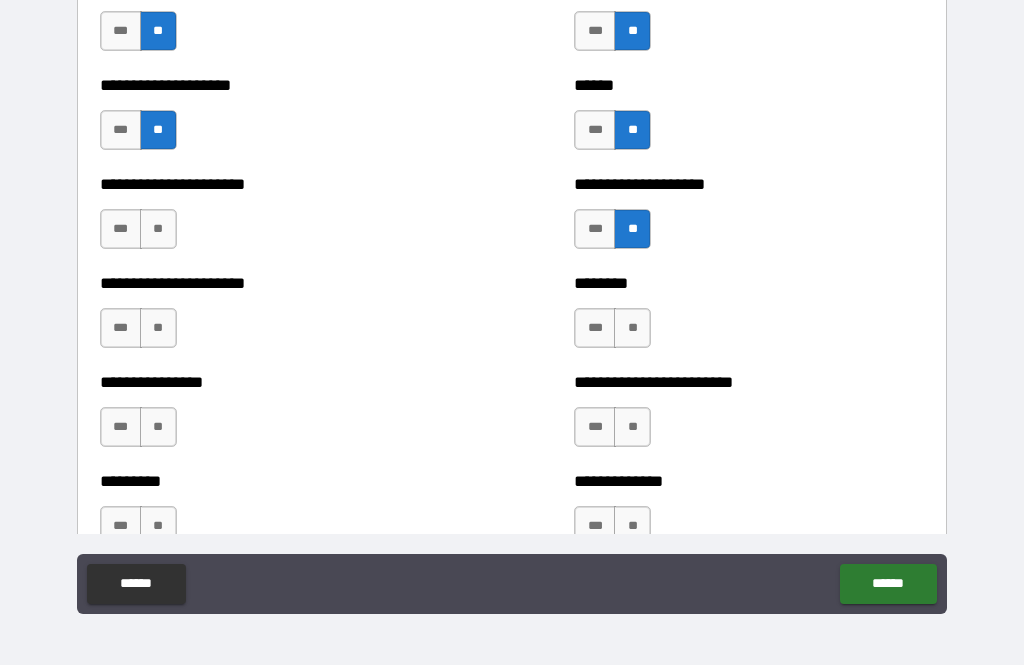 click on "**" at bounding box center (632, 328) 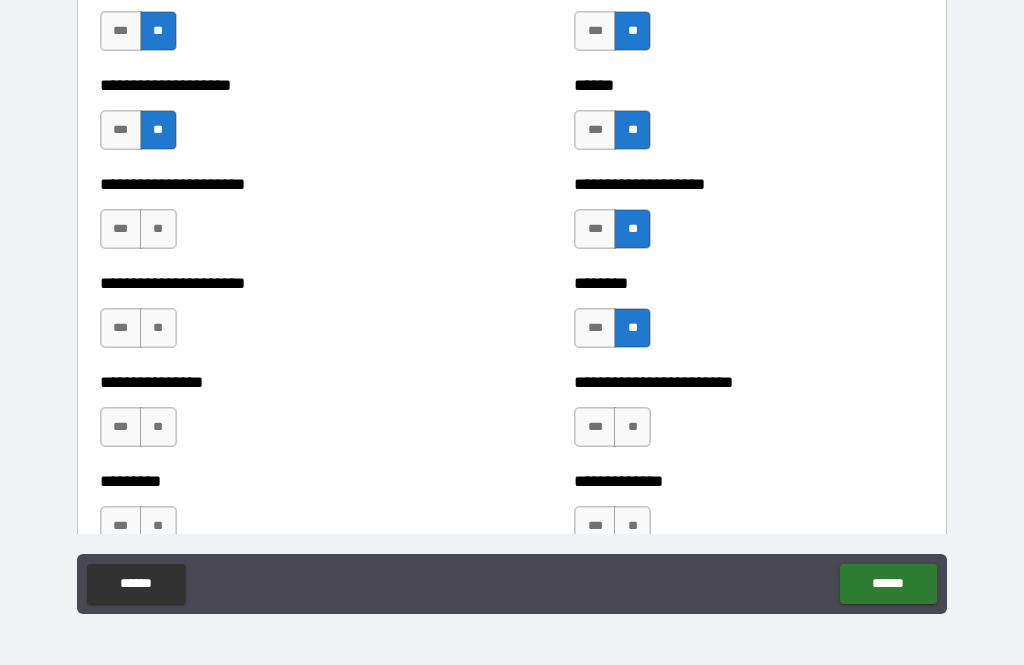 scroll, scrollTop: 2962, scrollLeft: 0, axis: vertical 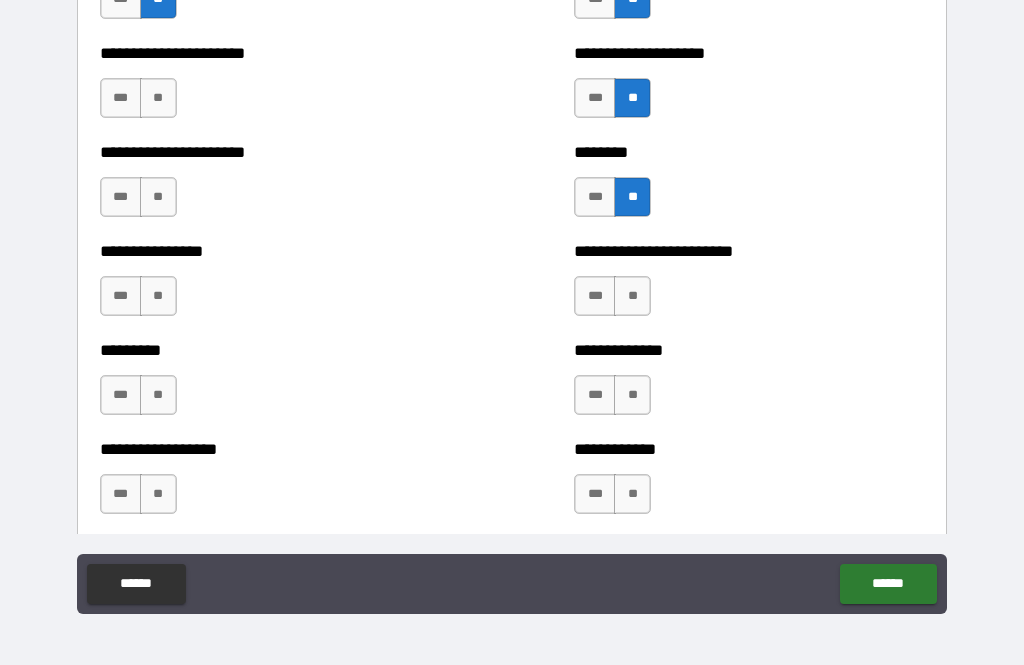 click on "**" at bounding box center (632, 296) 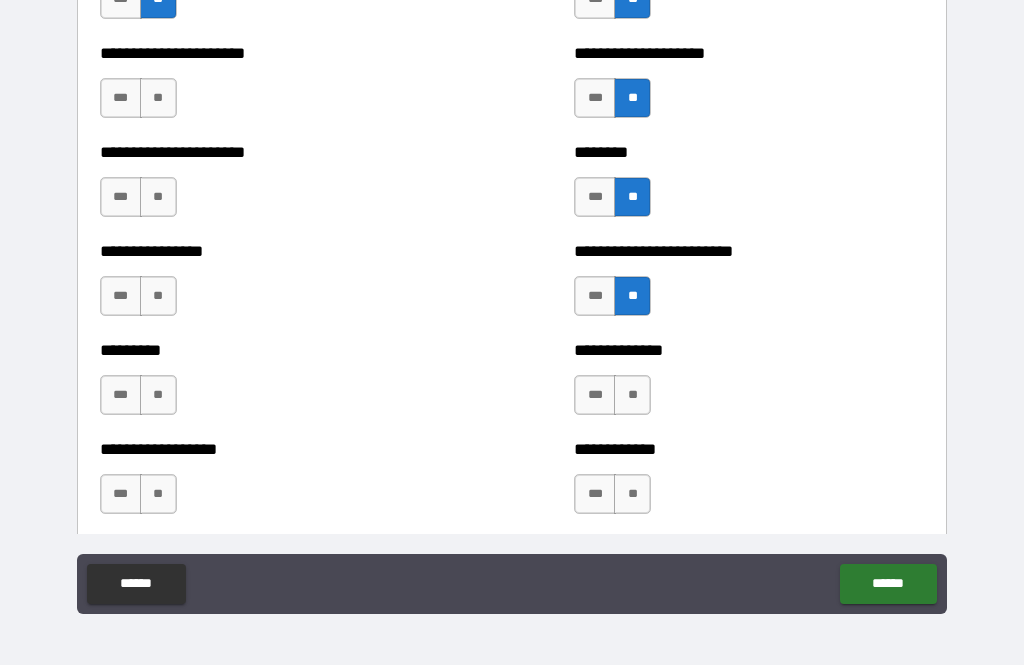click on "**" at bounding box center (632, 395) 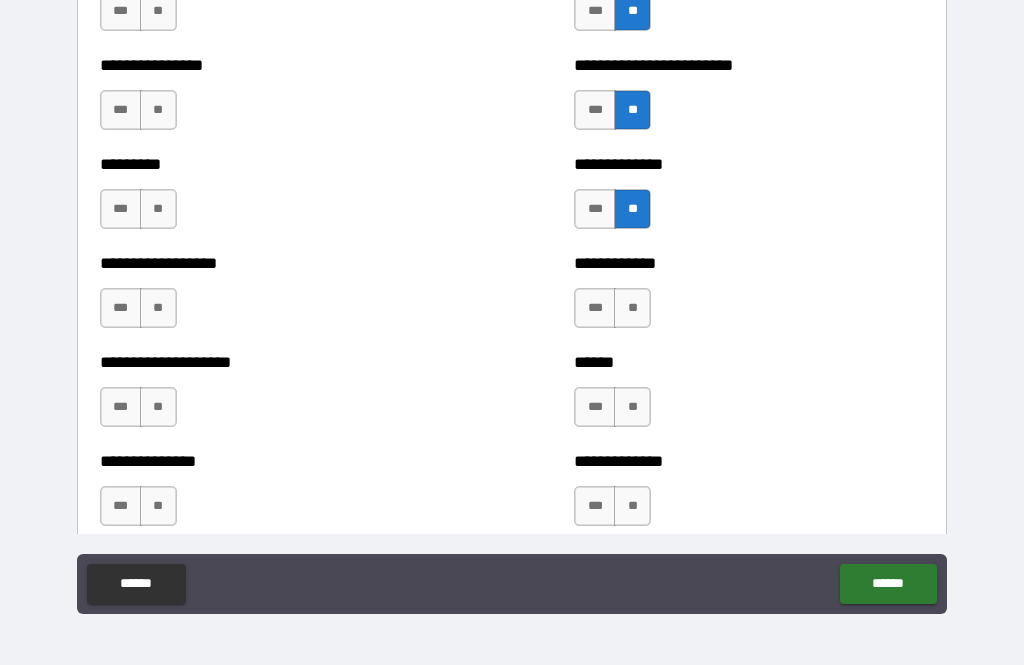 scroll, scrollTop: 3148, scrollLeft: 0, axis: vertical 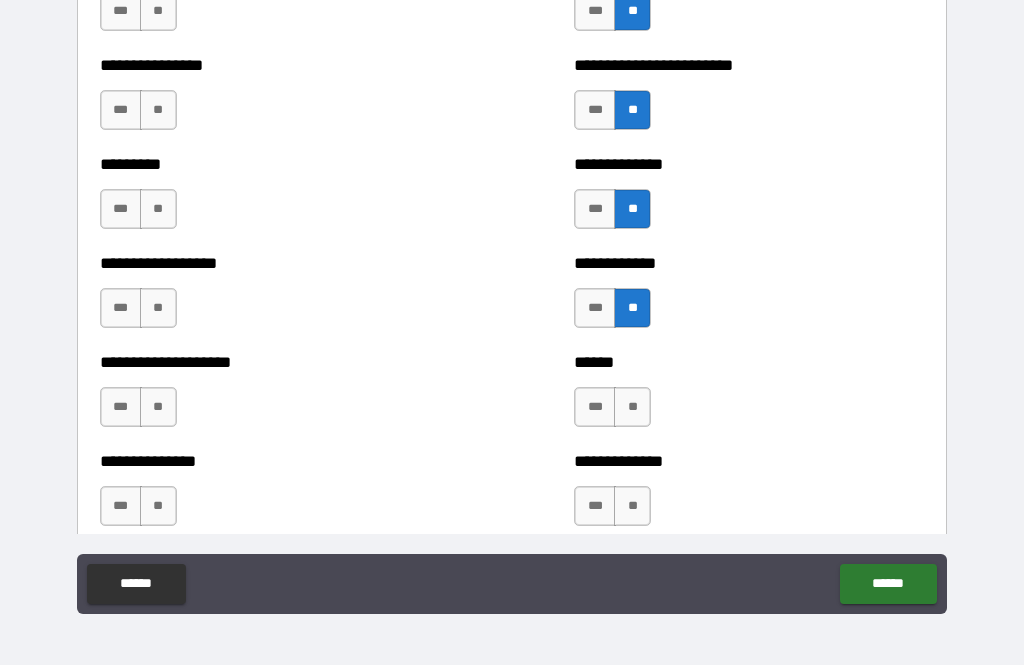 click on "**" at bounding box center [632, 407] 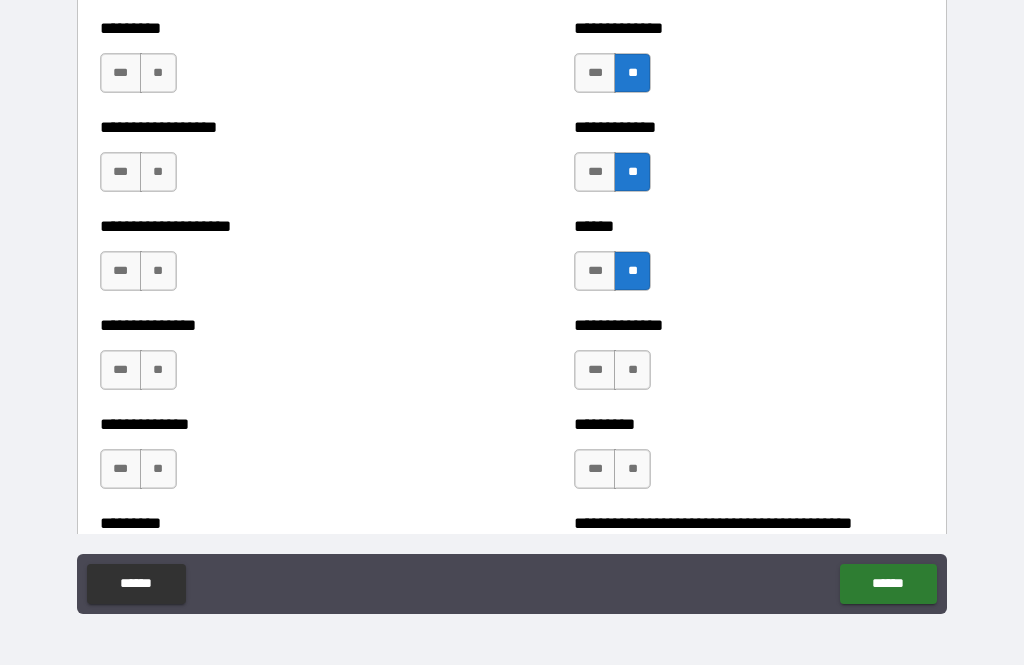 scroll, scrollTop: 3358, scrollLeft: 0, axis: vertical 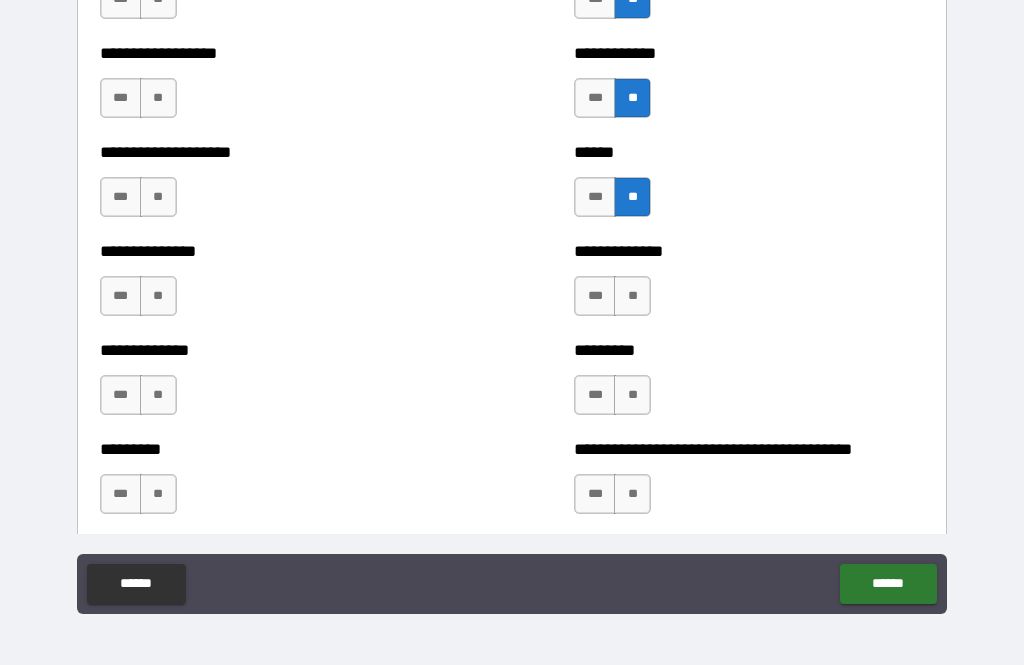 click on "**" at bounding box center (632, 296) 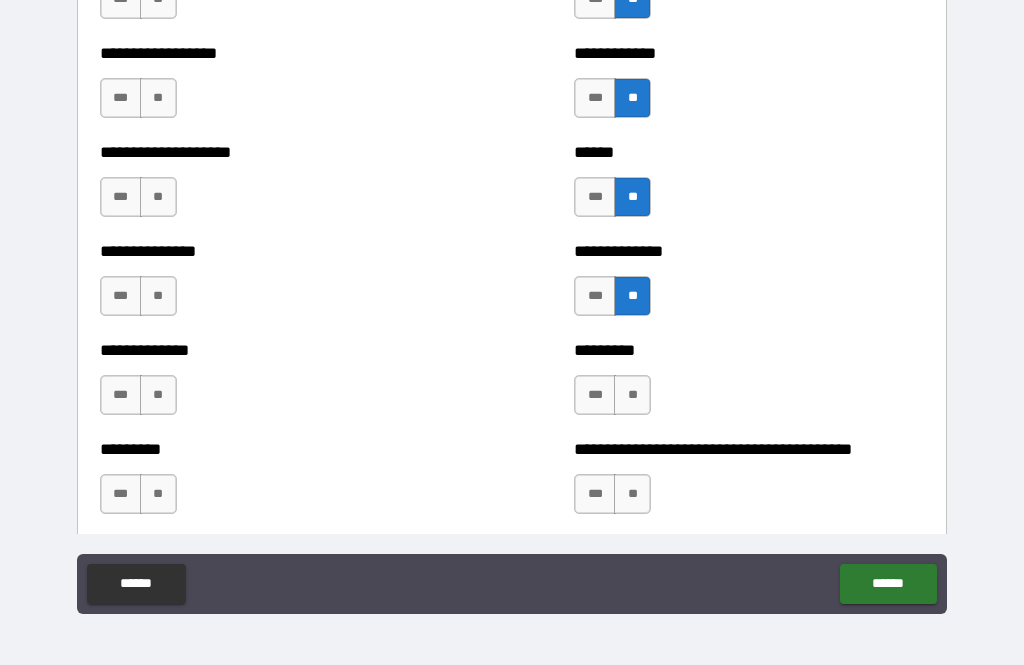 click on "**" at bounding box center (632, 395) 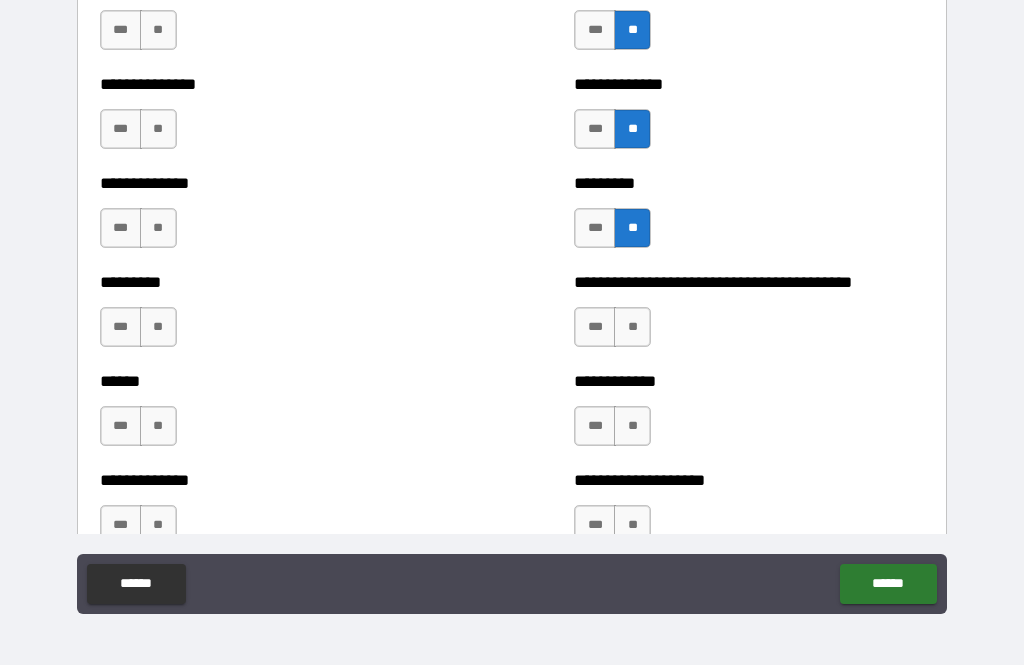 scroll, scrollTop: 3525, scrollLeft: 0, axis: vertical 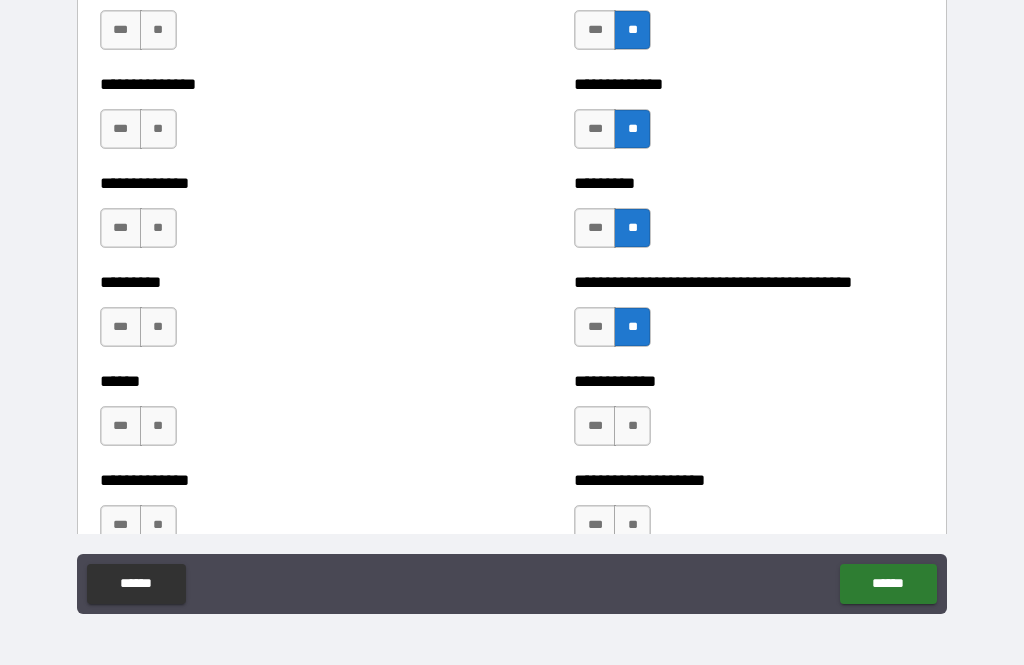 click on "**" at bounding box center [632, 426] 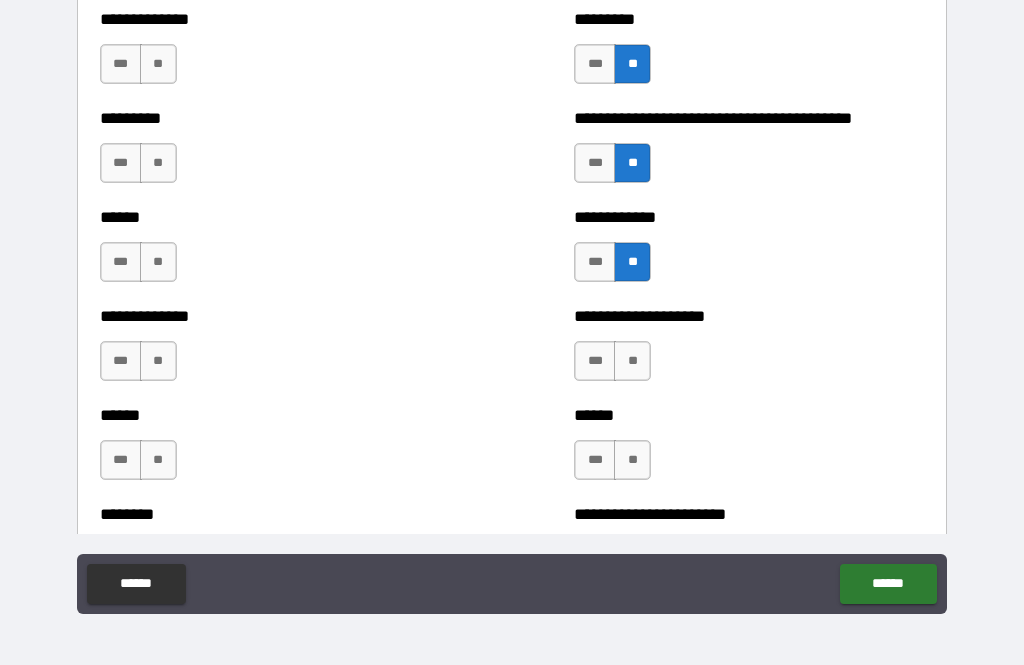 scroll, scrollTop: 3699, scrollLeft: 0, axis: vertical 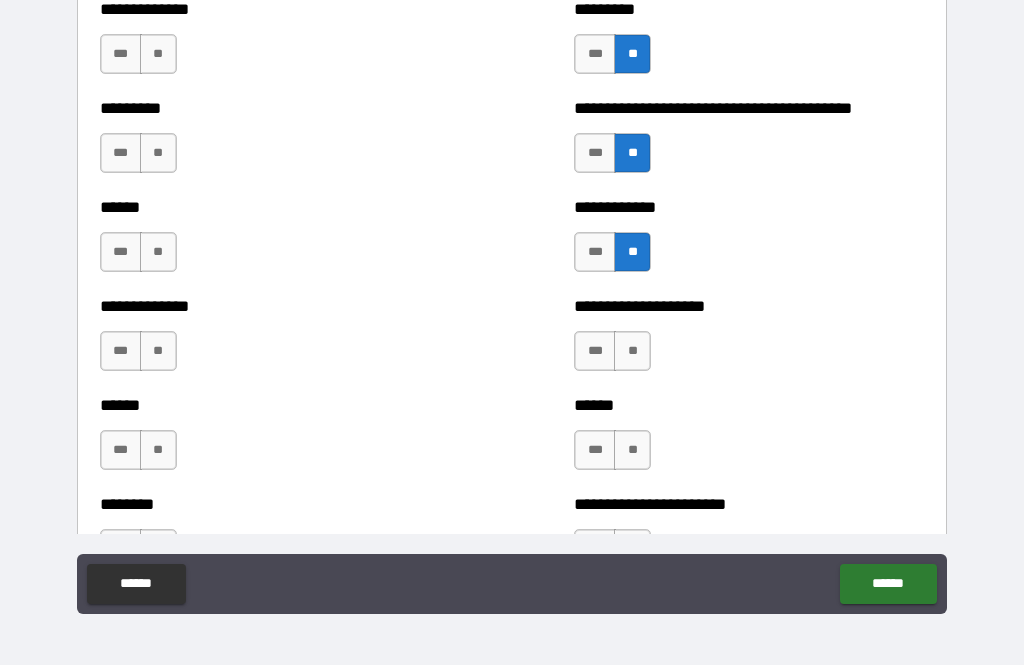 click on "**" at bounding box center [632, 351] 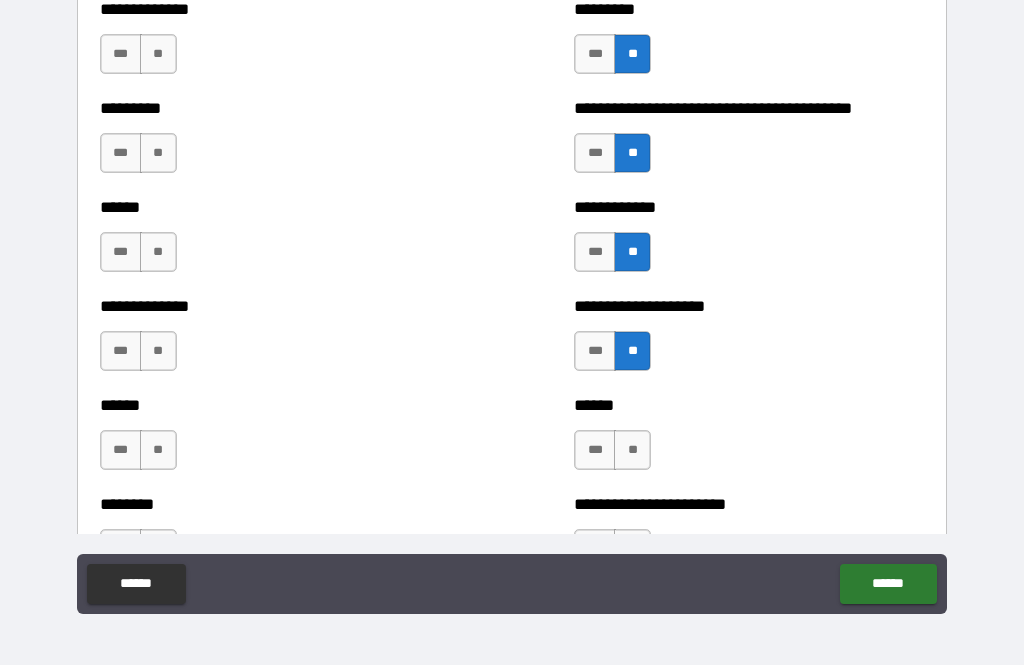 click on "**" at bounding box center [632, 450] 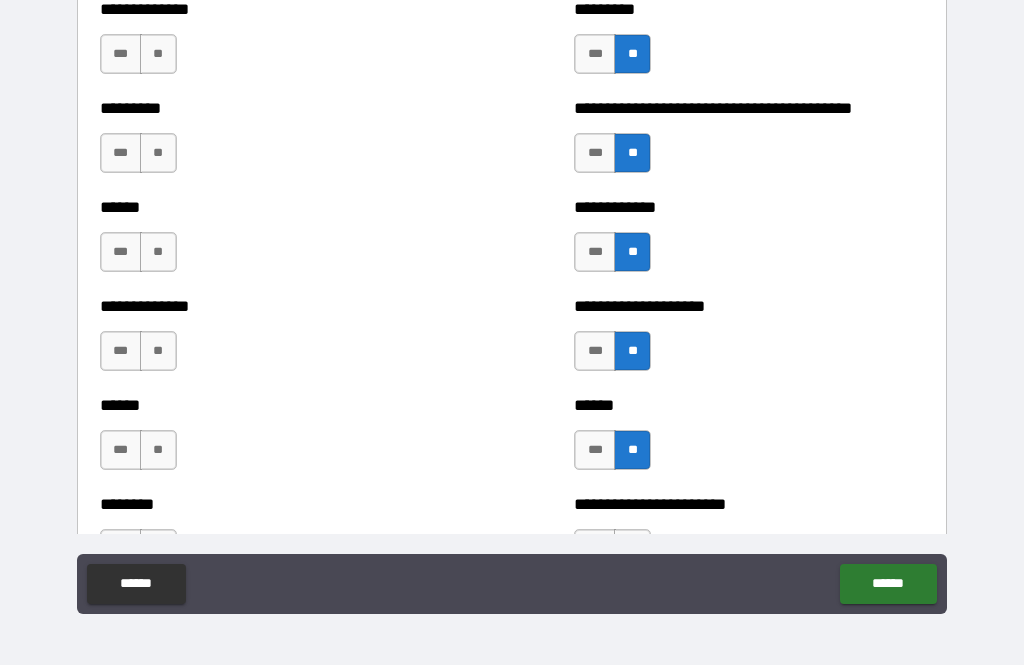scroll, scrollTop: 3905, scrollLeft: 0, axis: vertical 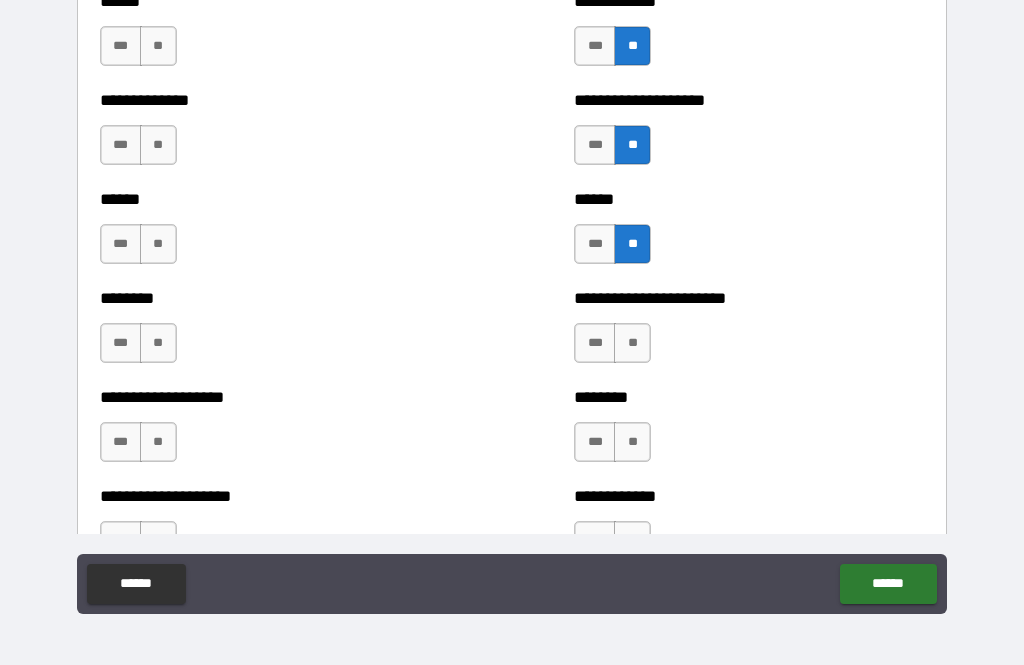 click on "**" at bounding box center [632, 343] 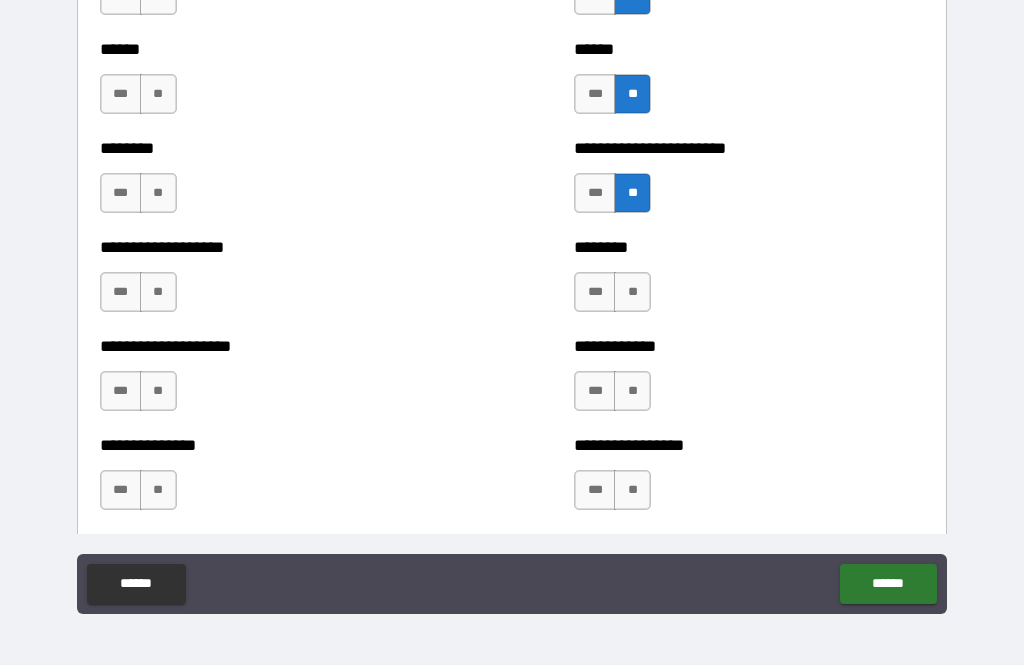 scroll, scrollTop: 4056, scrollLeft: 0, axis: vertical 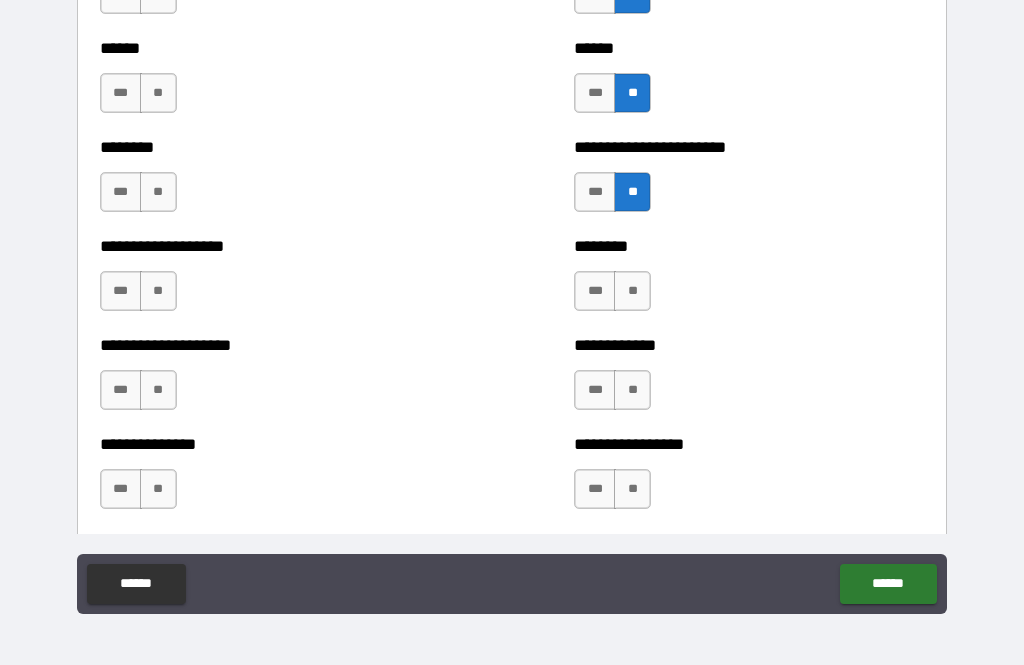 click on "**" at bounding box center [632, 291] 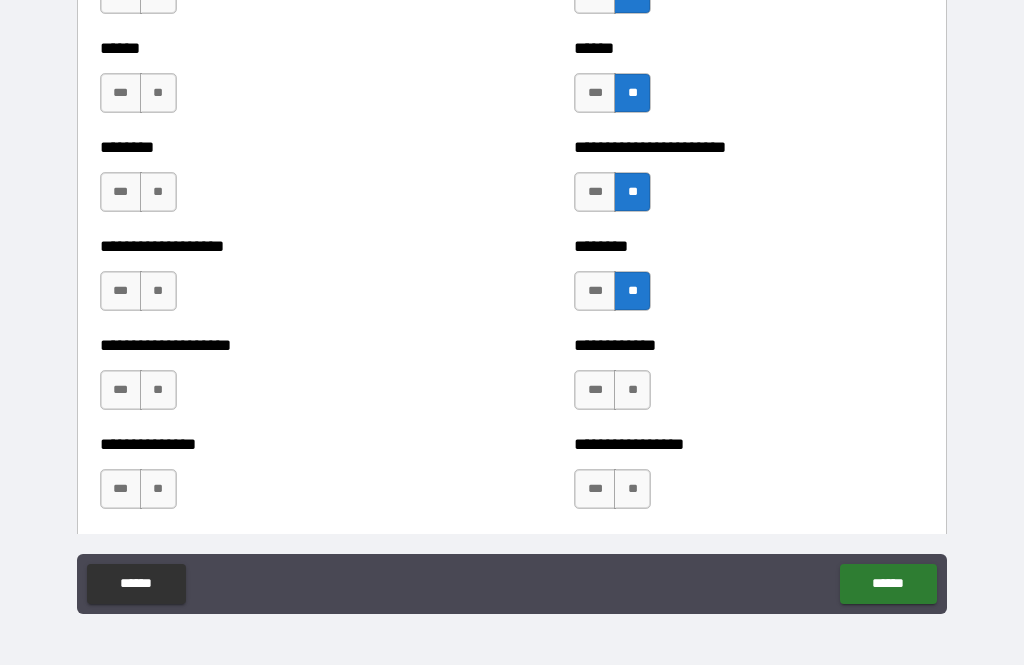 click on "**" at bounding box center [632, 390] 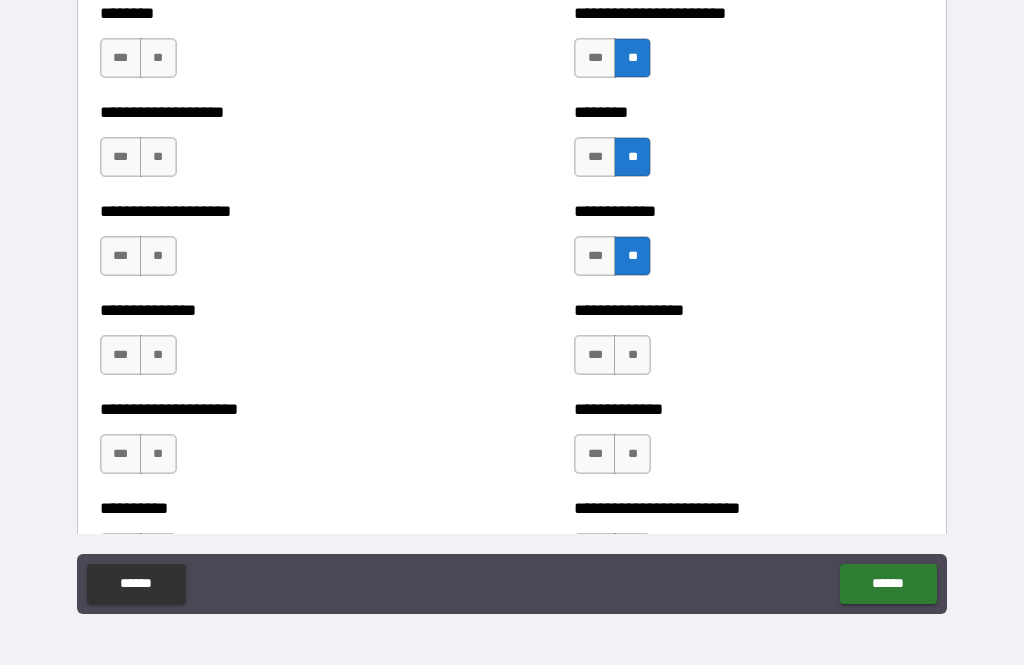 click on "**" at bounding box center [632, 355] 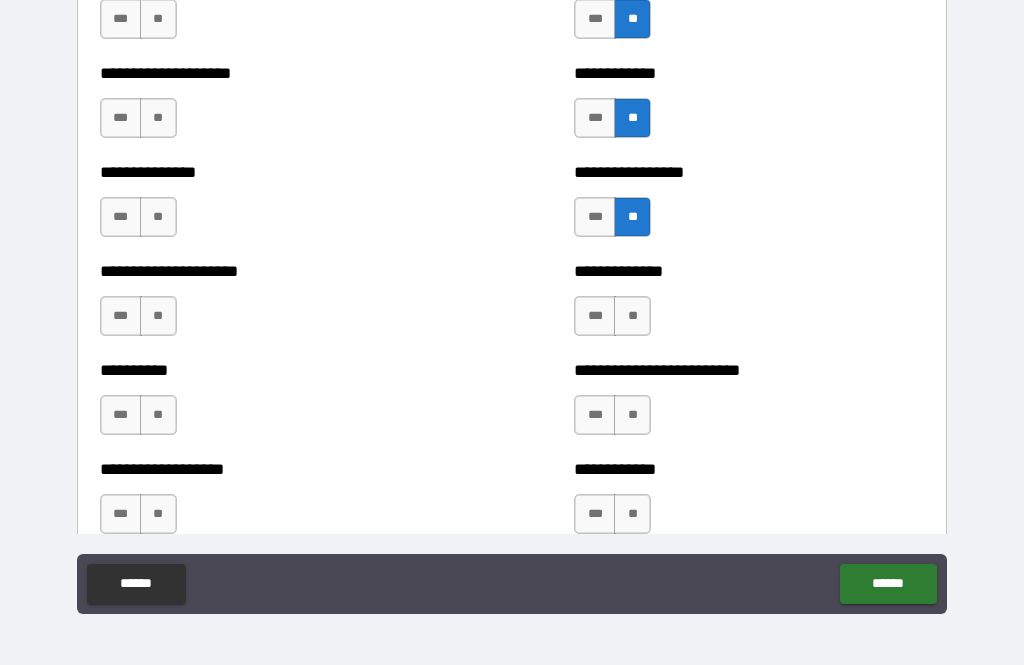 scroll, scrollTop: 4324, scrollLeft: 0, axis: vertical 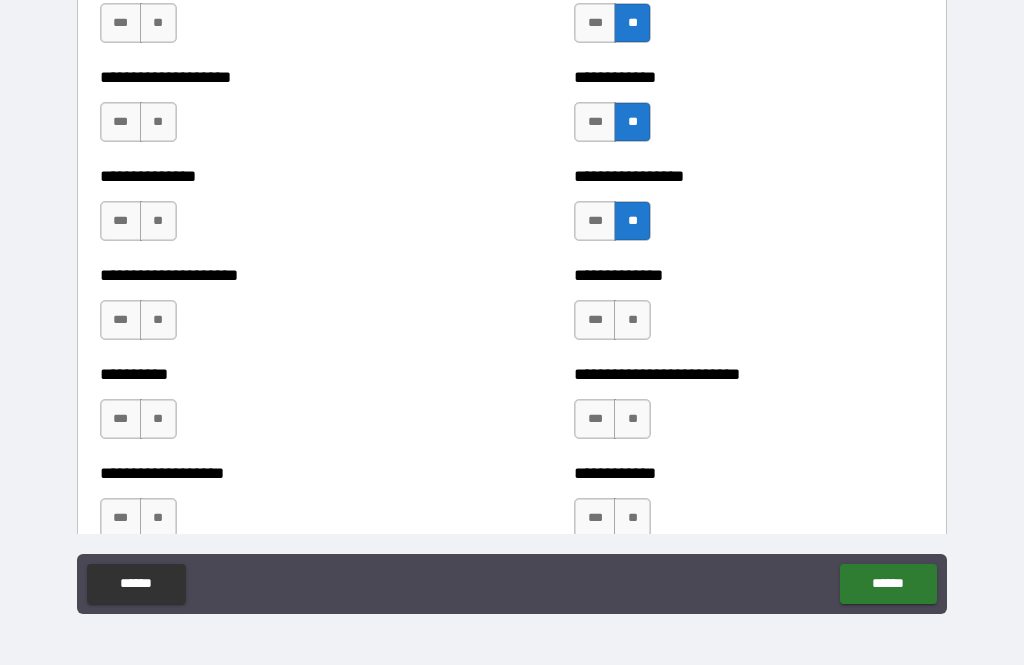 click on "**" at bounding box center [632, 320] 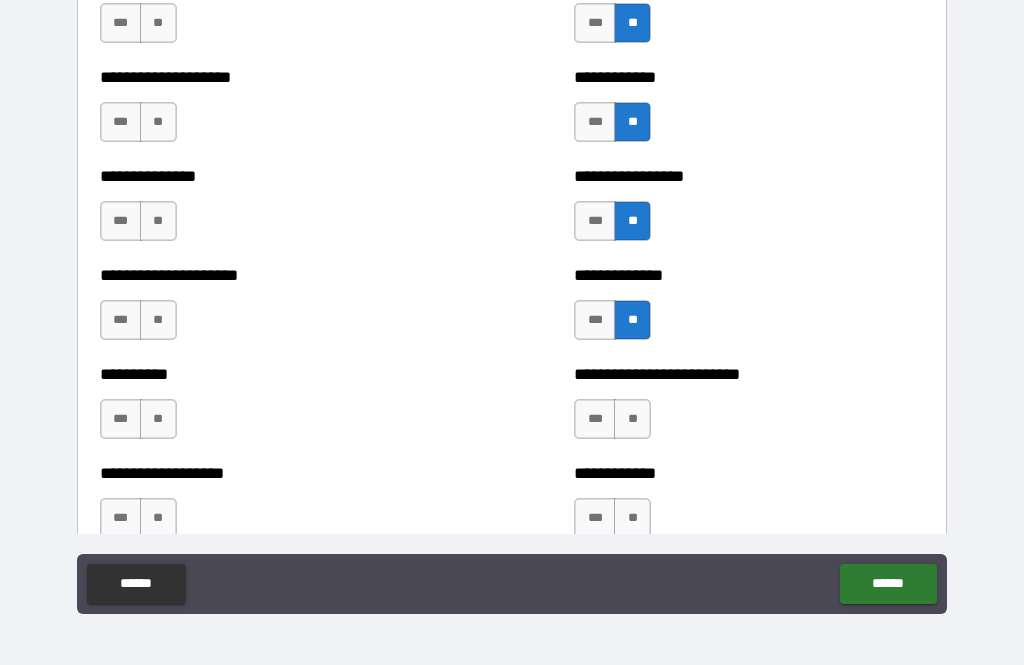 click on "**" at bounding box center (632, 419) 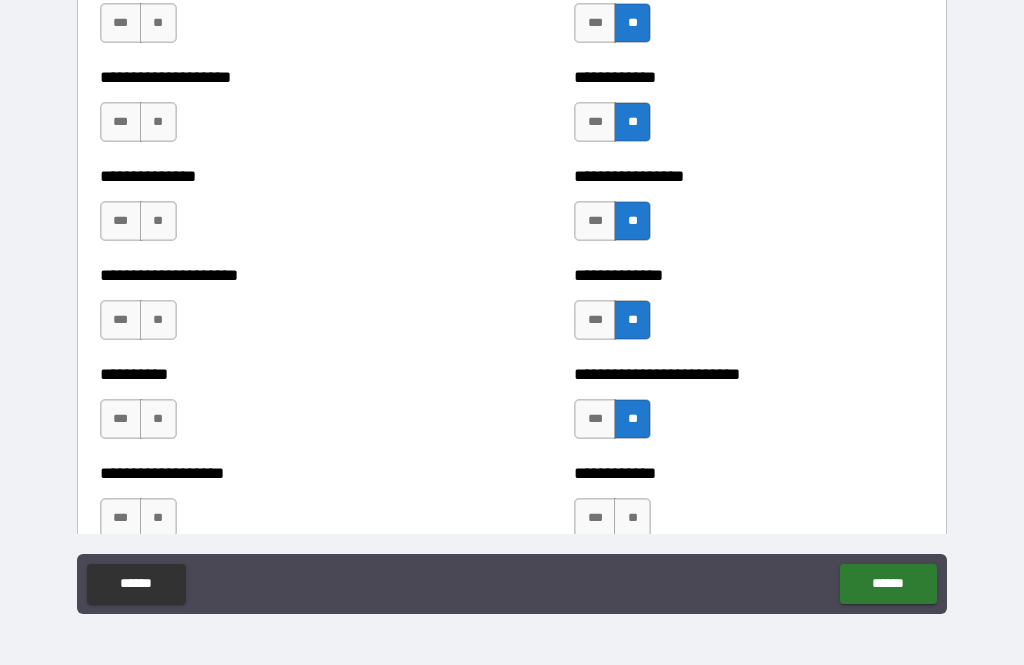 scroll, scrollTop: 4459, scrollLeft: 0, axis: vertical 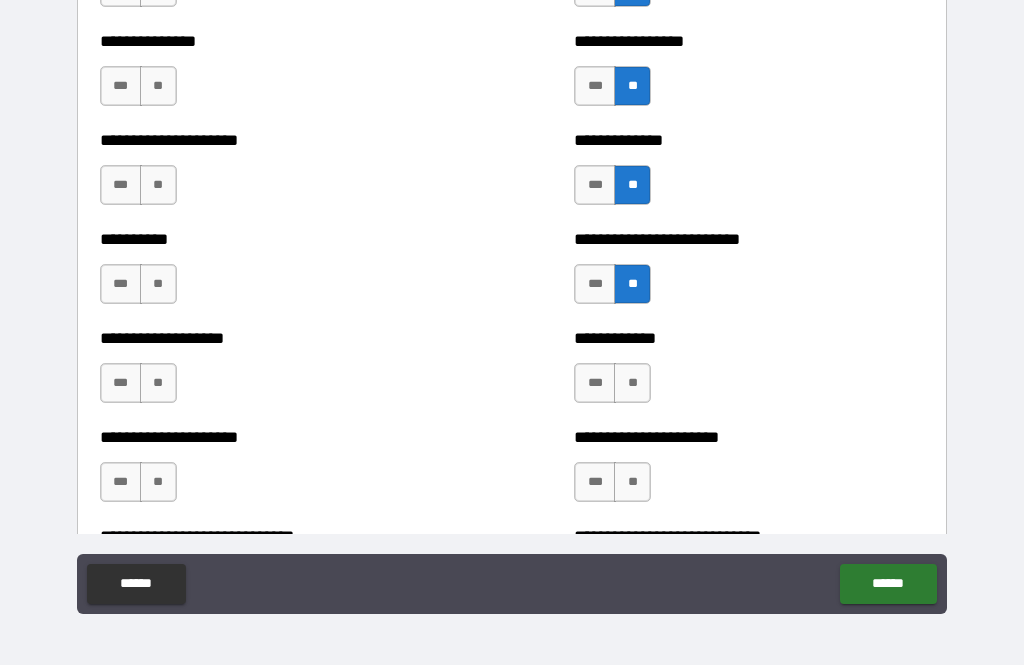click on "**" at bounding box center (632, 383) 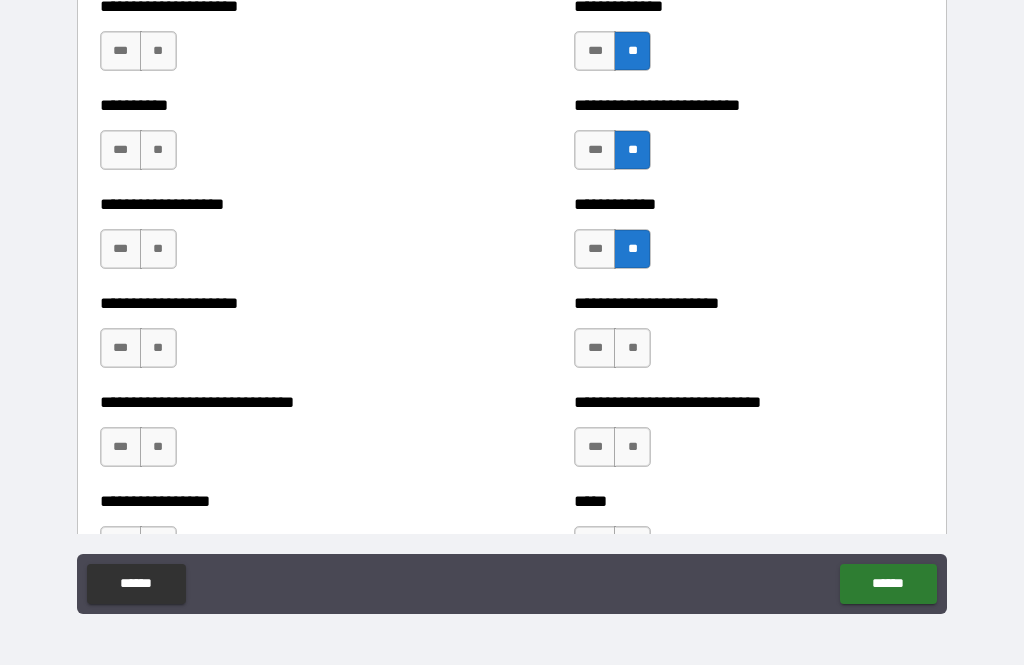 click on "**" at bounding box center (632, 348) 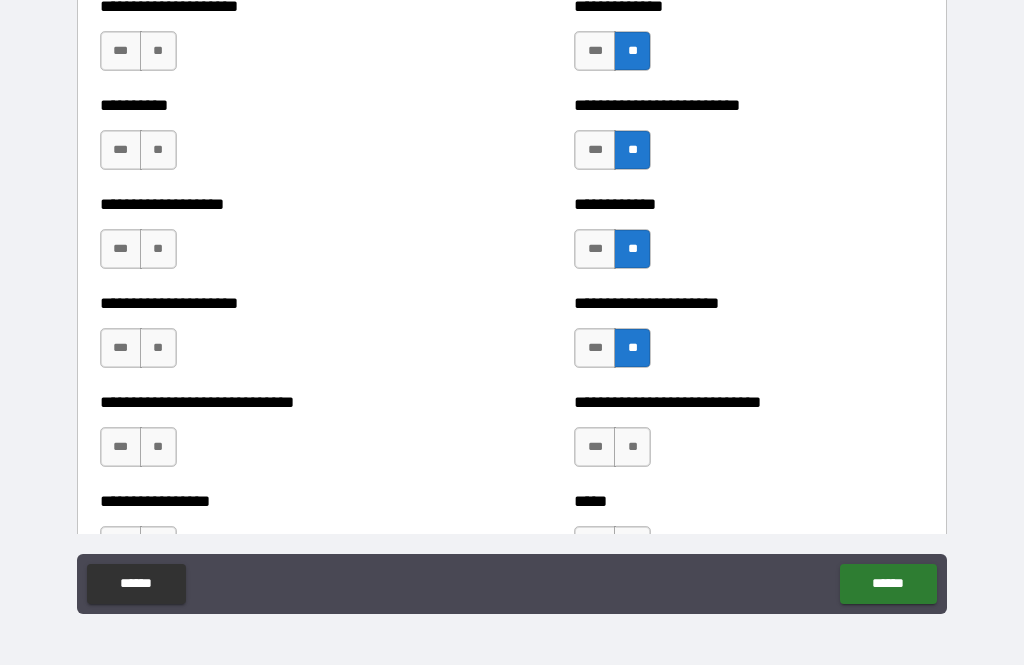 scroll, scrollTop: 4712, scrollLeft: 0, axis: vertical 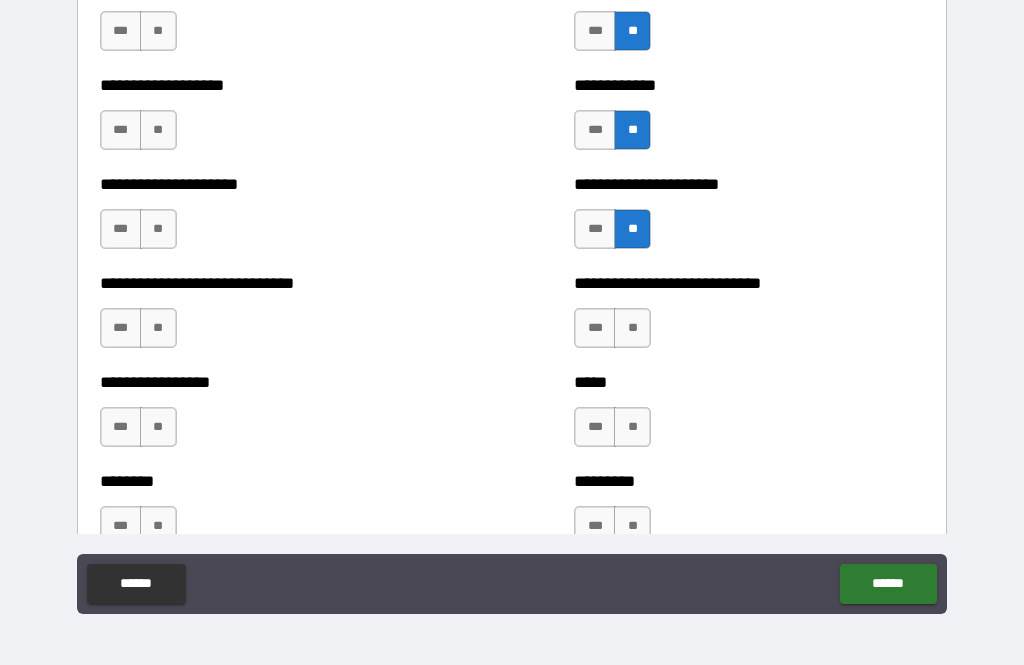 click on "**" at bounding box center [632, 328] 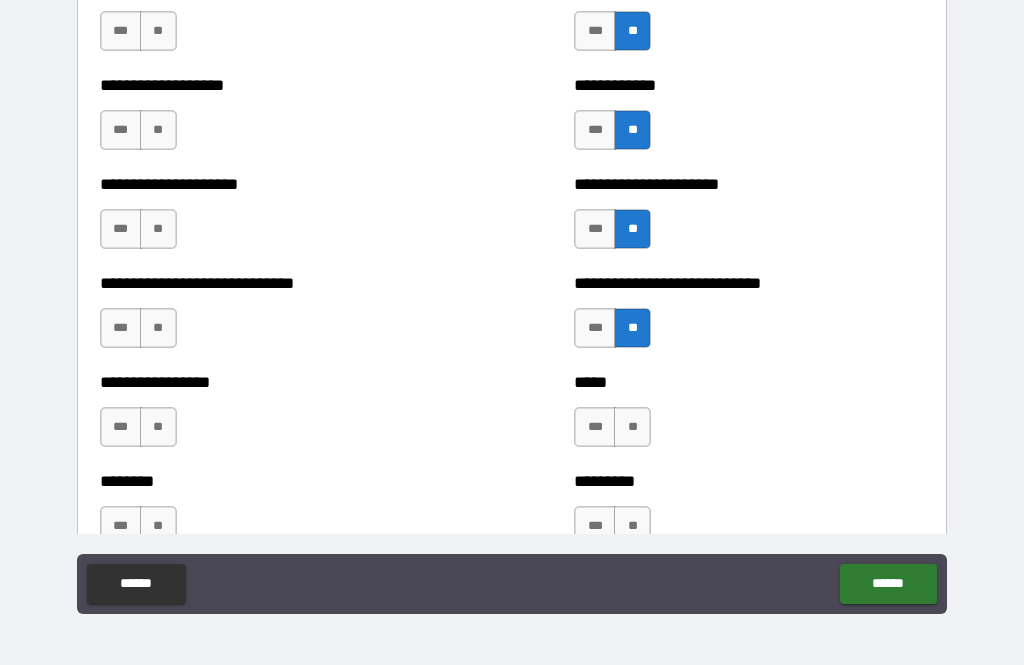 click on "**" at bounding box center (632, 427) 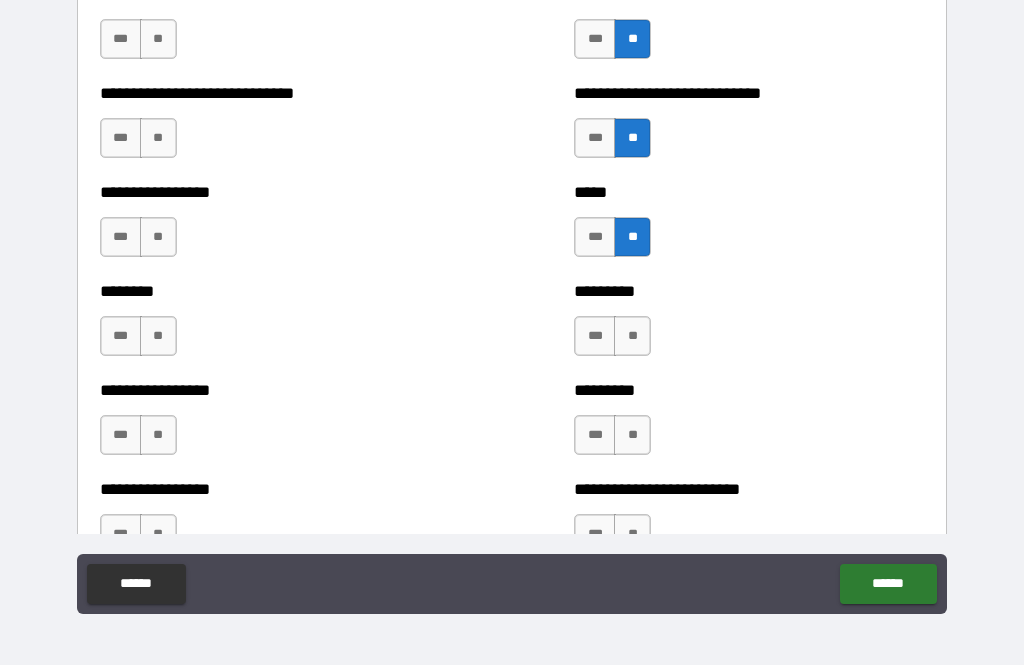 scroll, scrollTop: 4903, scrollLeft: 0, axis: vertical 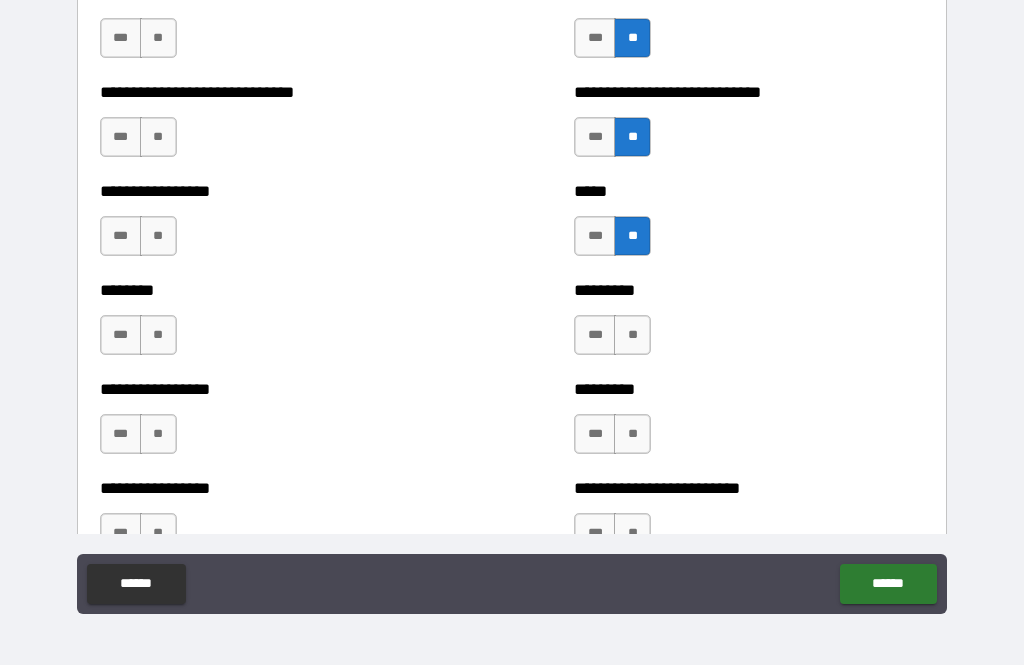 click on "**" at bounding box center (632, 335) 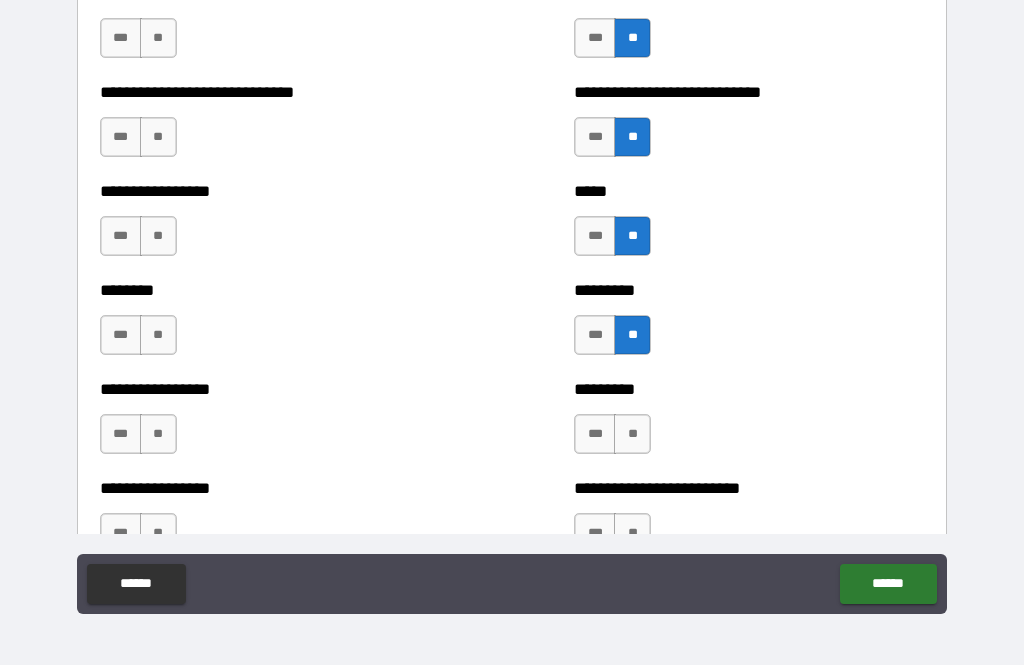 click on "**" at bounding box center (632, 434) 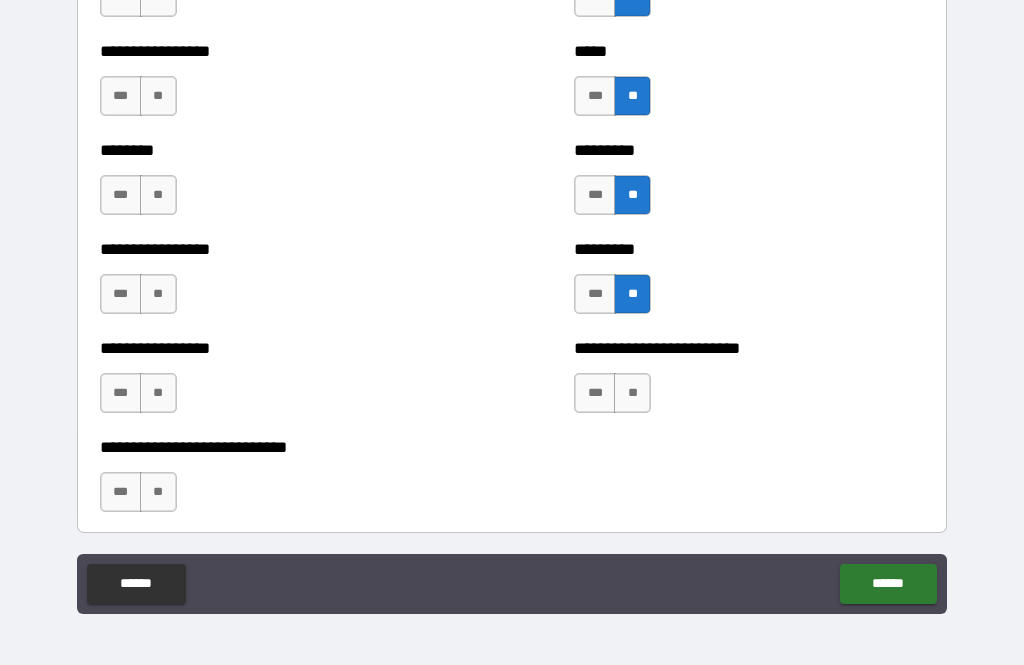 scroll, scrollTop: 5074, scrollLeft: 0, axis: vertical 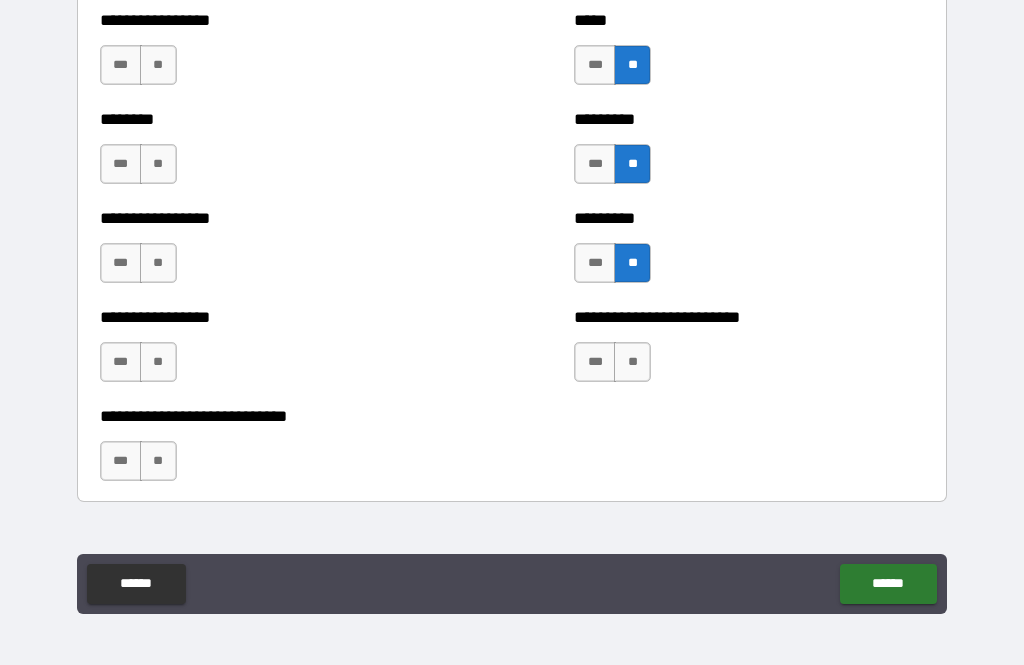 click on "**" at bounding box center (632, 362) 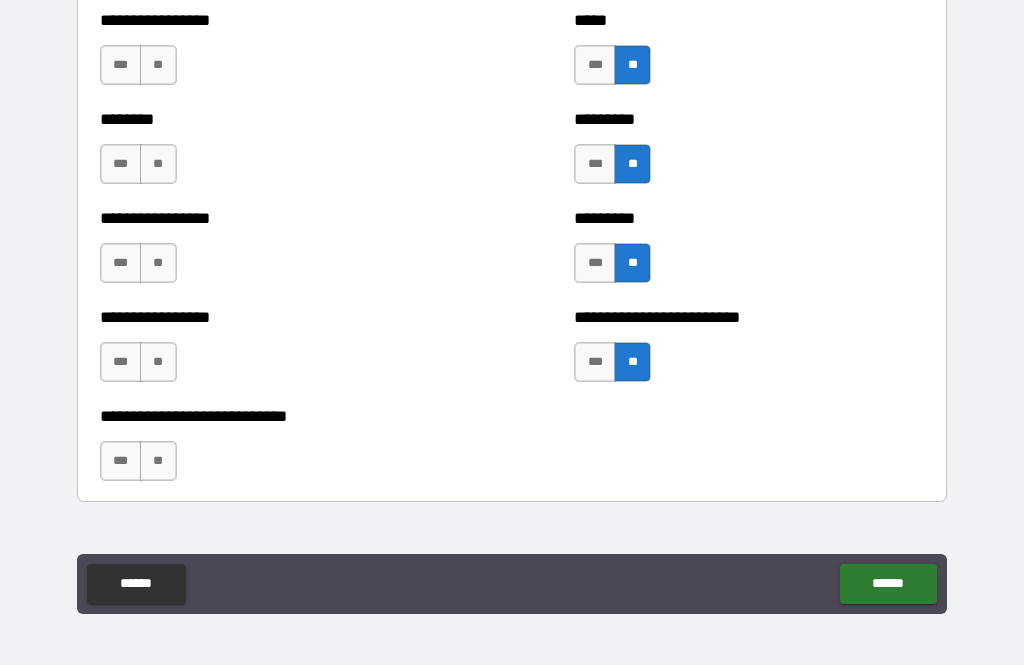 click on "**" at bounding box center [158, 461] 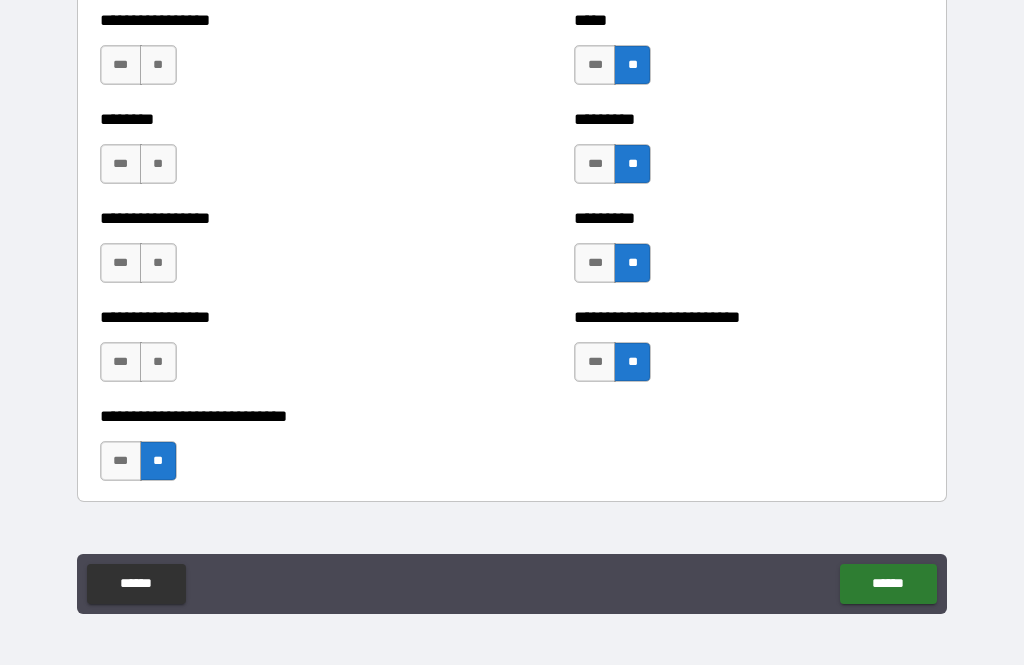 click on "**" at bounding box center (158, 263) 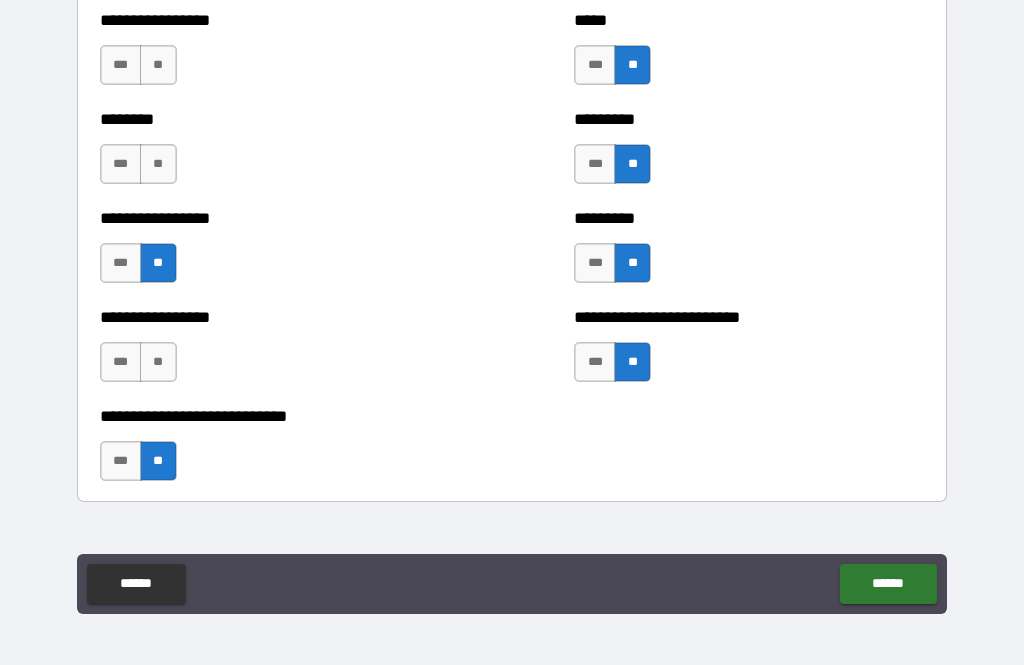 click on "**" at bounding box center [158, 164] 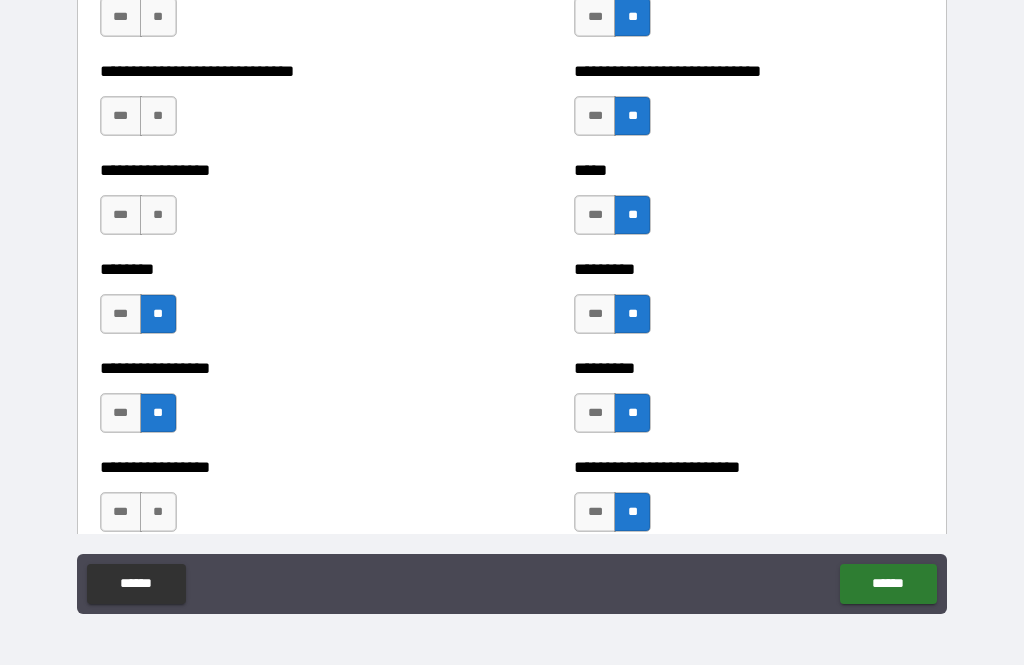 scroll, scrollTop: 4918, scrollLeft: 0, axis: vertical 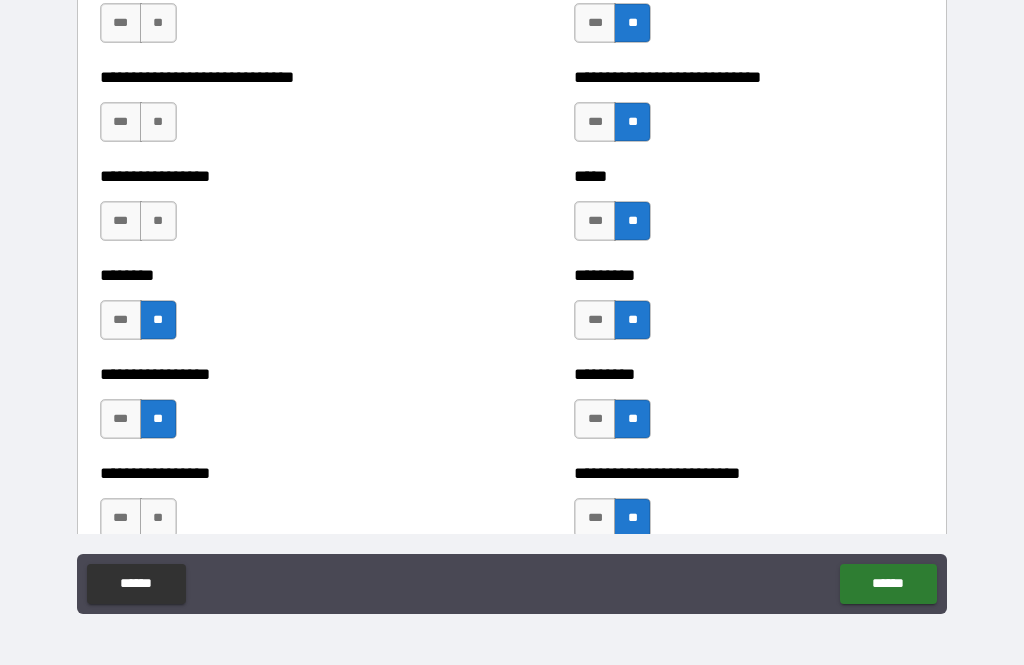 click on "**" at bounding box center (158, 221) 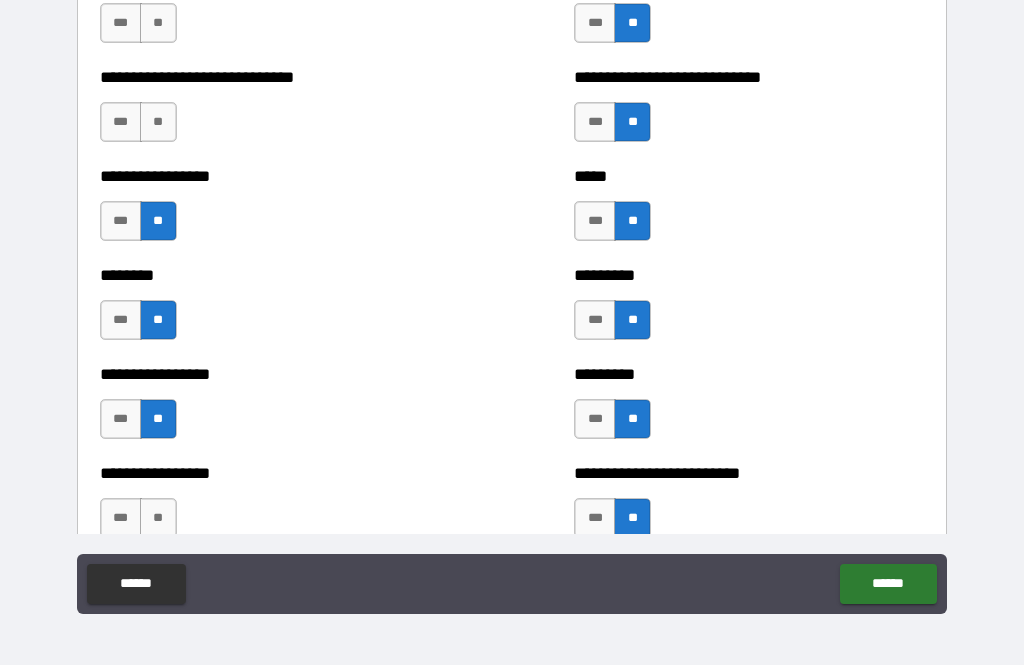 click on "**" at bounding box center [158, 122] 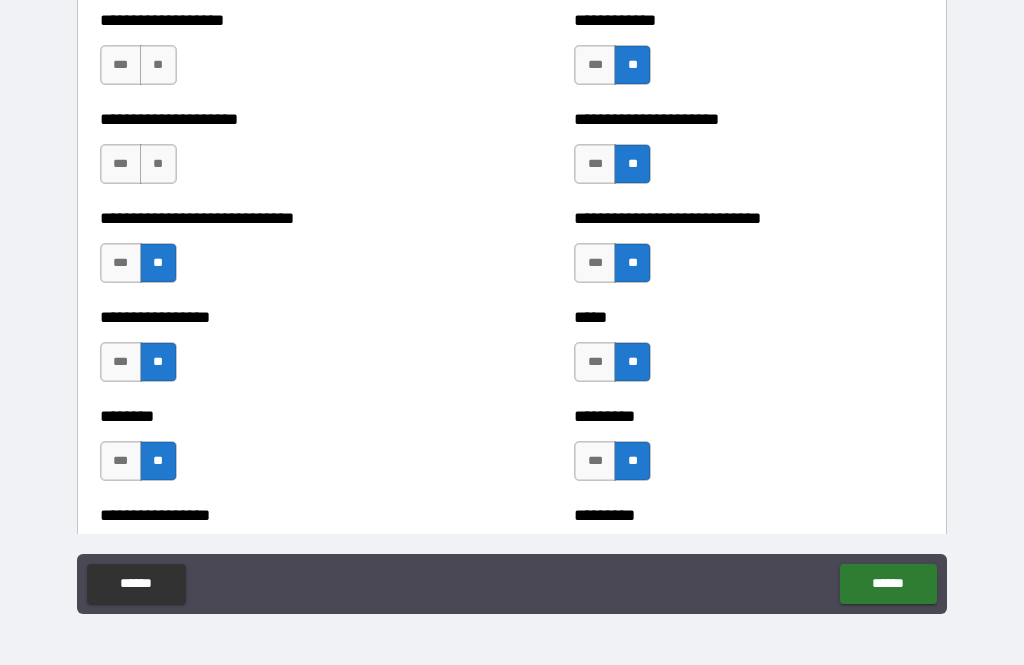 click on "**" at bounding box center [158, 164] 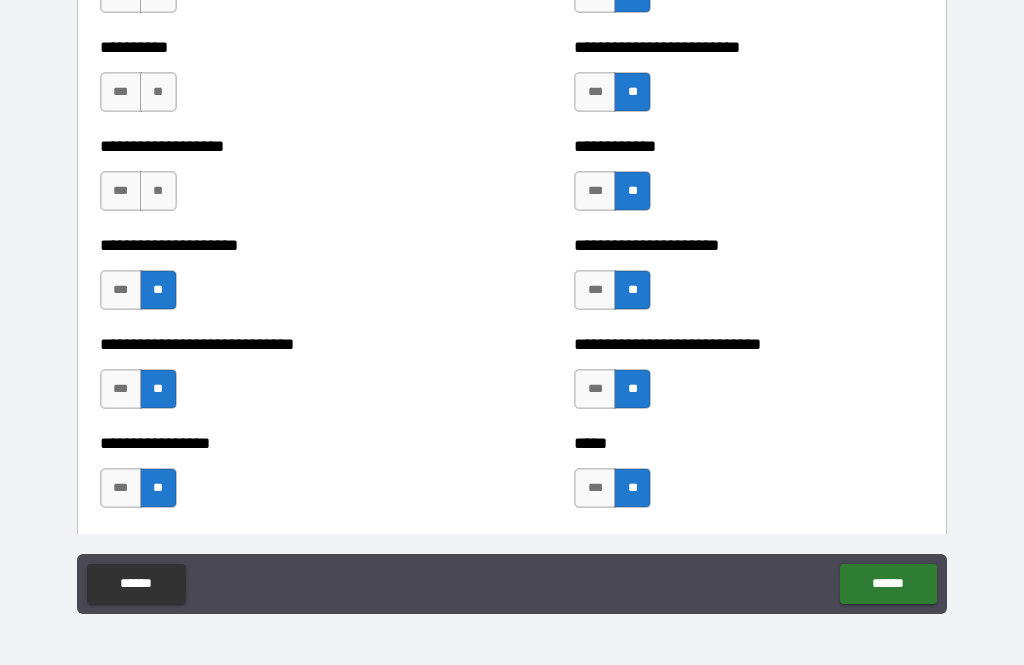 click on "**" at bounding box center (158, 191) 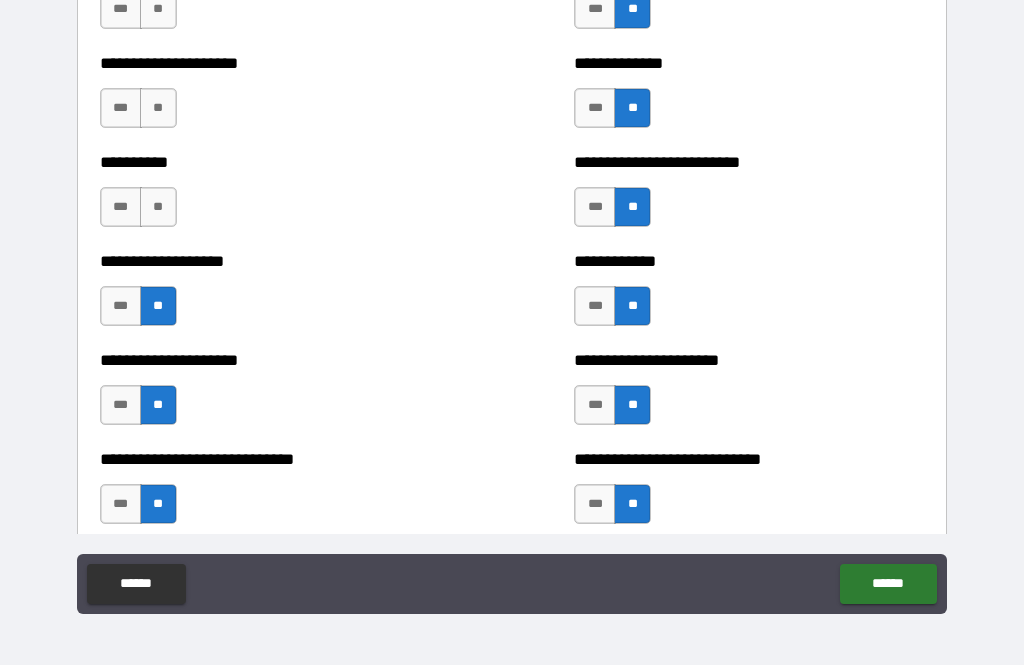 scroll, scrollTop: 4536, scrollLeft: 0, axis: vertical 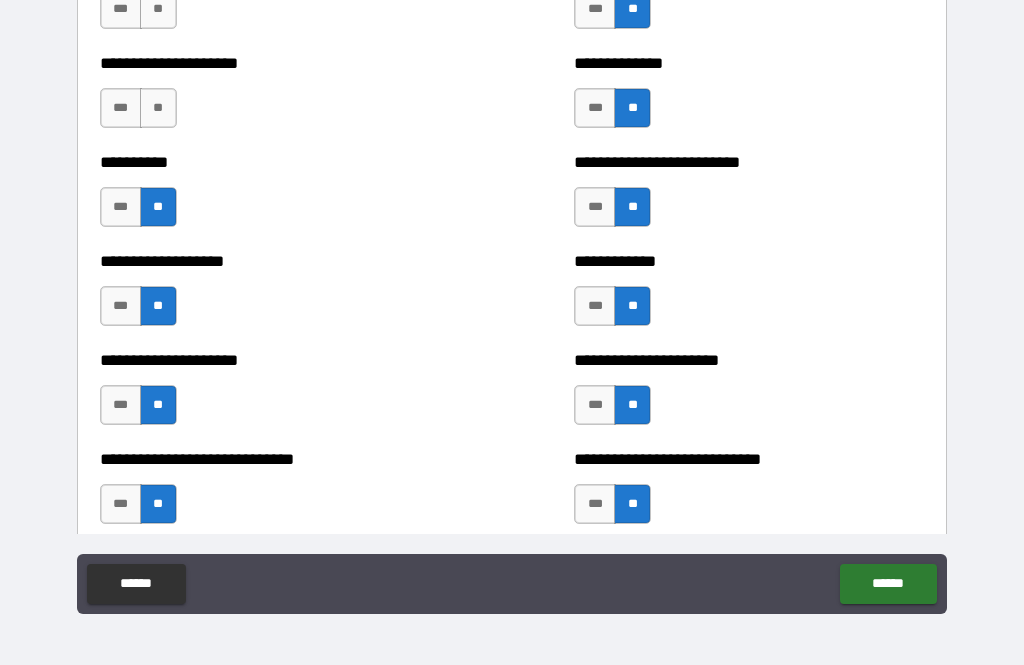 click on "**" at bounding box center (158, 108) 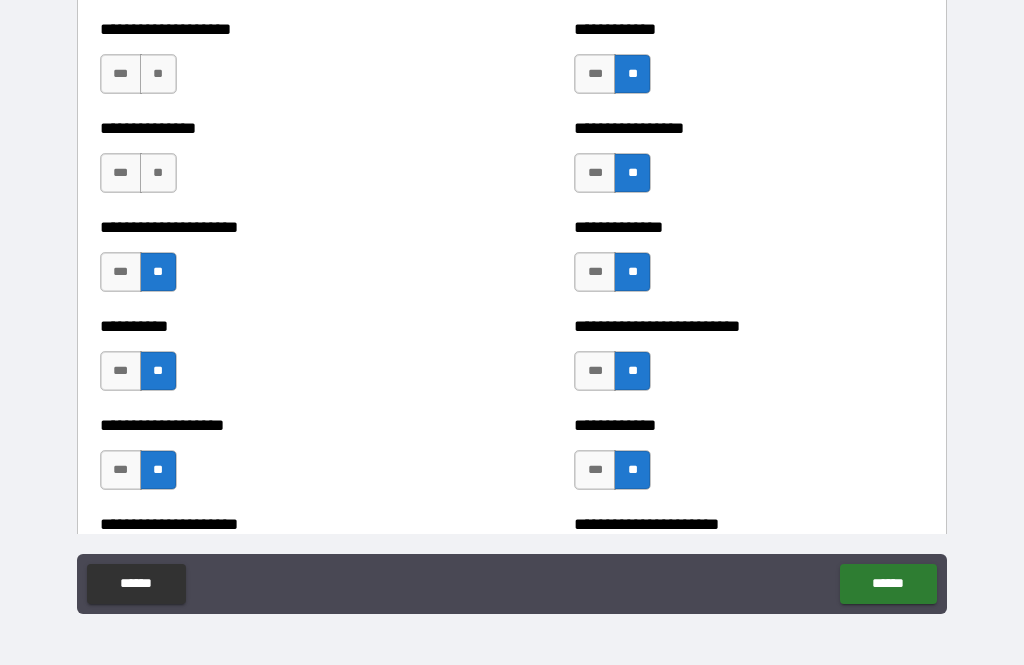 click on "**" at bounding box center [158, 173] 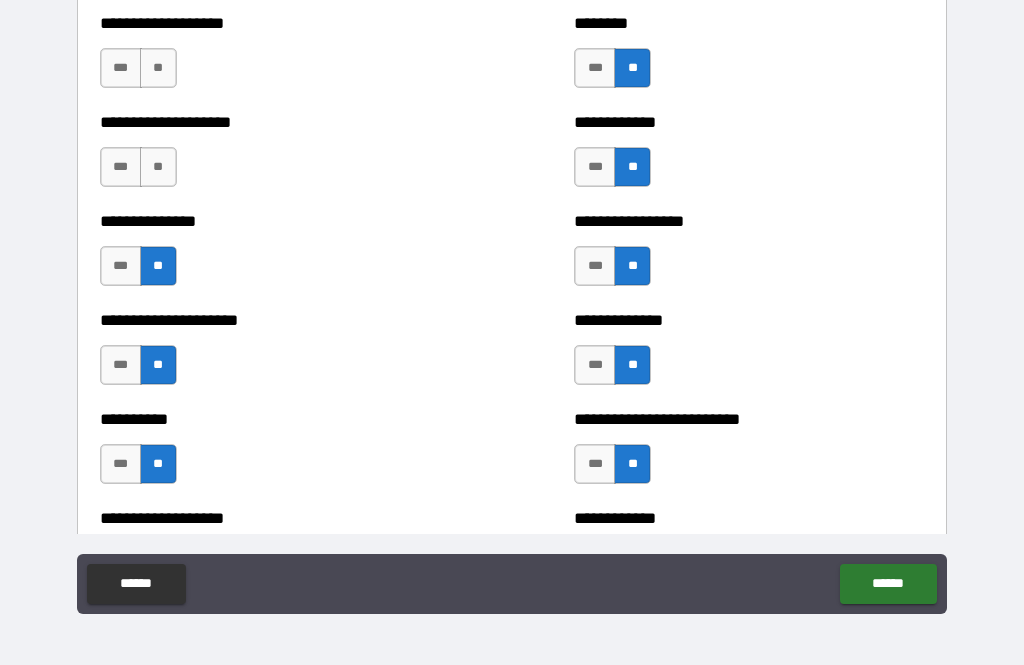 click on "**" at bounding box center (158, 167) 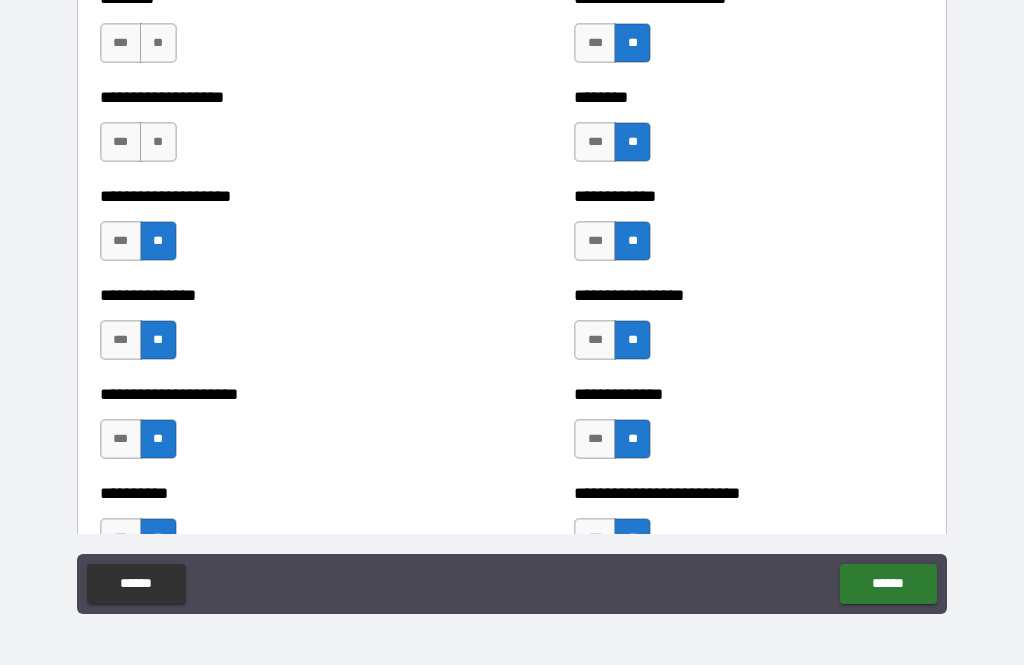 click on "**" at bounding box center [158, 142] 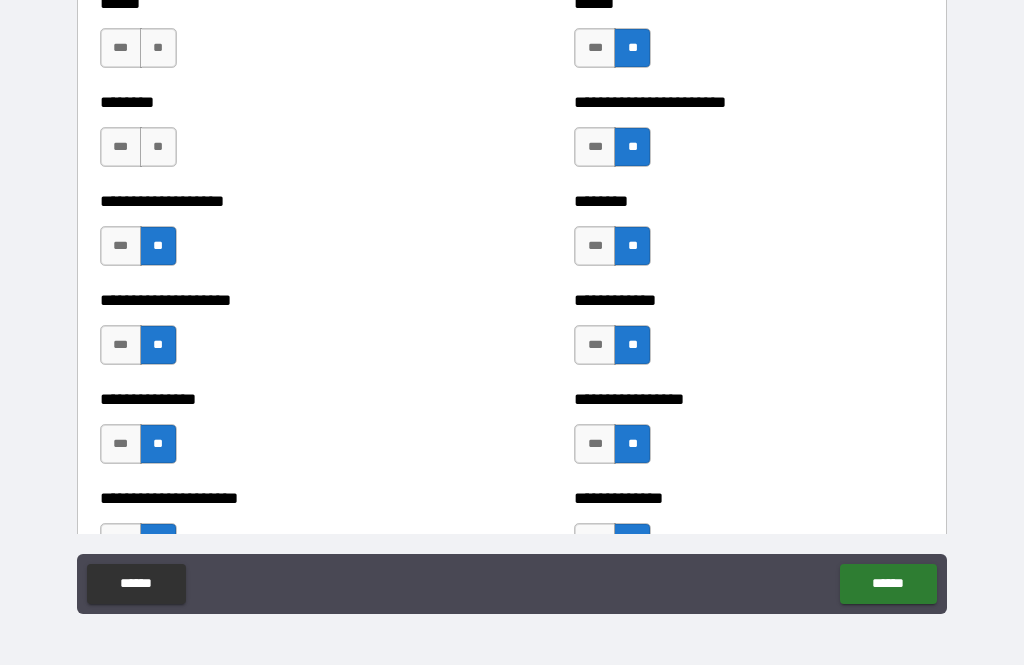 click on "**" at bounding box center (158, 147) 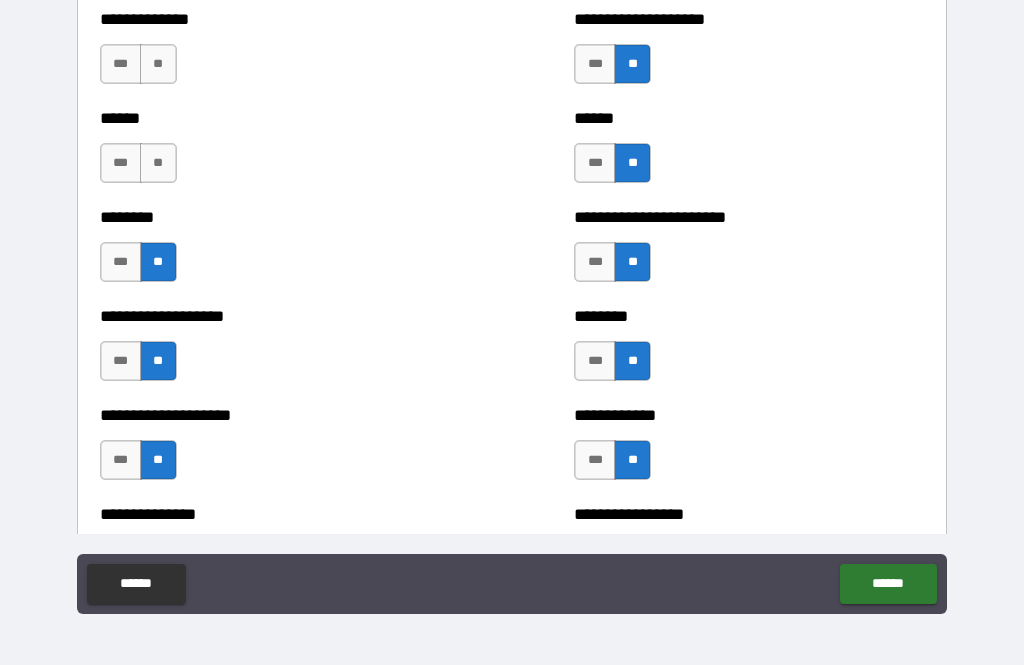 click on "**" at bounding box center [158, 163] 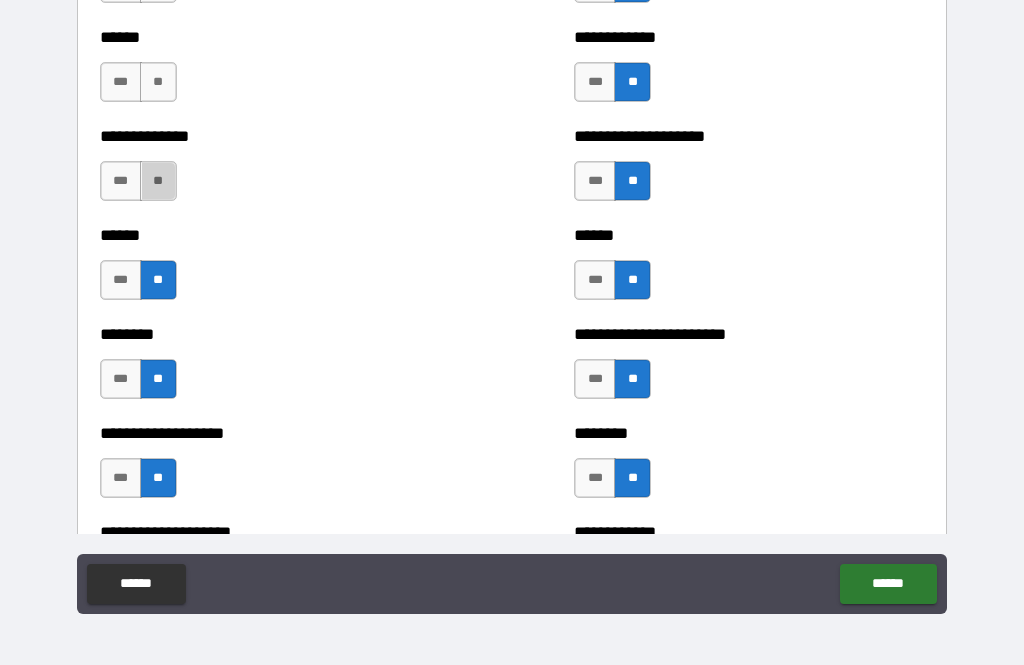 click on "**" at bounding box center [158, 181] 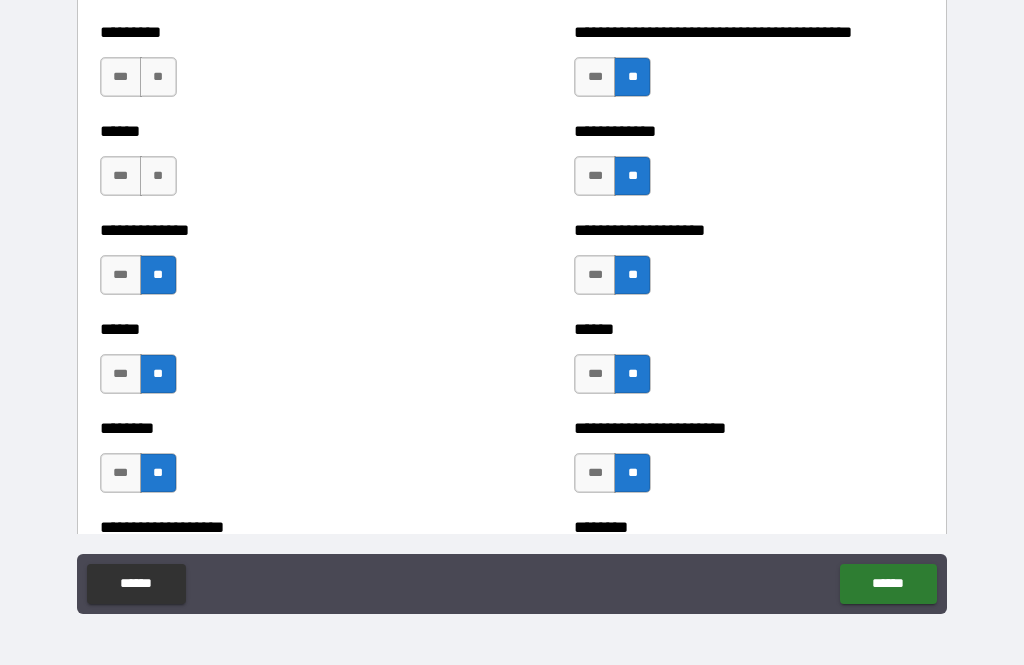 click on "**" at bounding box center (158, 176) 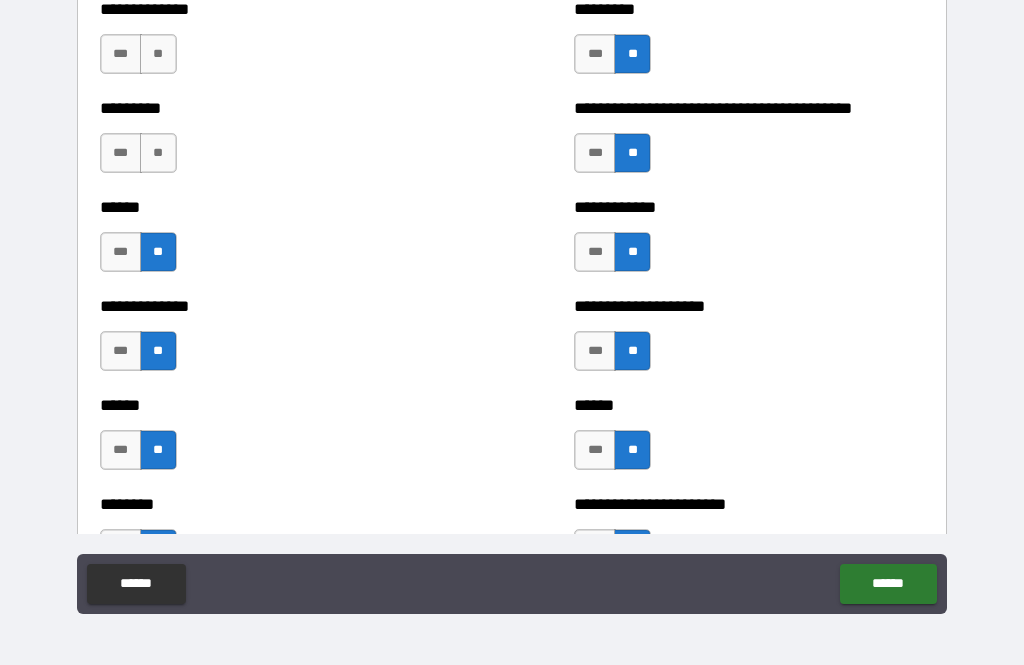click on "**" at bounding box center [158, 153] 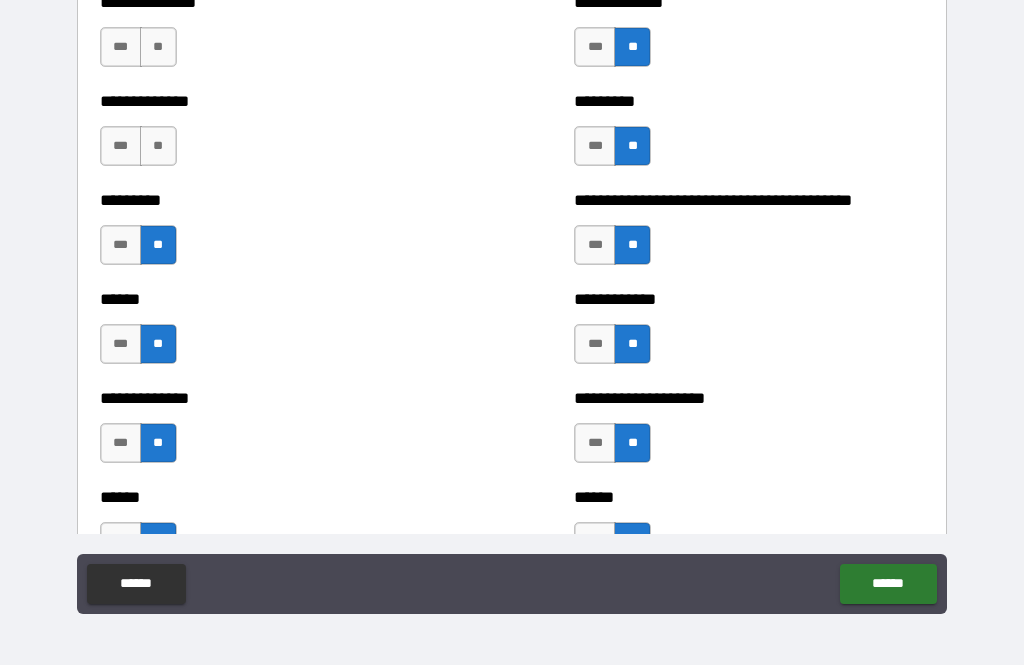 click on "**" at bounding box center [158, 146] 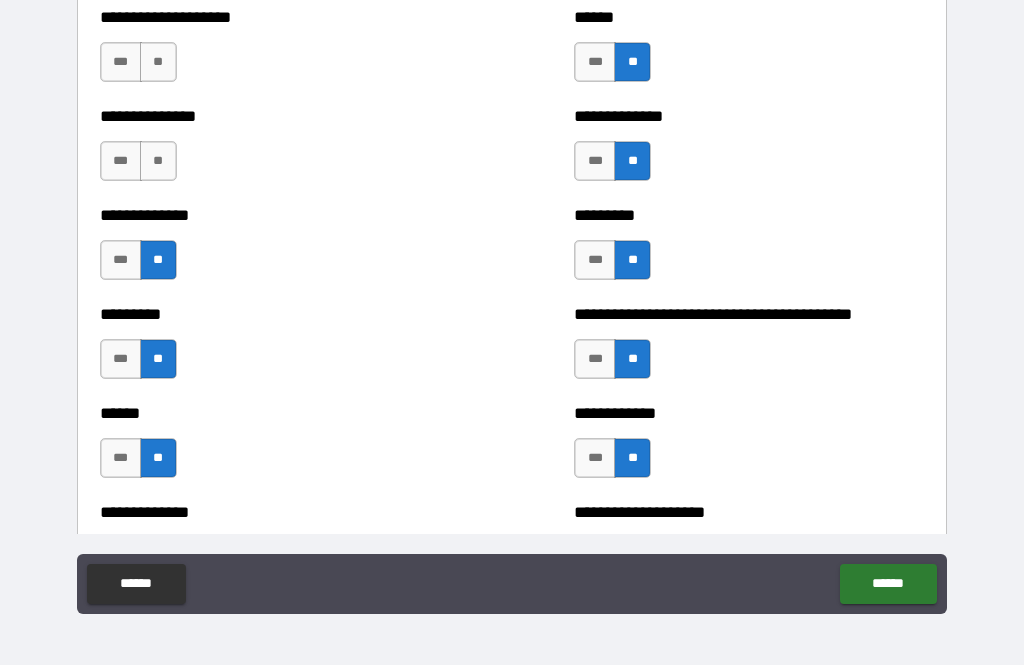 click on "**" at bounding box center (158, 161) 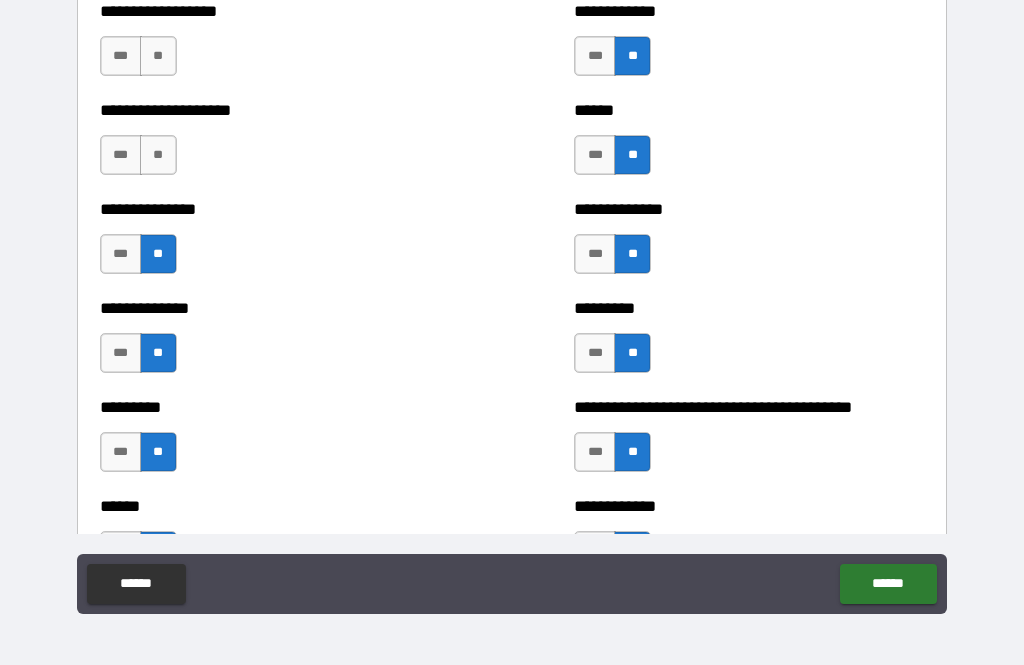 click on "**" at bounding box center (158, 155) 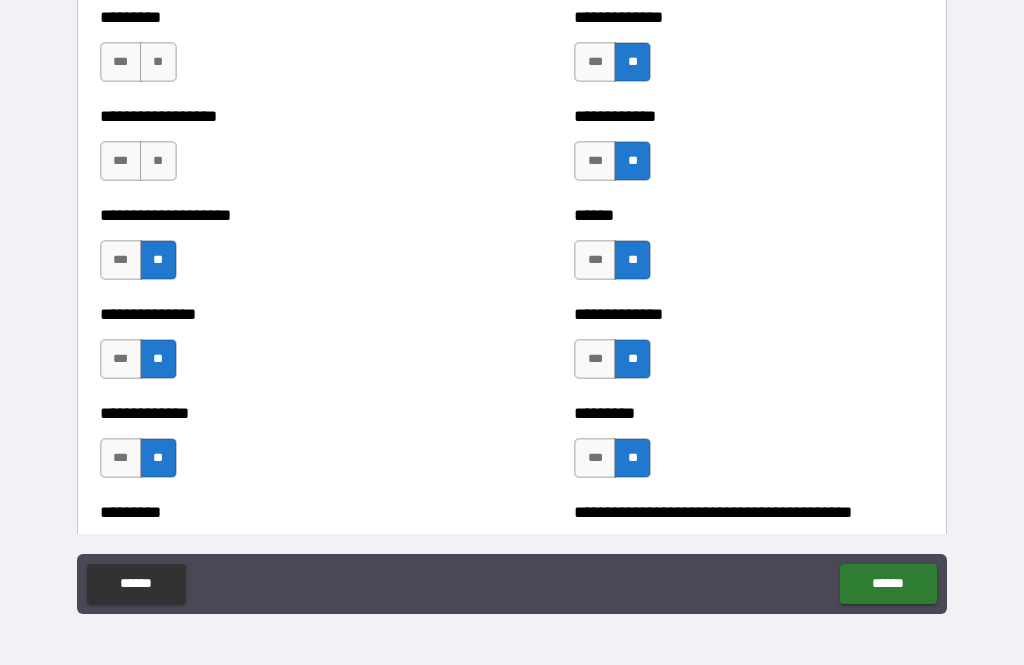 click on "**" at bounding box center [158, 161] 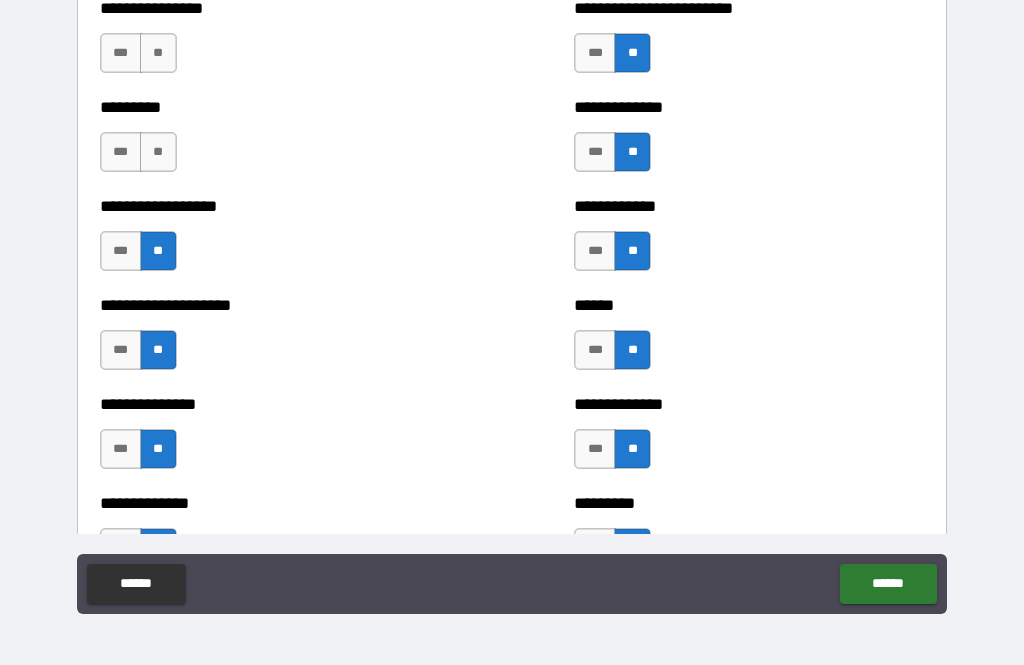 click on "**" at bounding box center [158, 152] 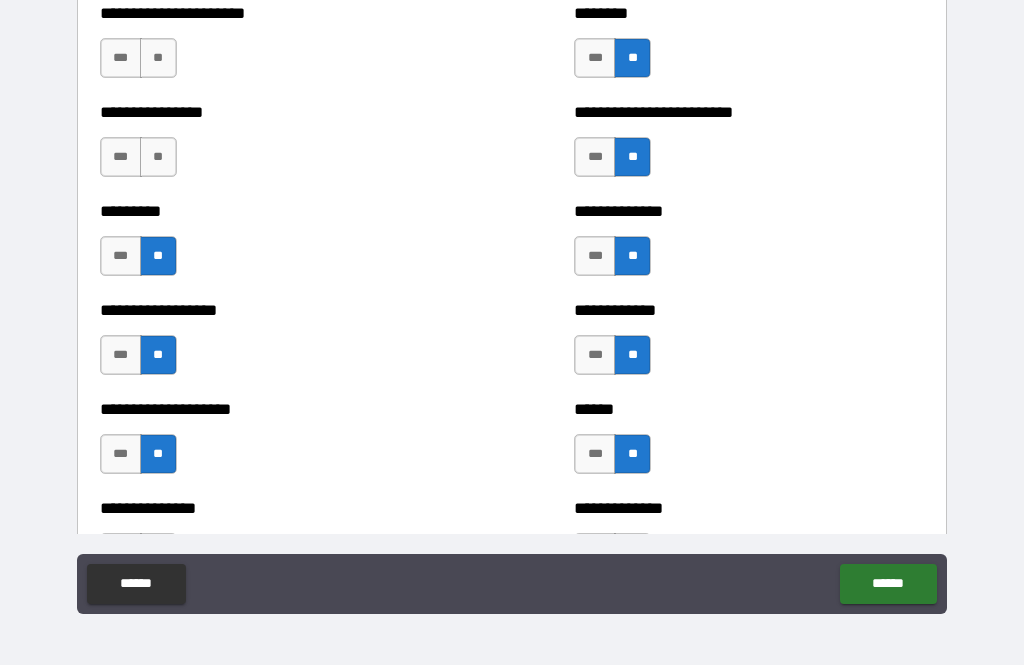 click on "**" at bounding box center (158, 157) 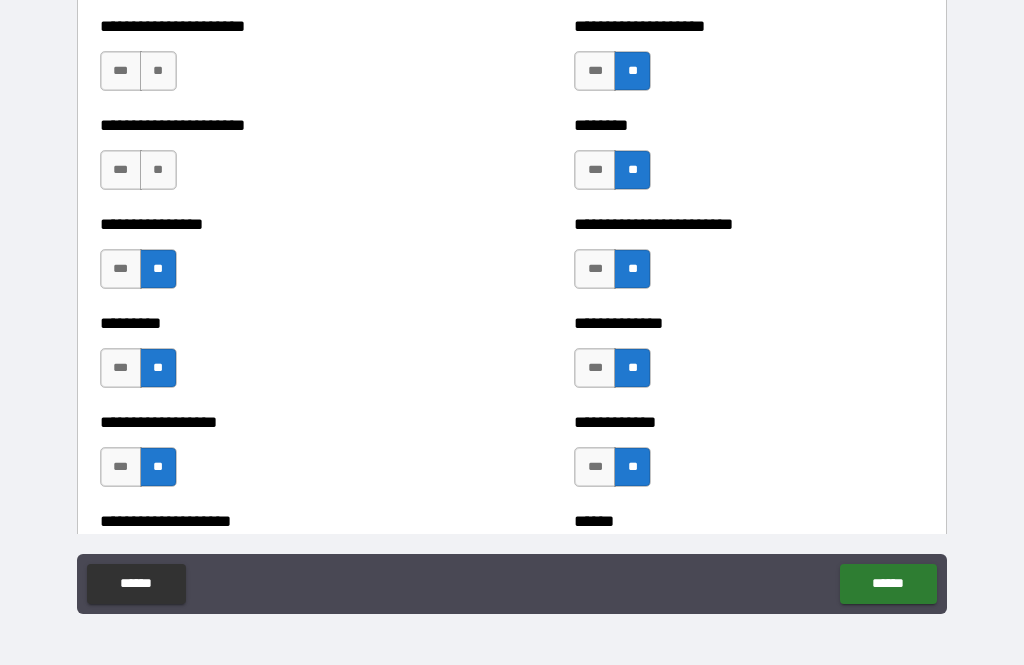 click on "**" at bounding box center (158, 170) 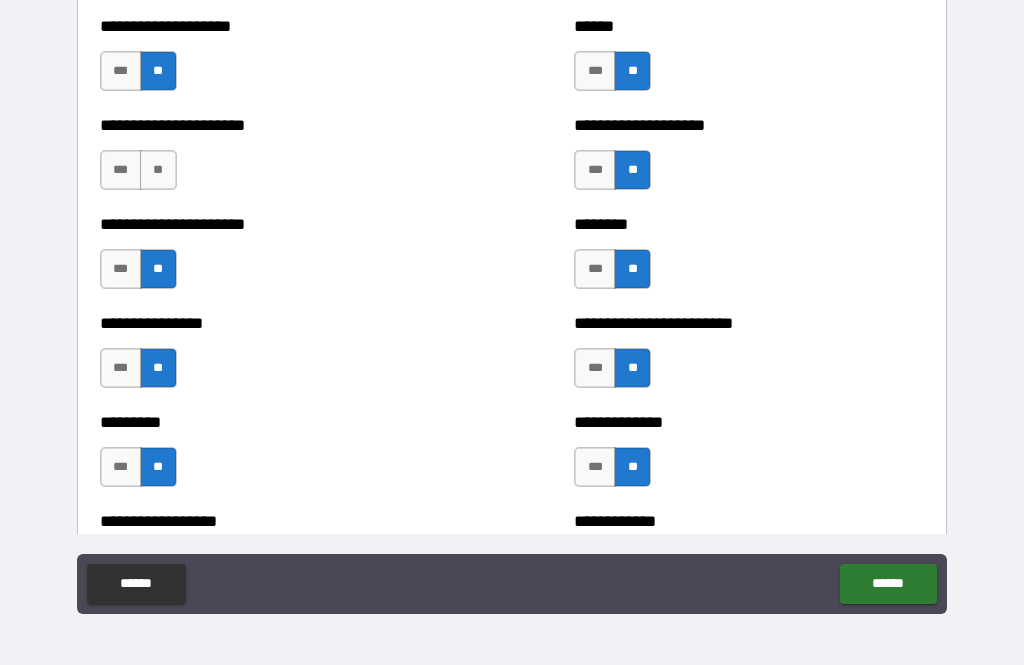 click on "**" at bounding box center (158, 170) 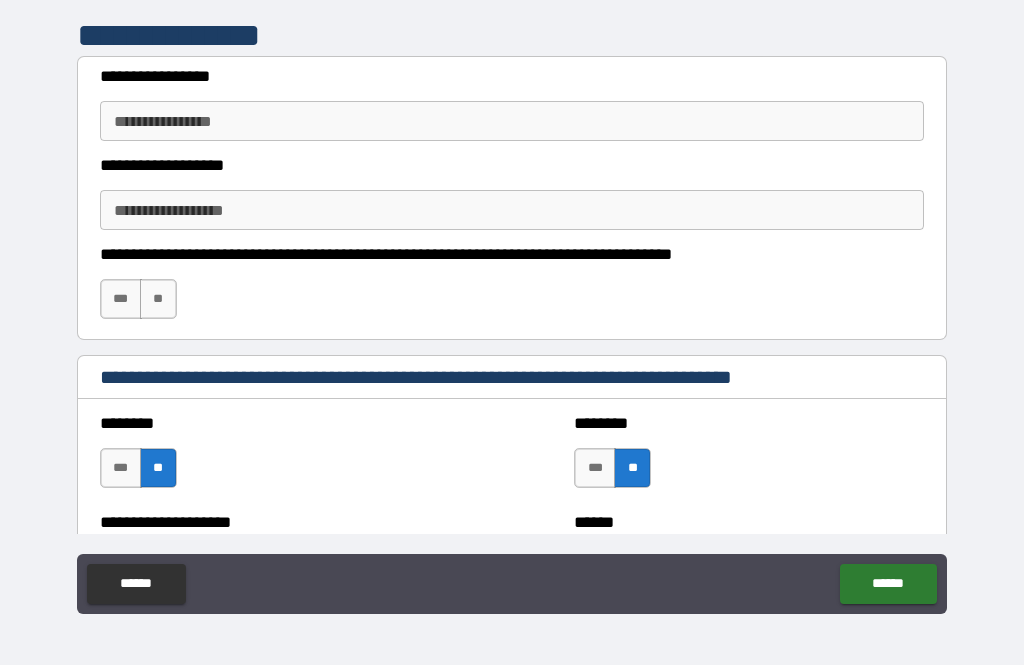 scroll, scrollTop: 2393, scrollLeft: 0, axis: vertical 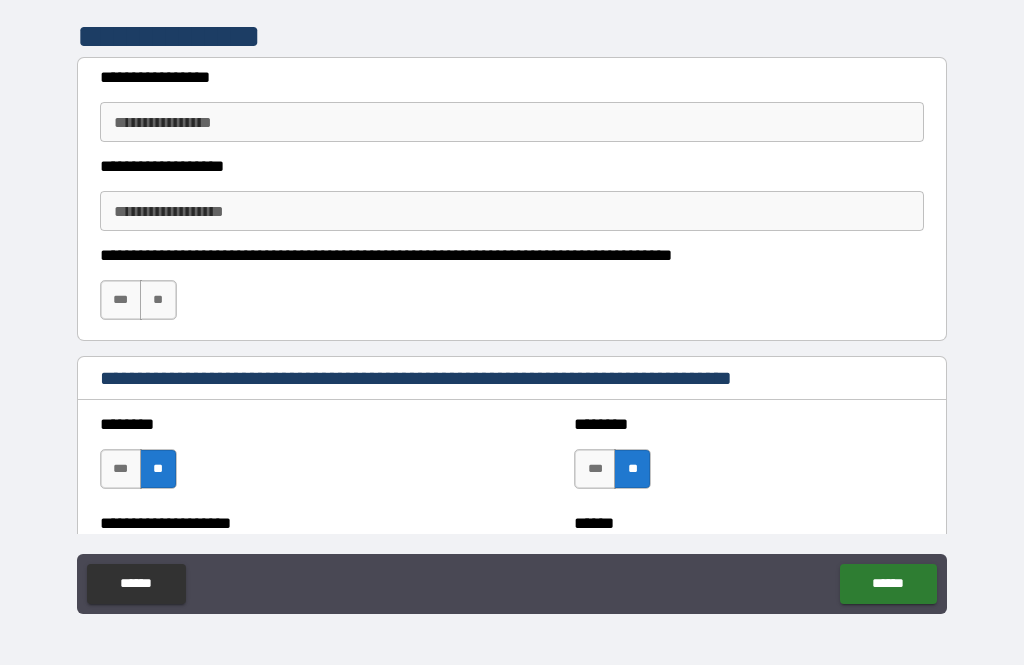 click on "**********" at bounding box center [512, 122] 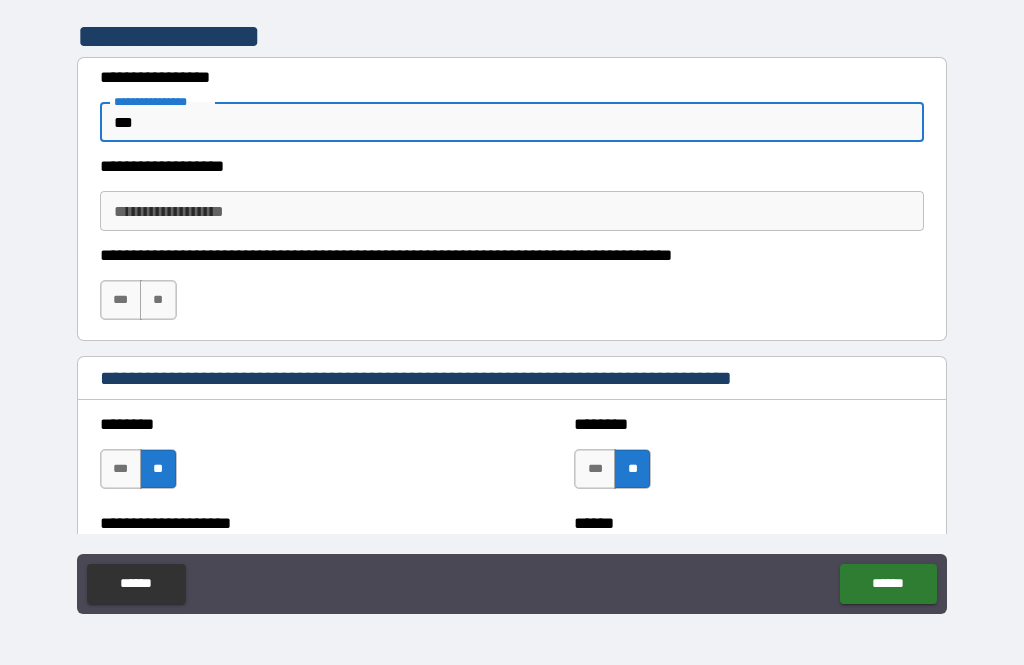 type on "***" 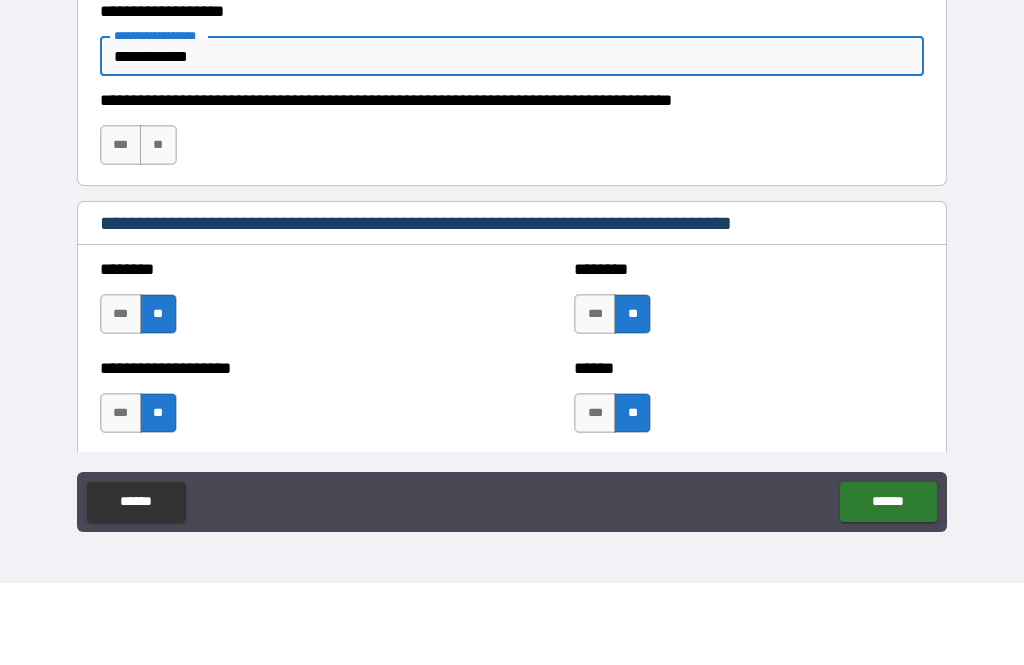 scroll, scrollTop: 2466, scrollLeft: 0, axis: vertical 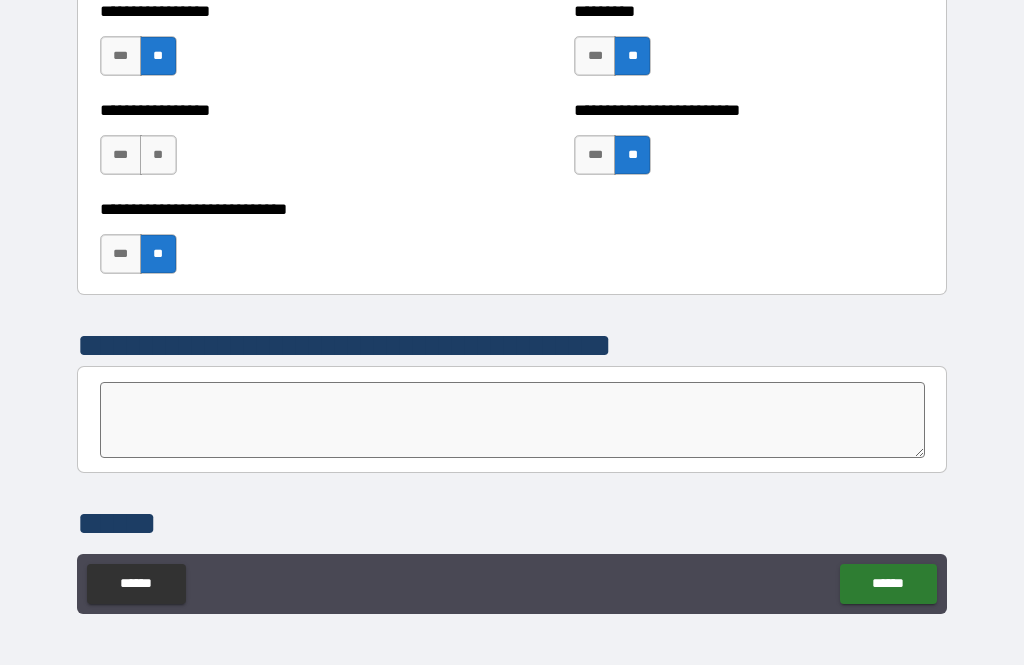 click on "**" at bounding box center [158, 155] 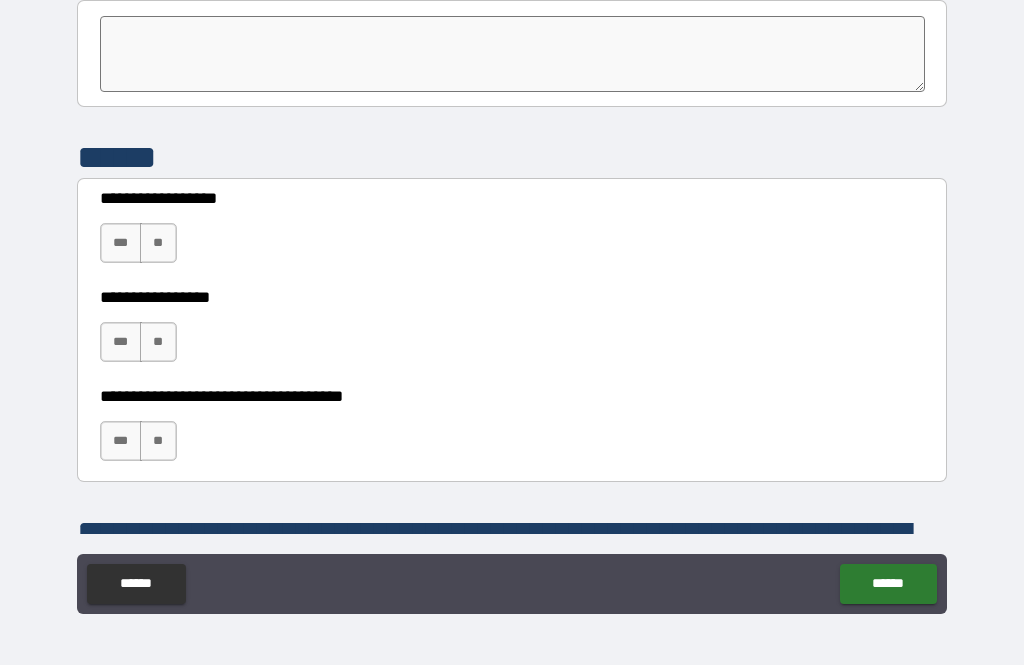 scroll, scrollTop: 5648, scrollLeft: 0, axis: vertical 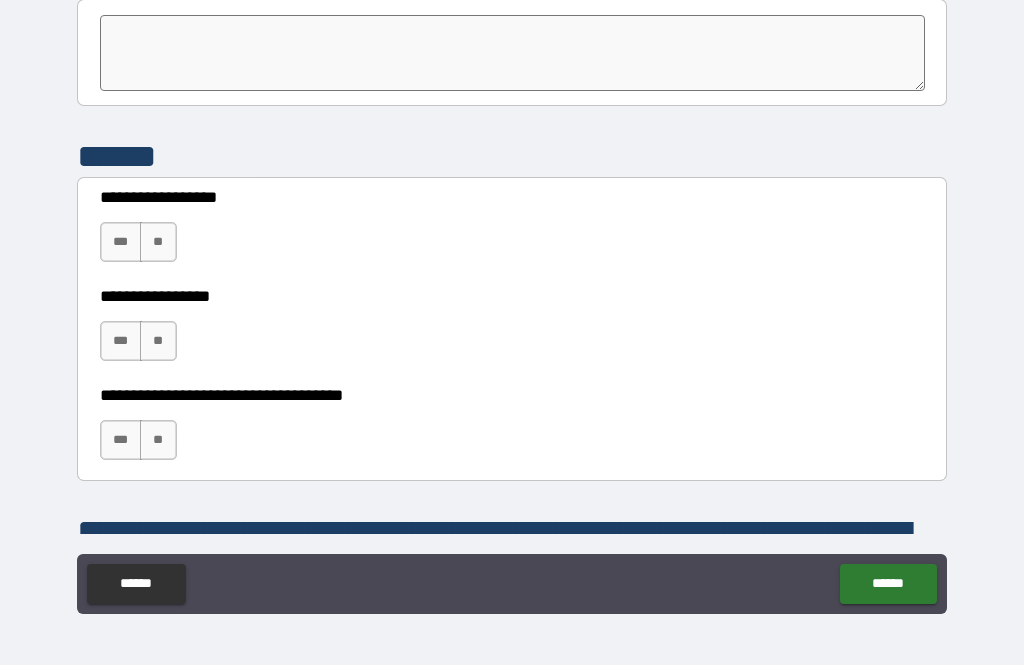 click at bounding box center (513, 53) 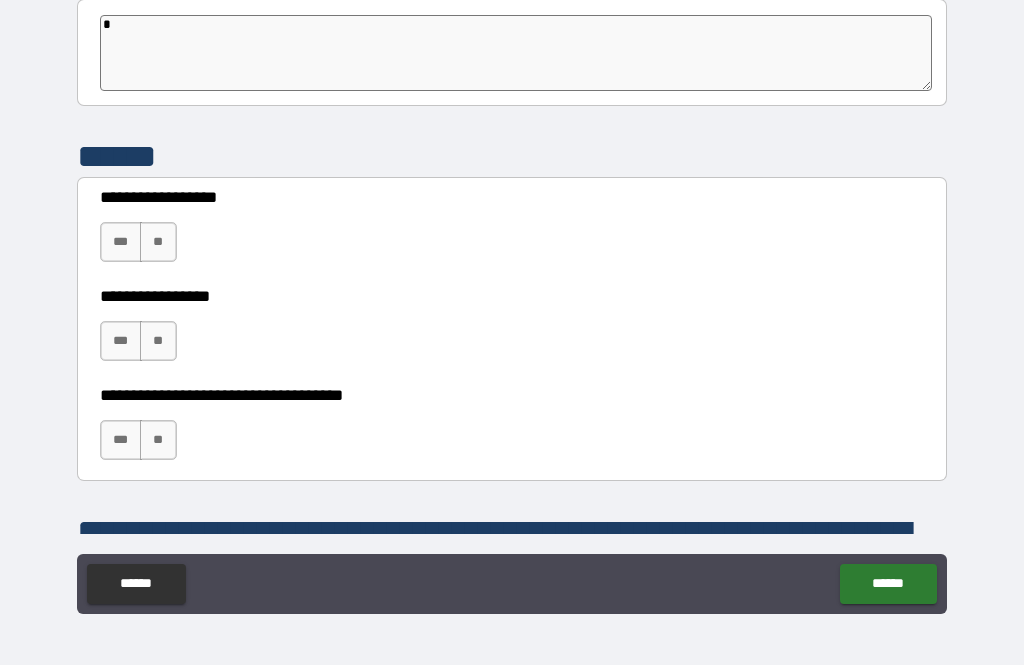 type on "**" 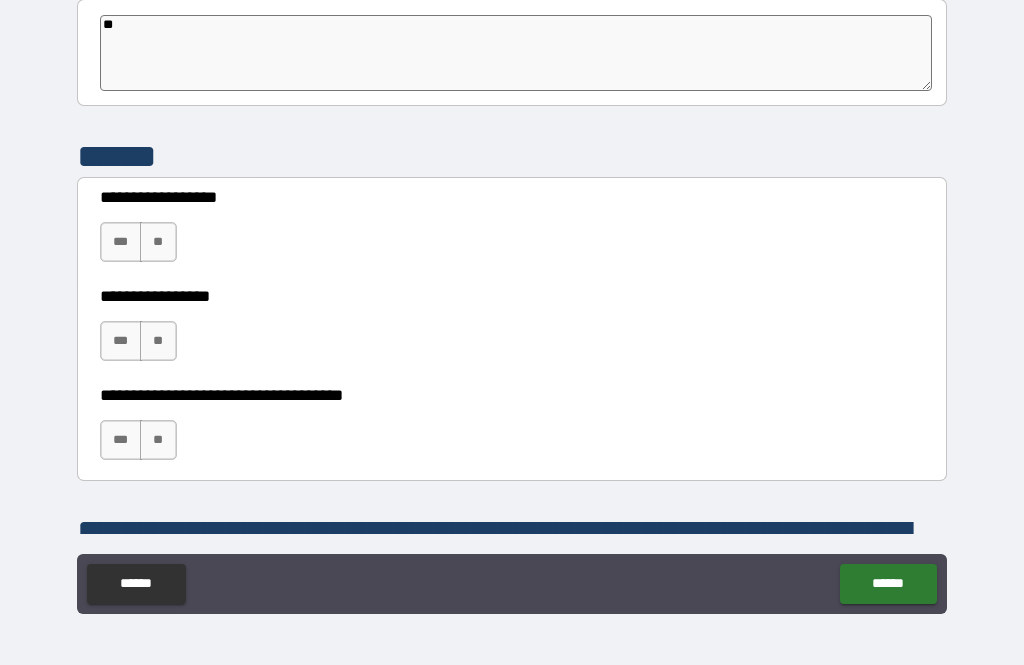 type on "***" 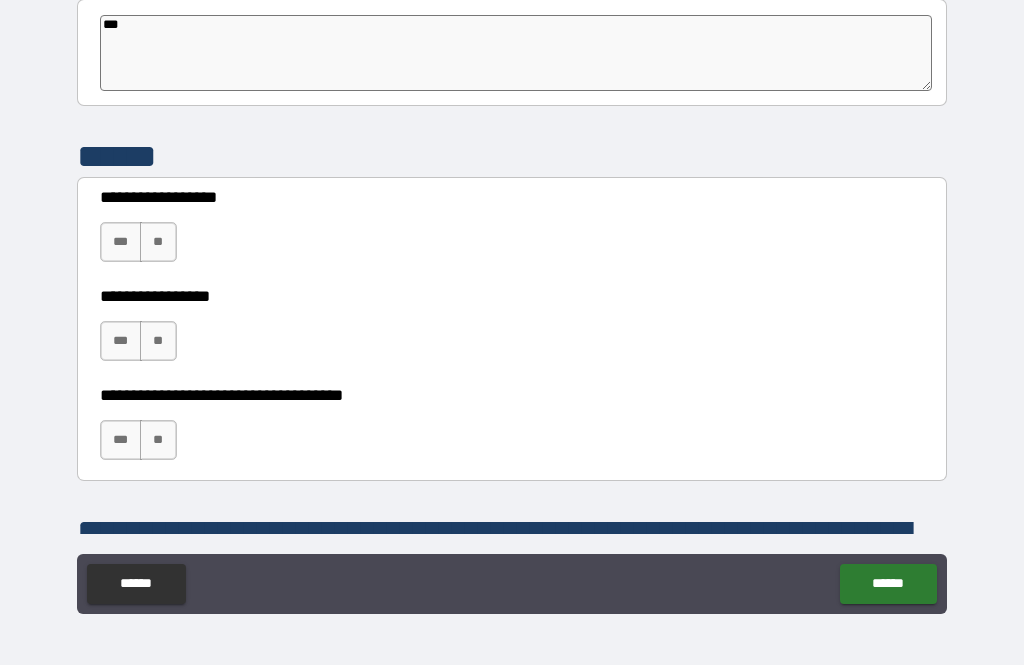 type on "*" 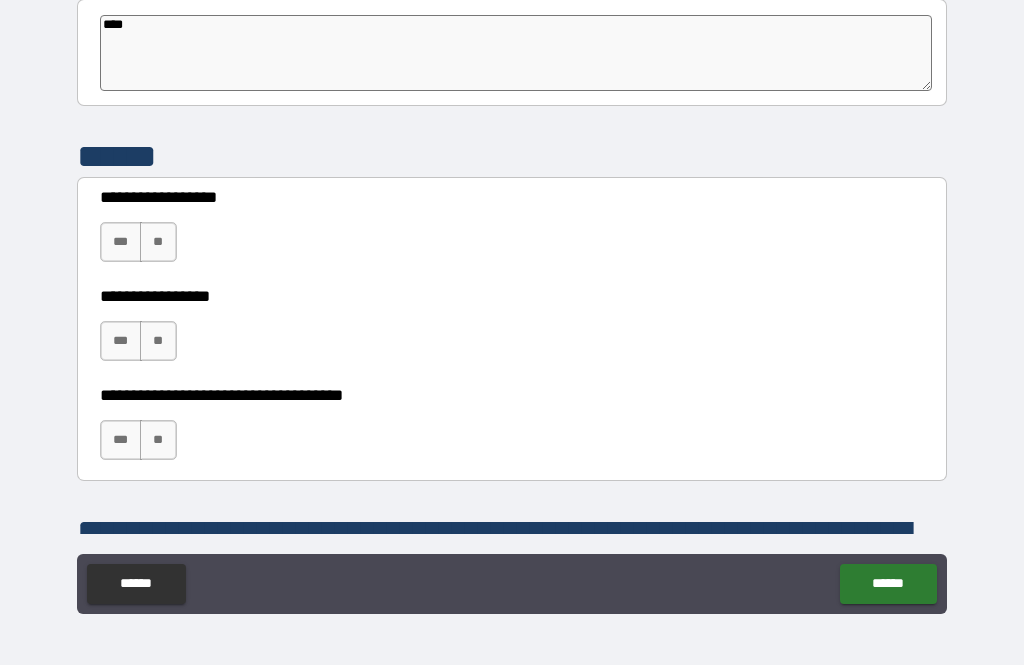 type on "*" 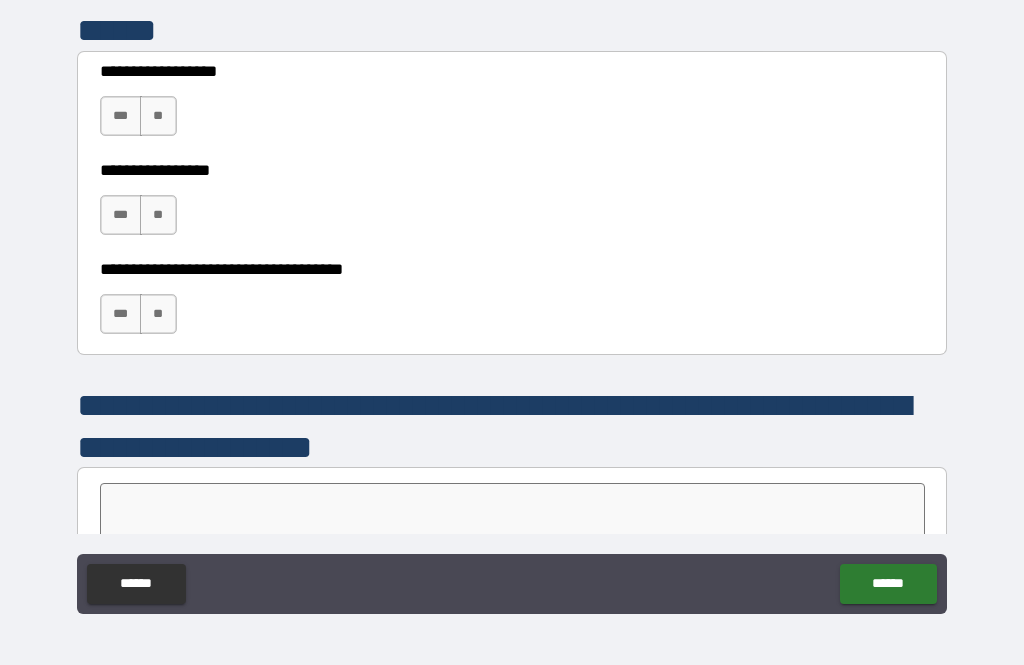 scroll, scrollTop: 5781, scrollLeft: 0, axis: vertical 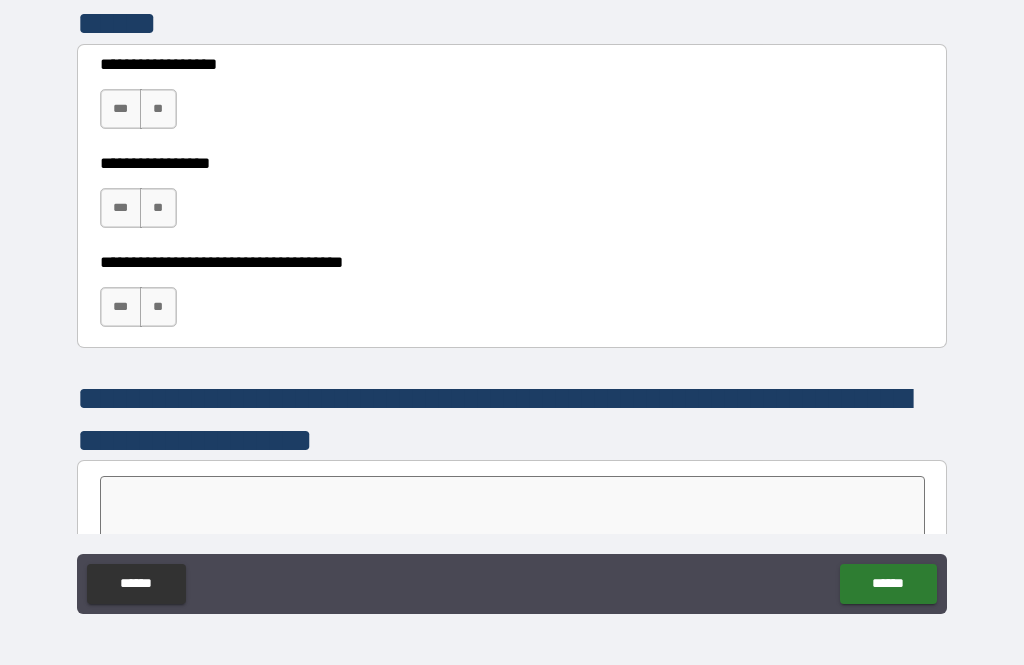 type on "****" 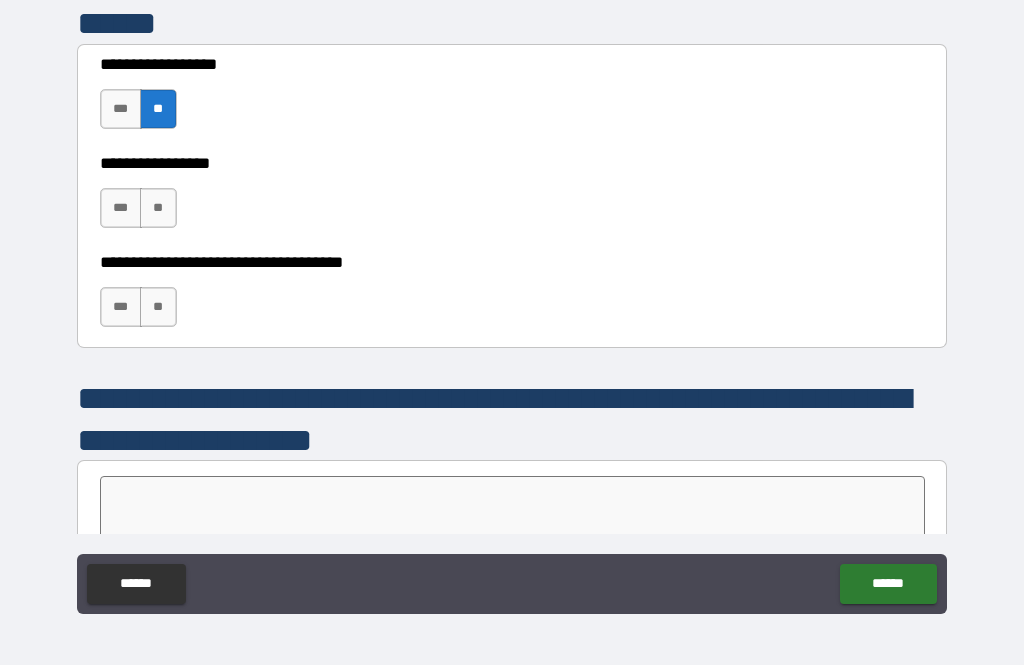 click on "**" at bounding box center (158, 208) 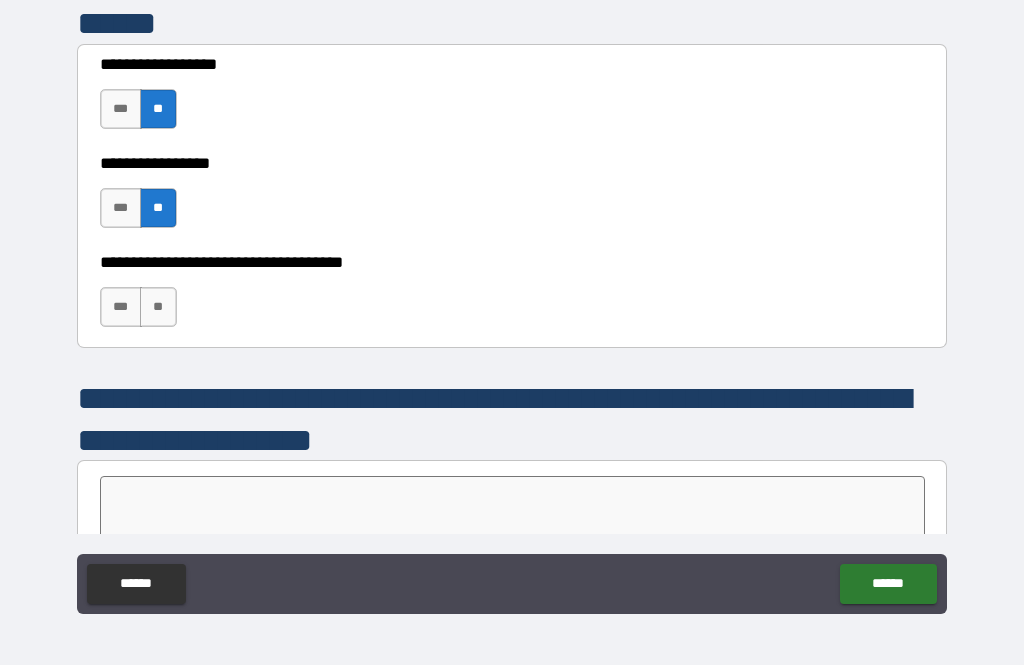 click on "**" at bounding box center [158, 307] 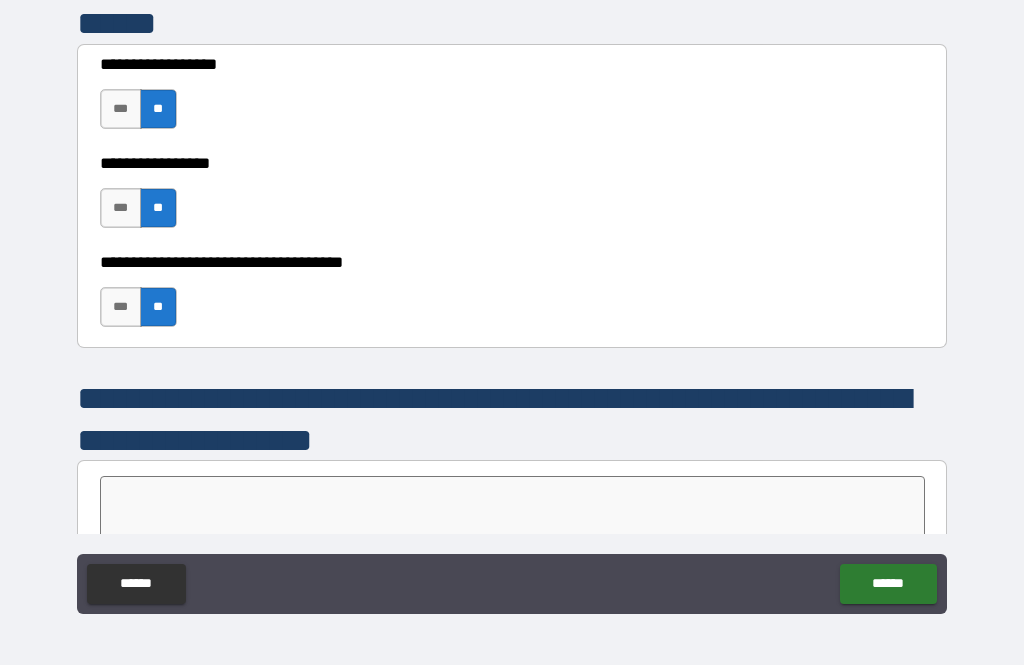 type on "*" 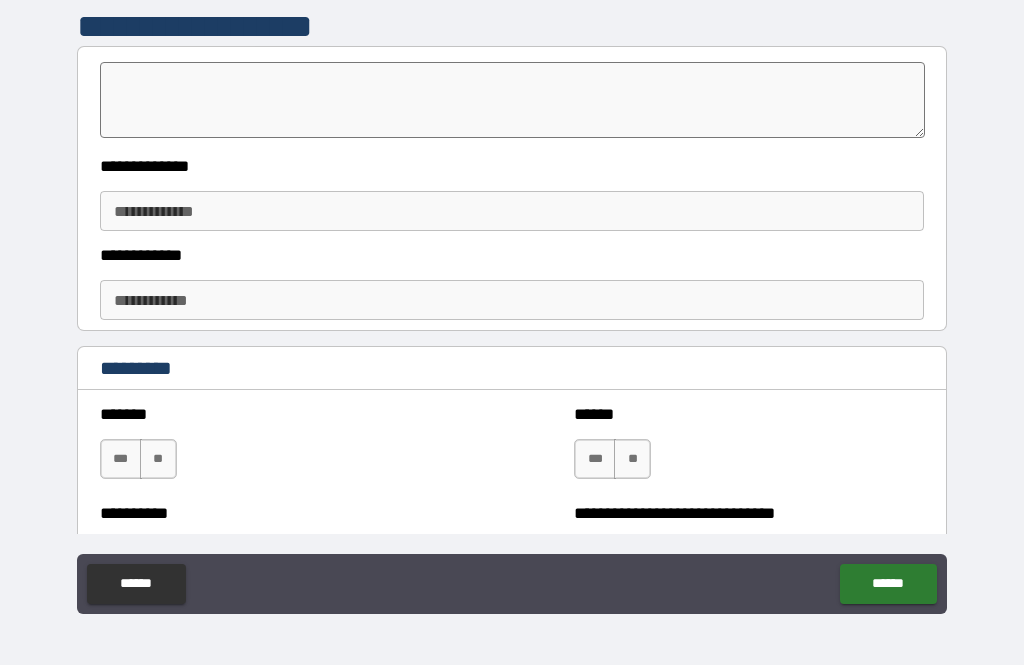scroll, scrollTop: 6143, scrollLeft: 0, axis: vertical 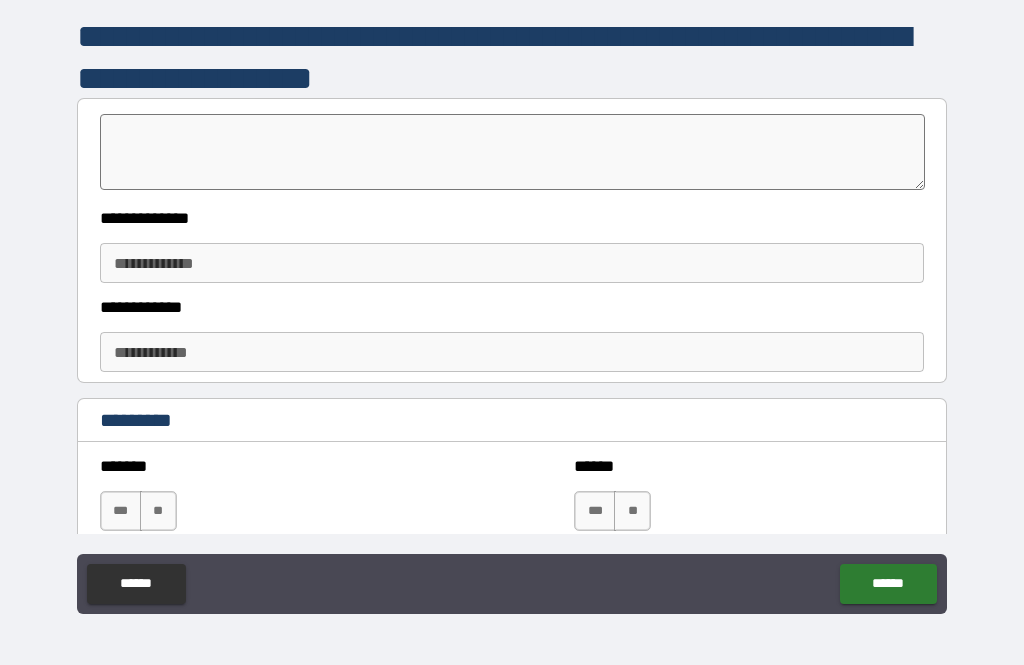 click at bounding box center (513, 152) 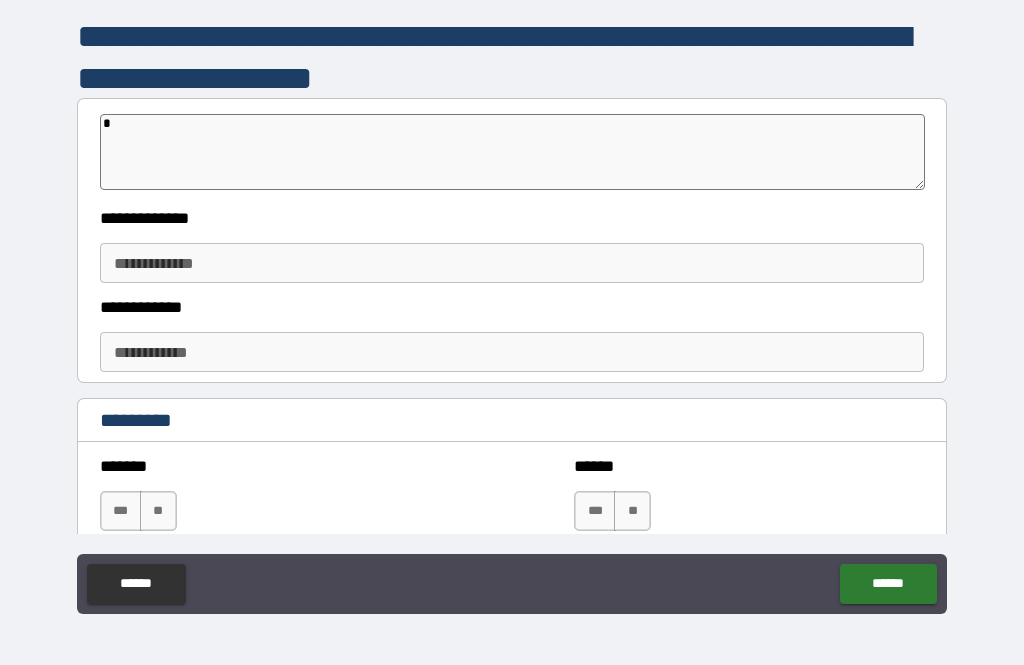 type on "*" 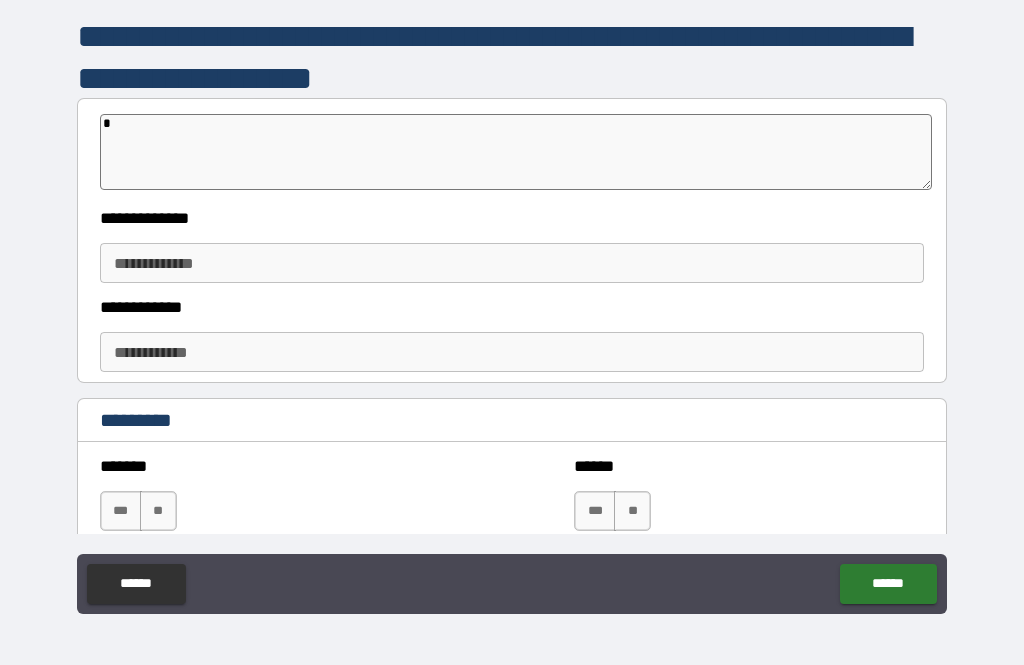 type on "*" 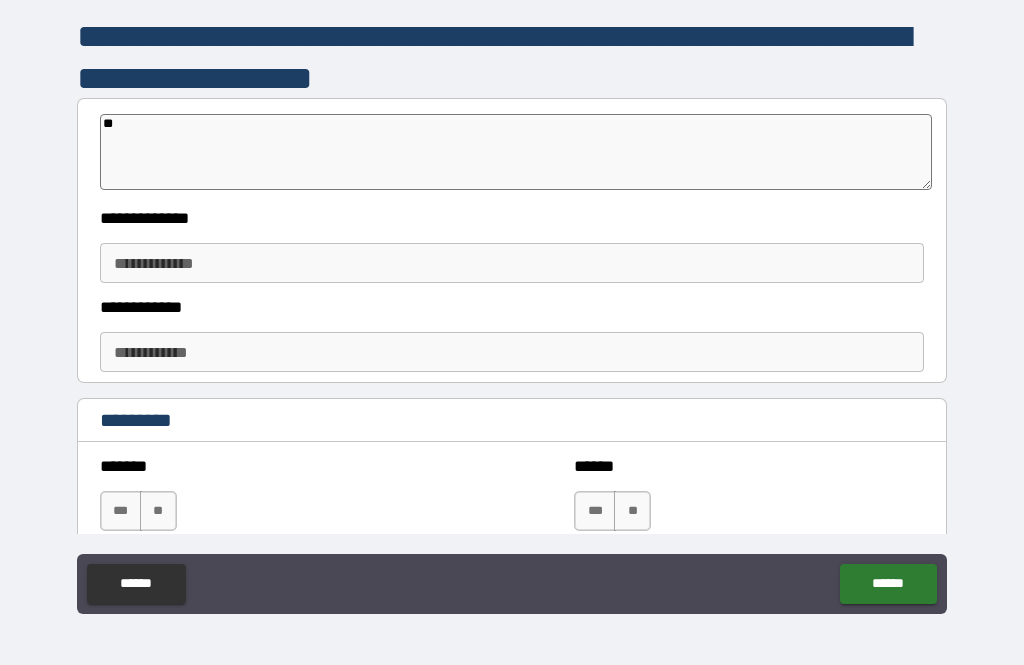 type on "*" 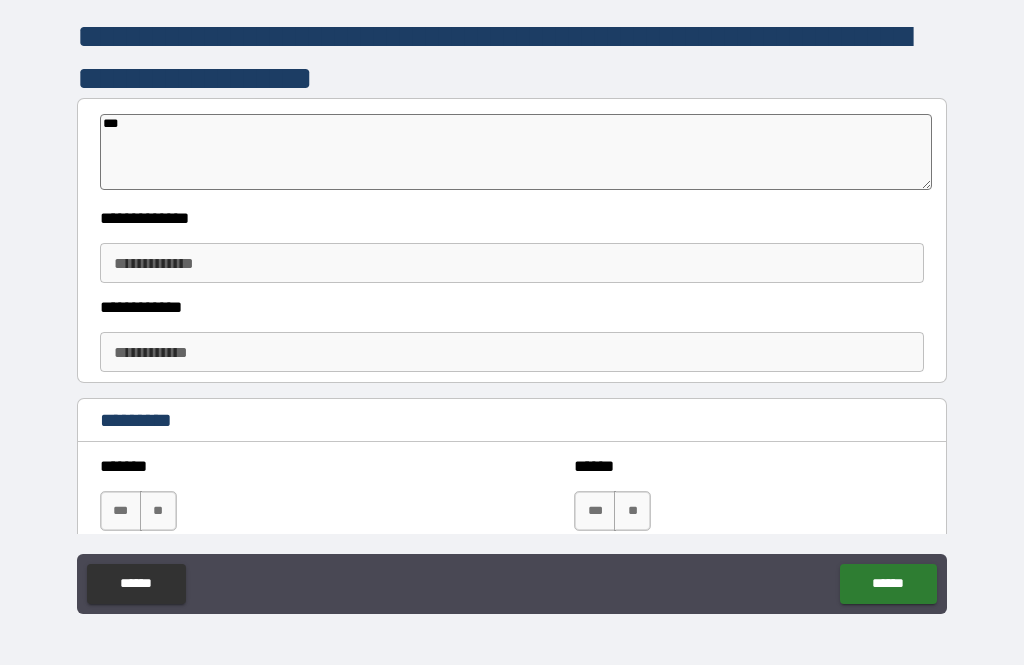 type on "*" 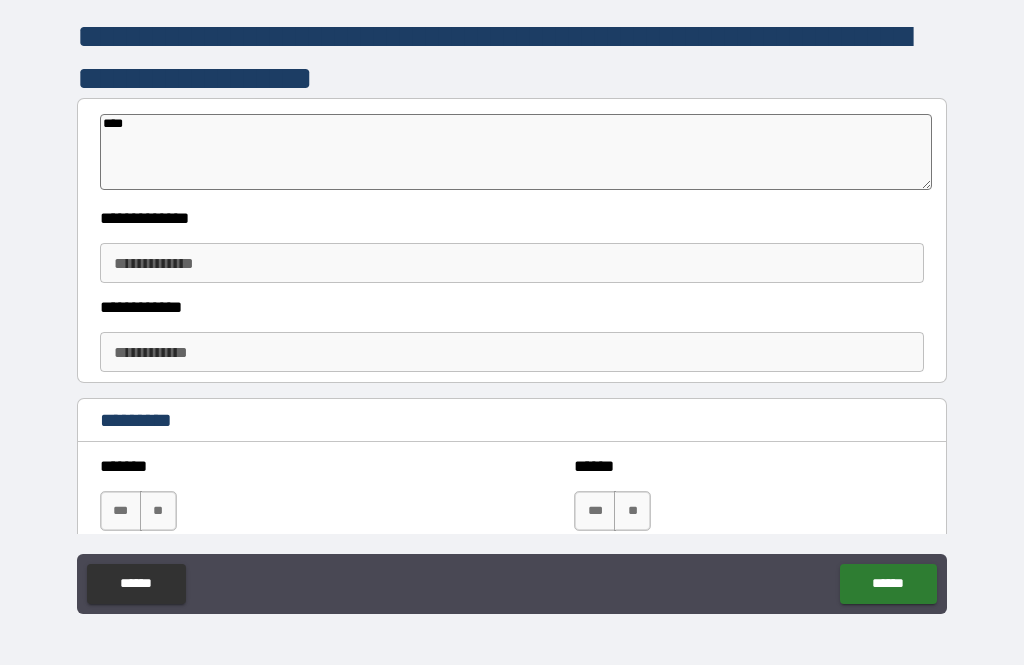 type on "*" 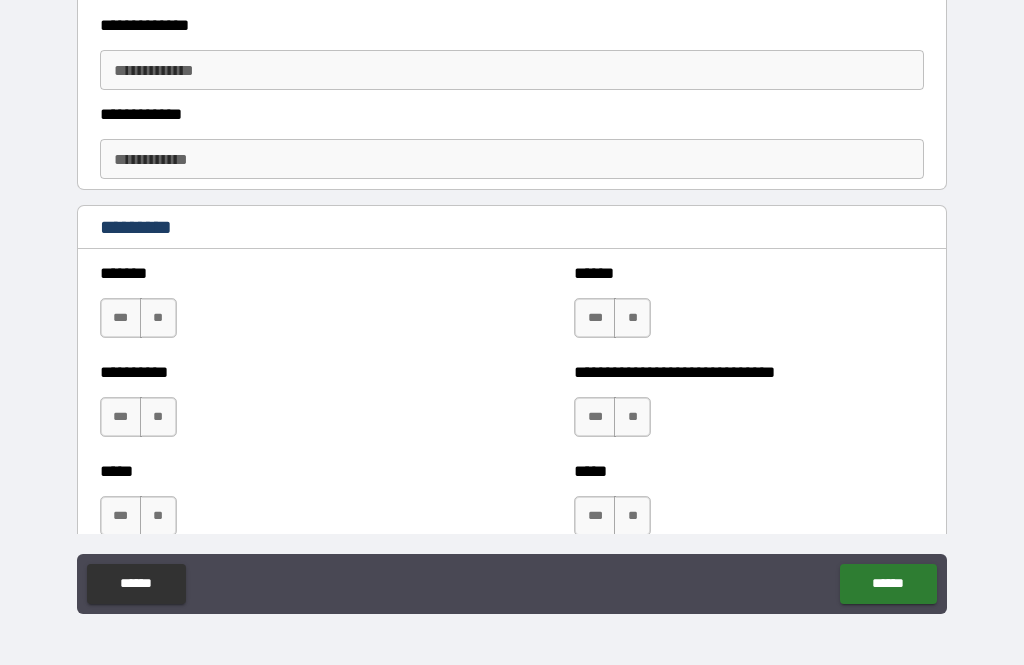 scroll, scrollTop: 6363, scrollLeft: 0, axis: vertical 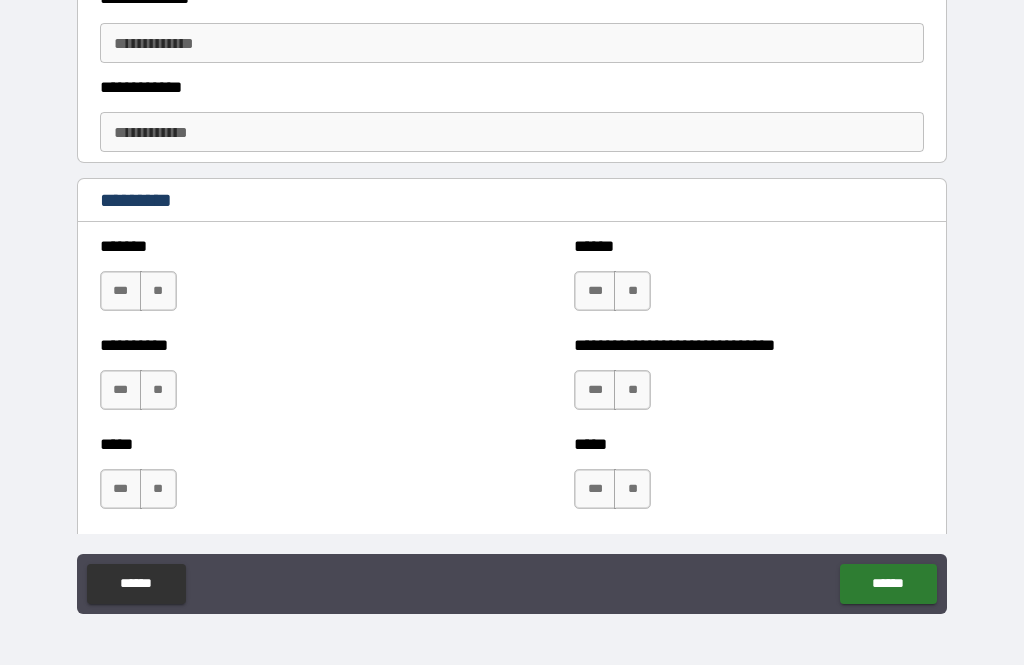 type on "****" 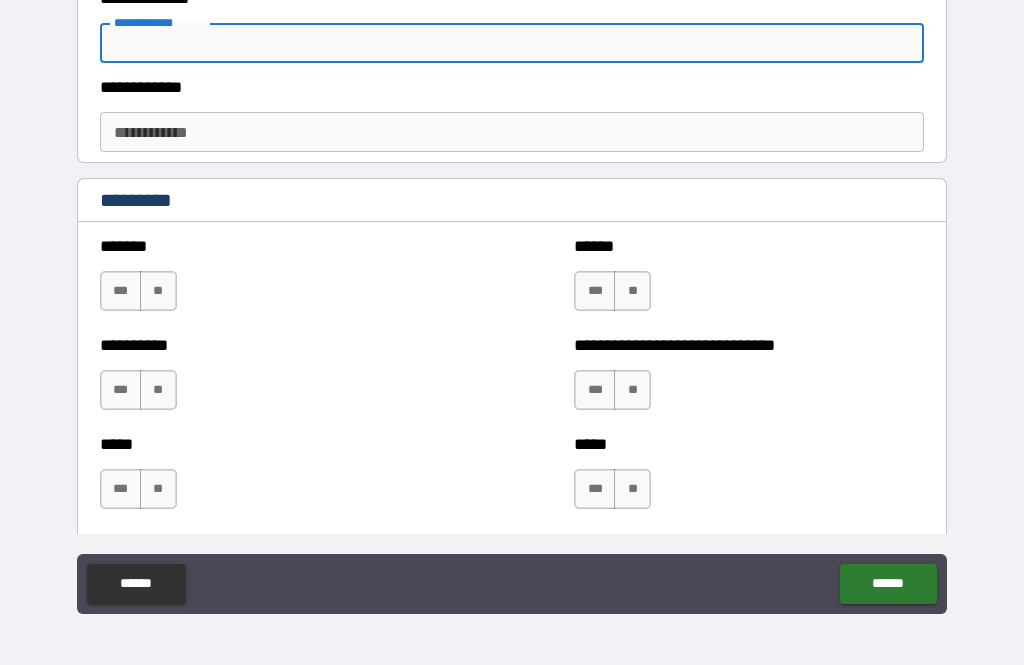 type on "*" 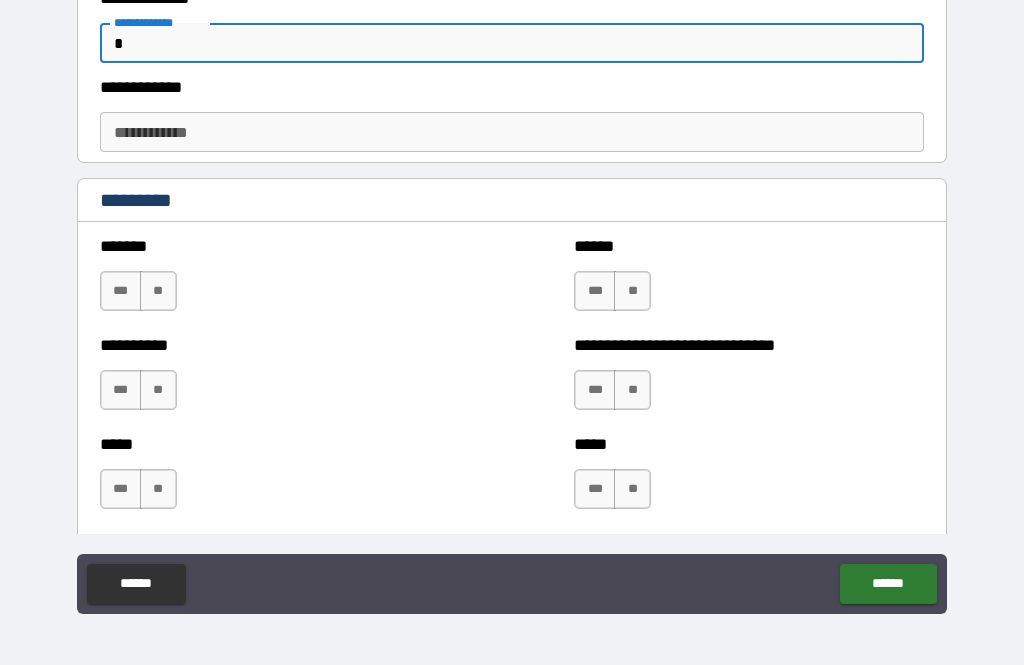 type on "*" 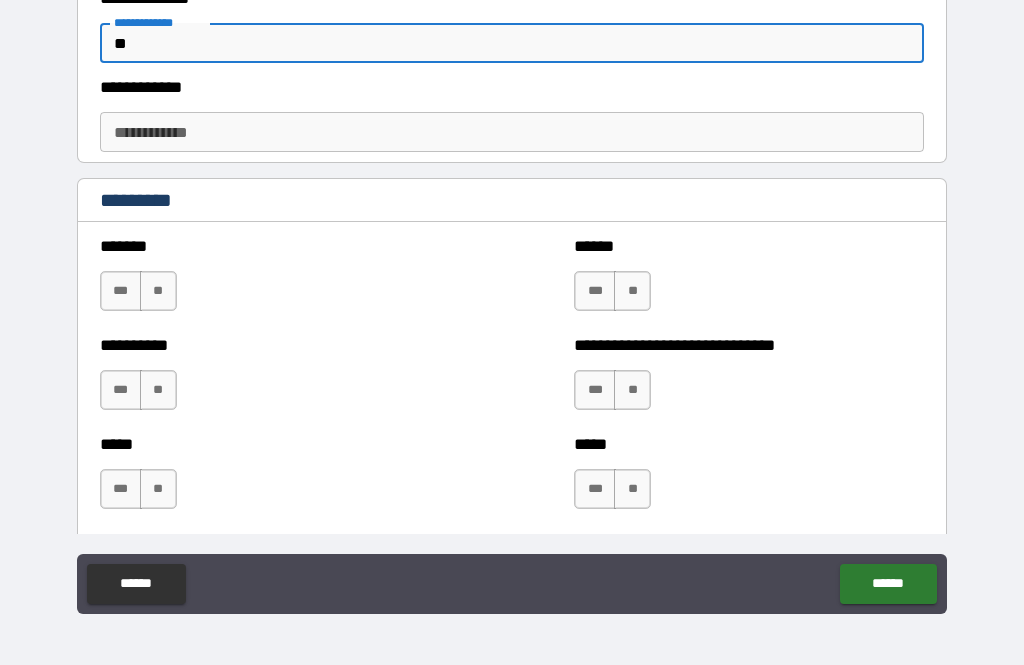type on "*" 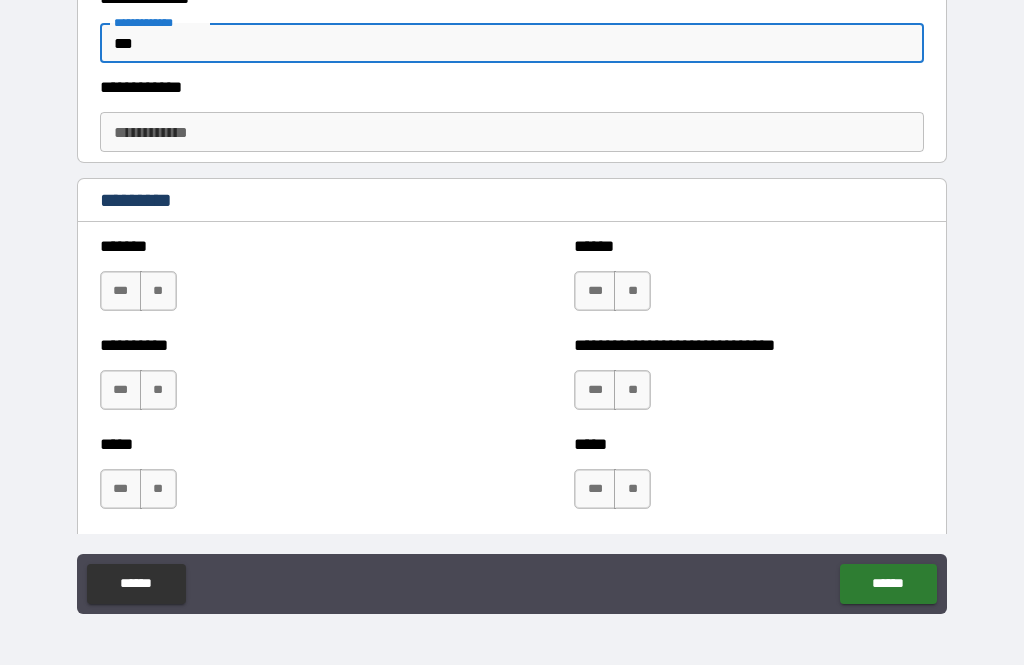 type on "*" 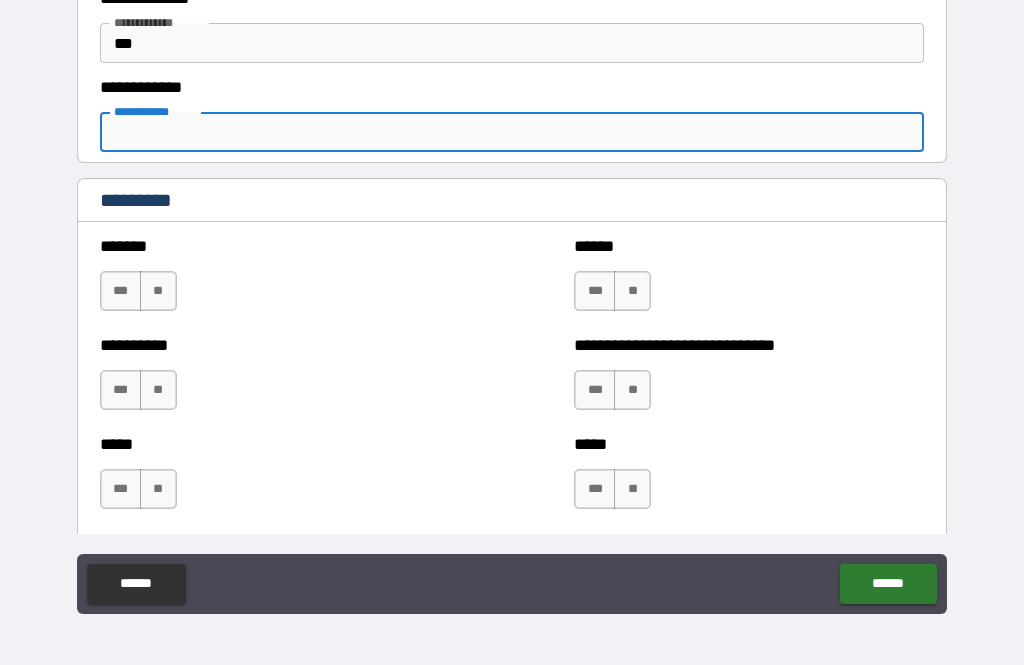 type on "*" 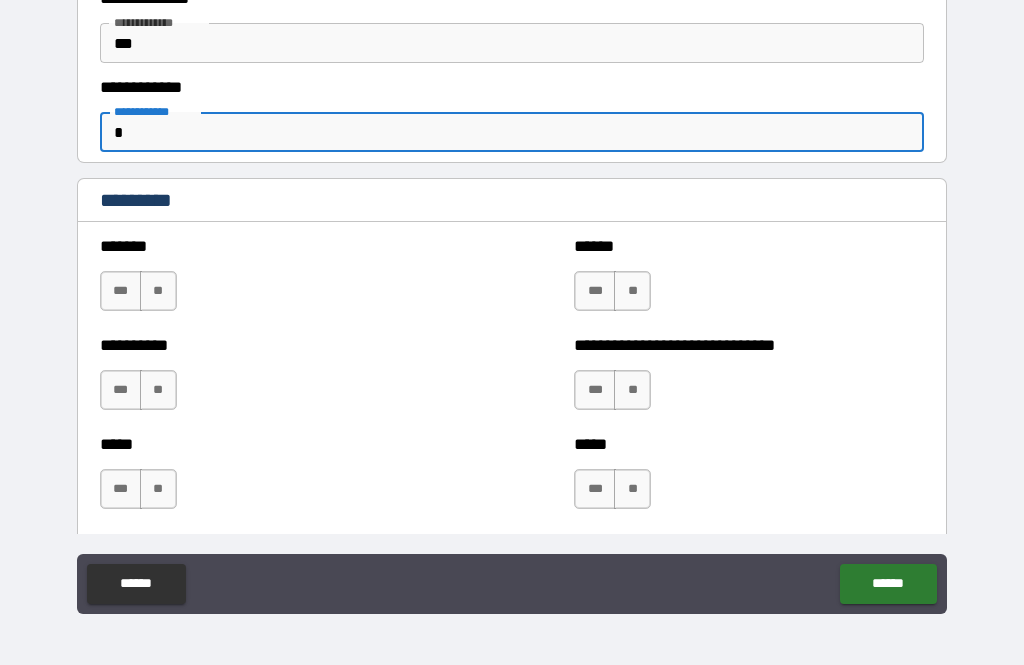 type on "*" 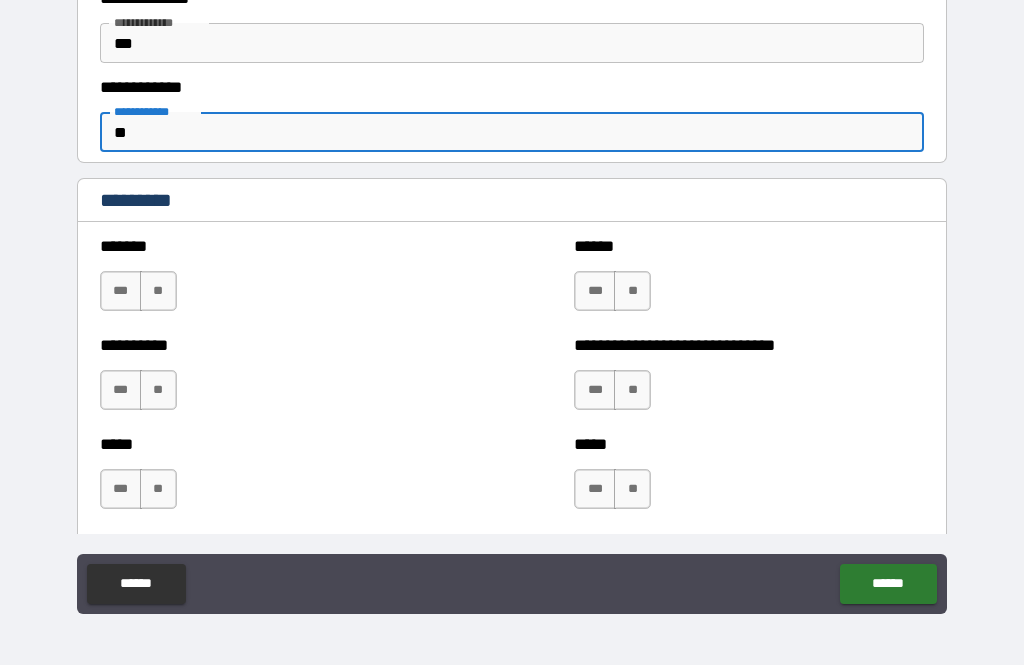 type on "*" 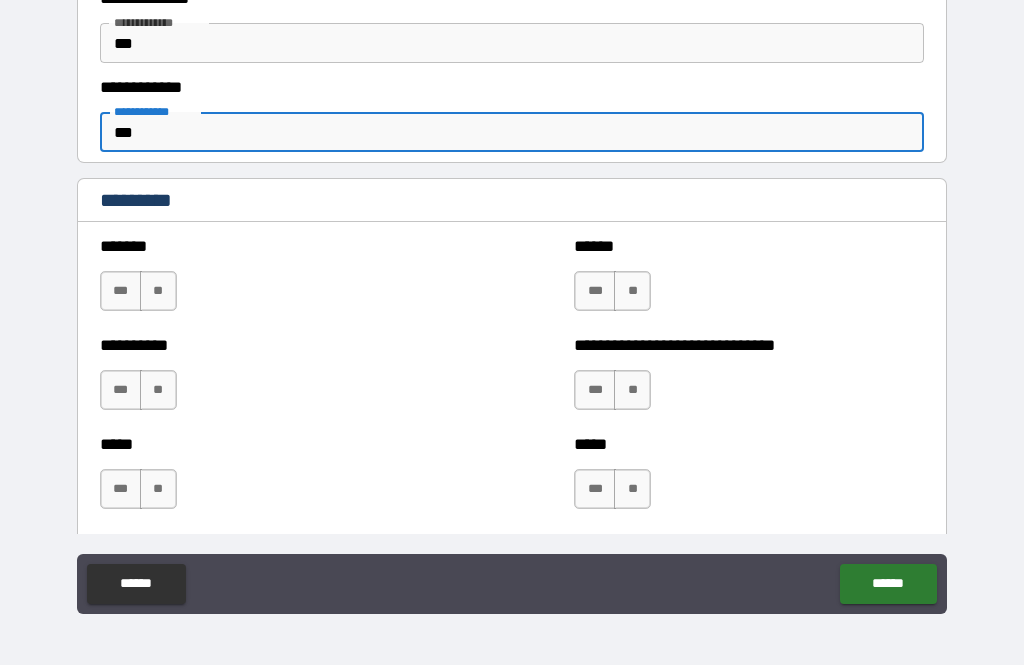 type on "*" 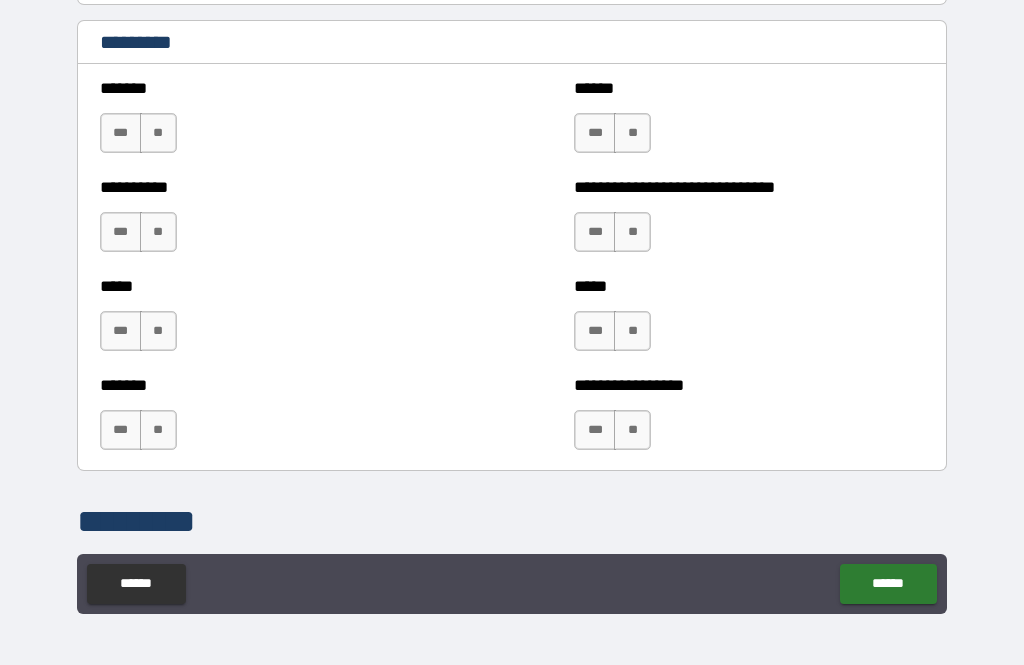 scroll, scrollTop: 6526, scrollLeft: 0, axis: vertical 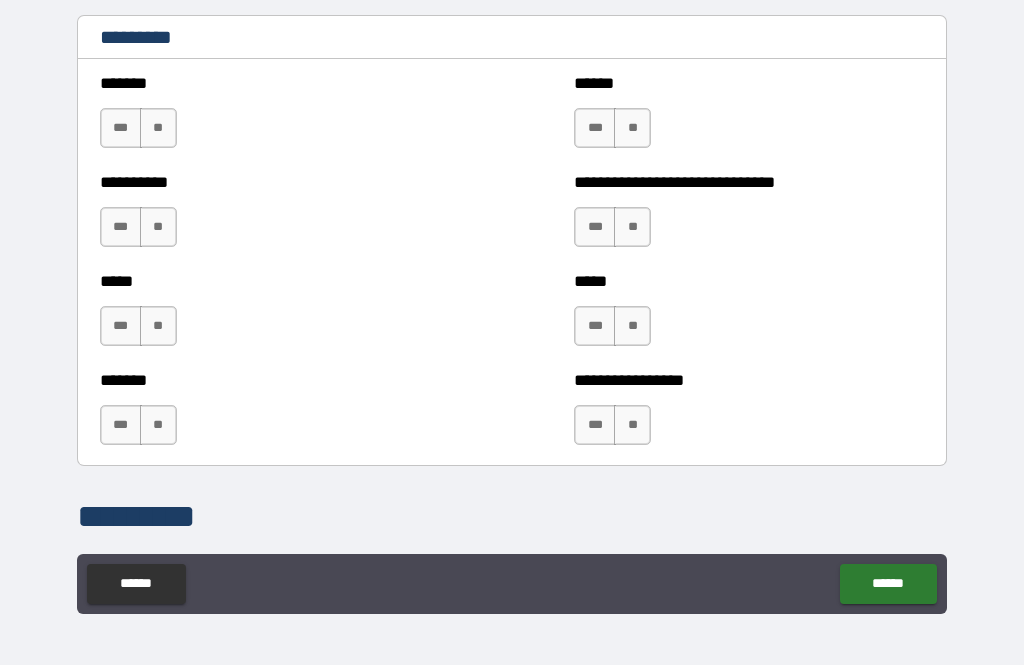 type on "***" 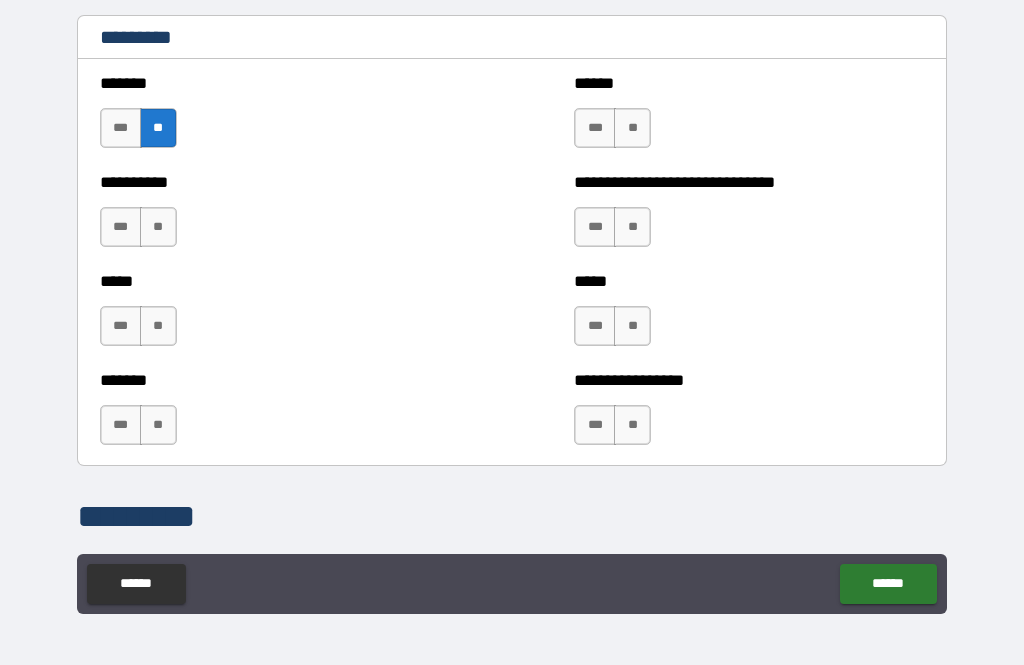 type on "*" 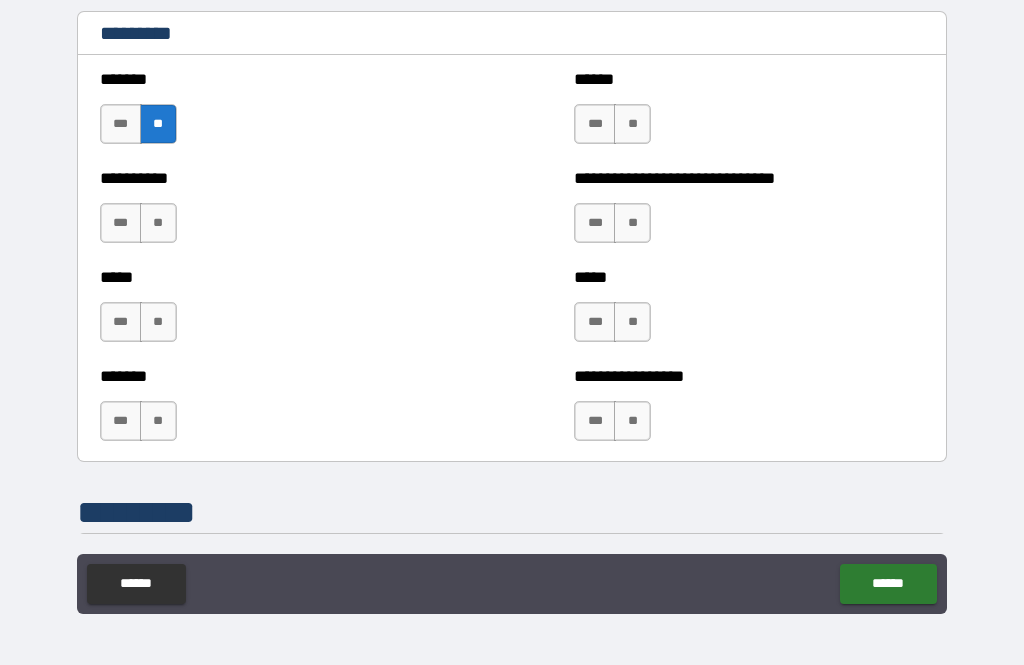 scroll, scrollTop: 6529, scrollLeft: 0, axis: vertical 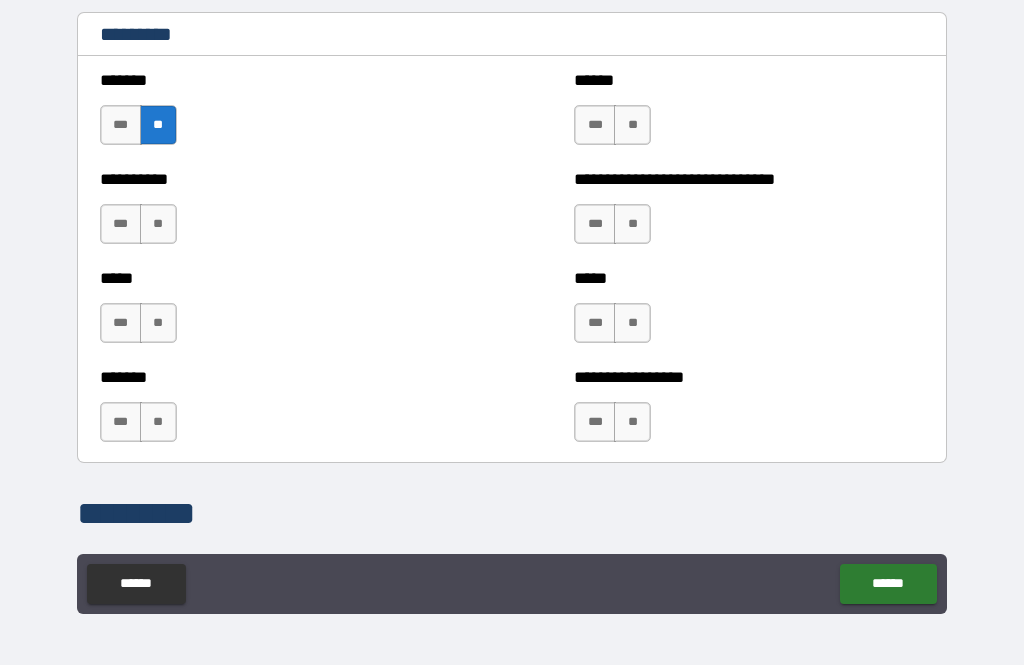 click on "**" at bounding box center [158, 224] 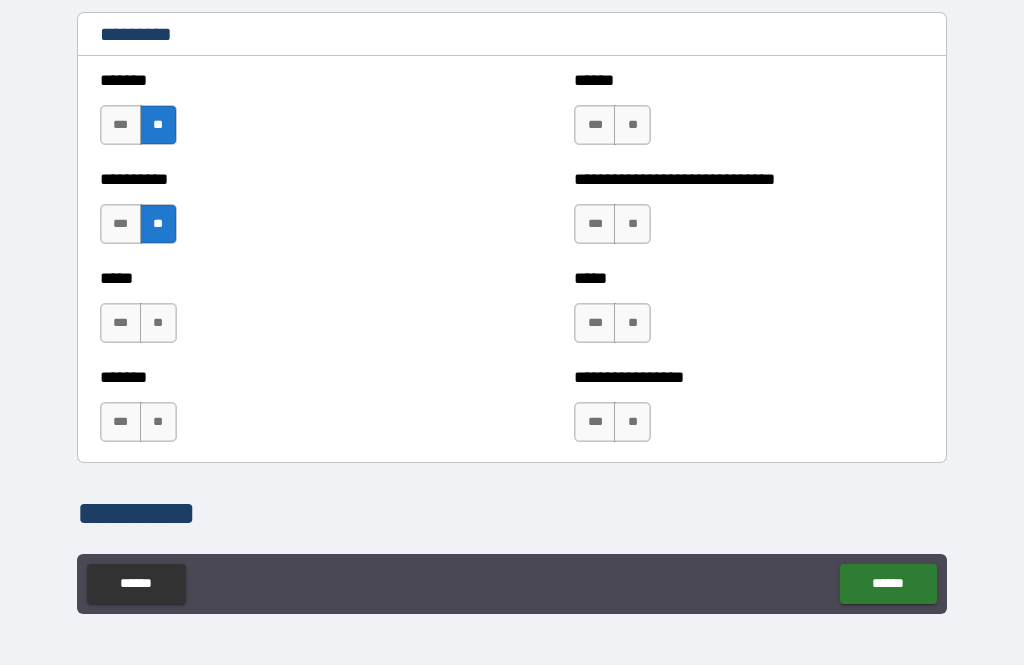 type on "*" 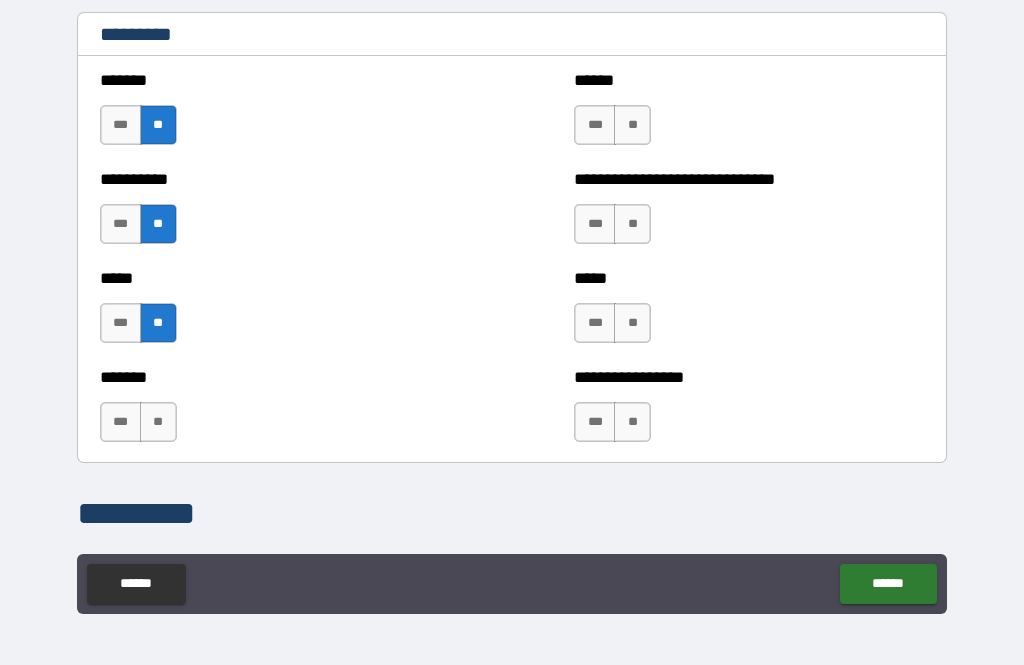 type on "*" 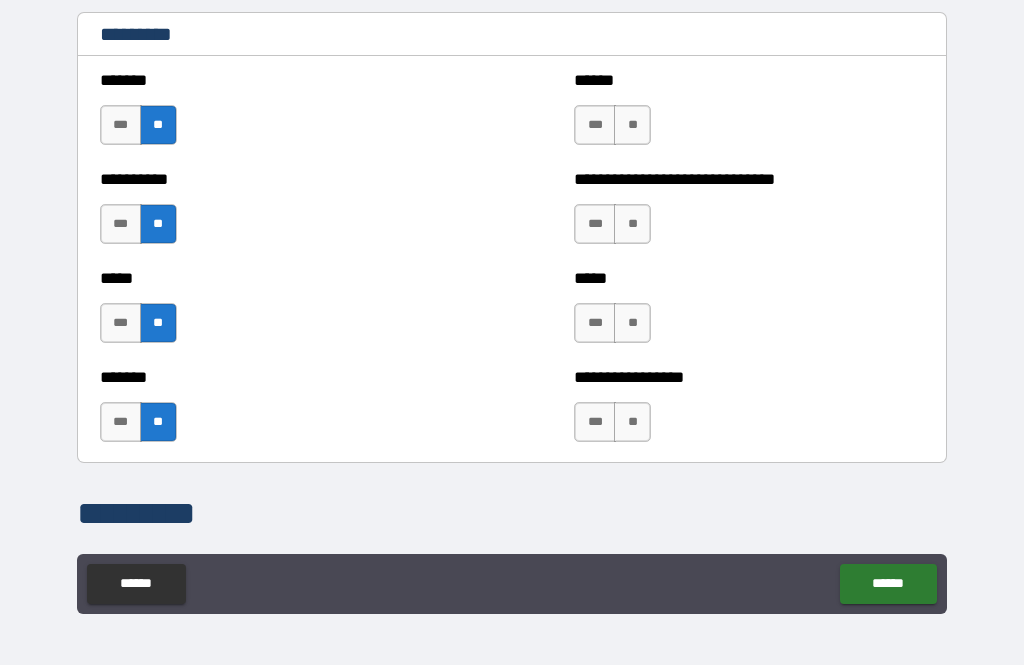 type on "*" 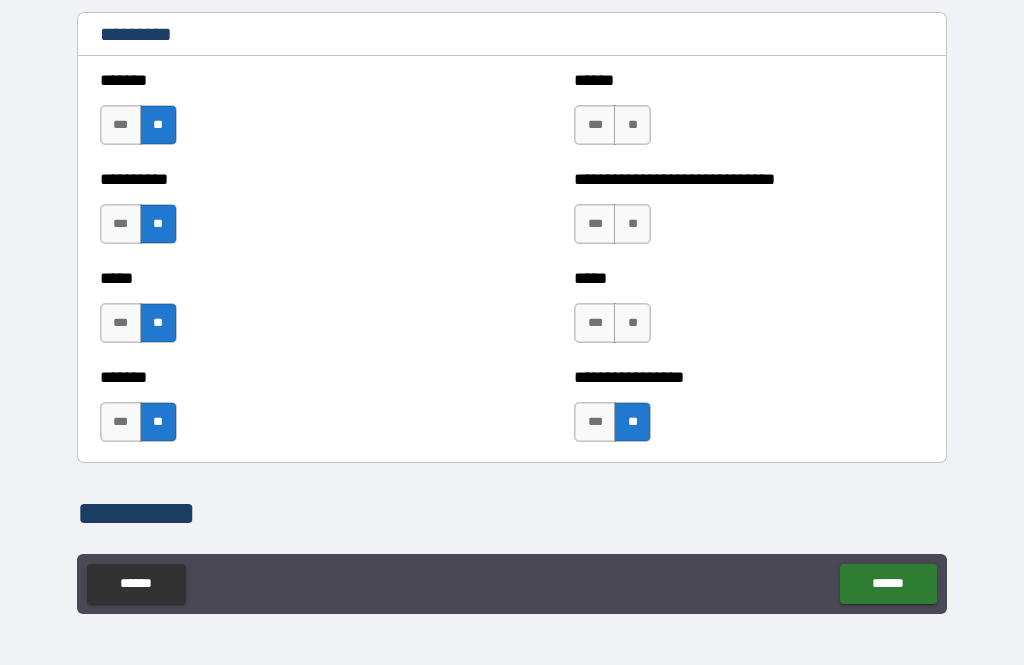 type on "*" 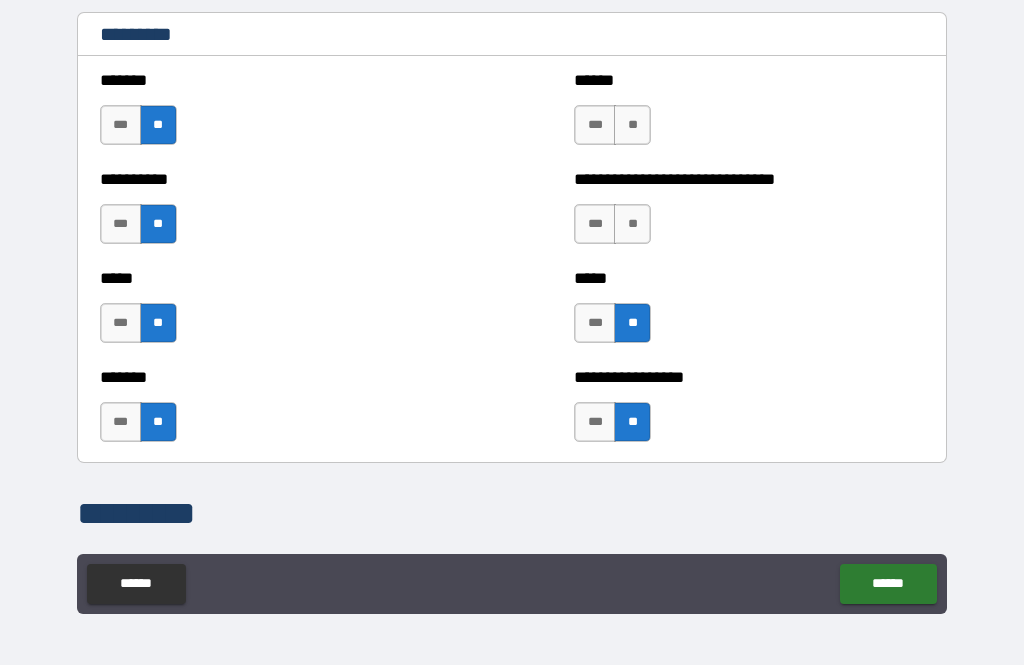 type on "*" 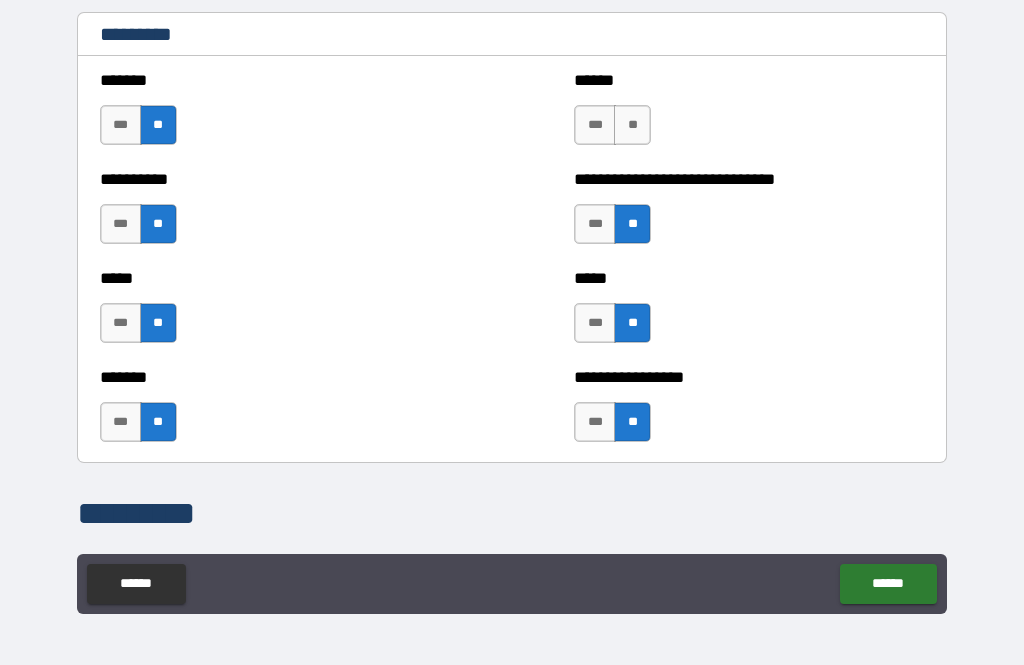 type on "*" 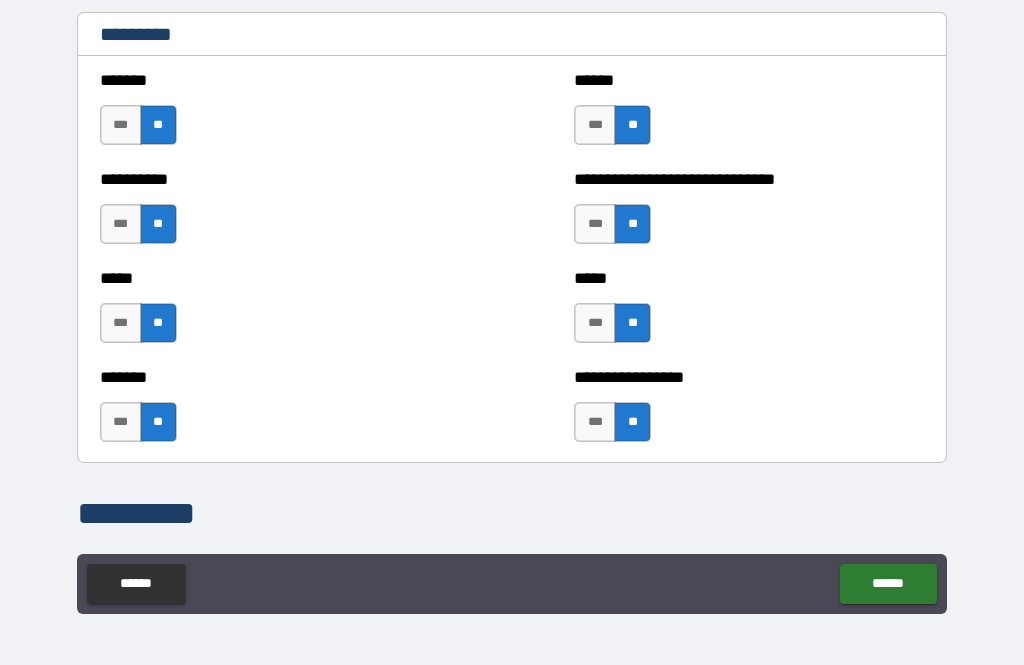type on "*" 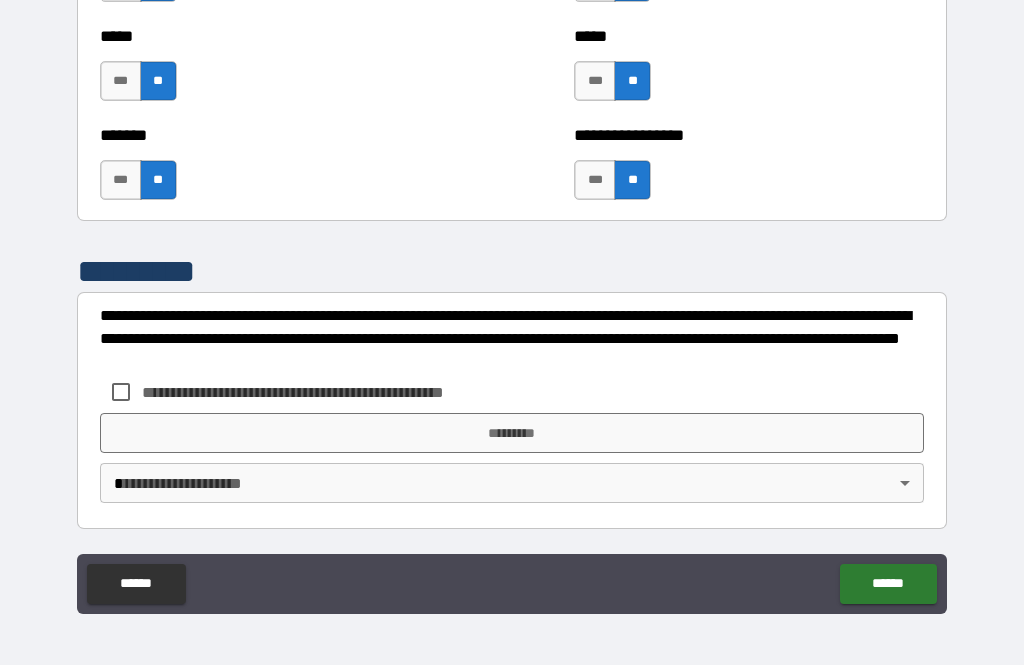 scroll, scrollTop: 6771, scrollLeft: 0, axis: vertical 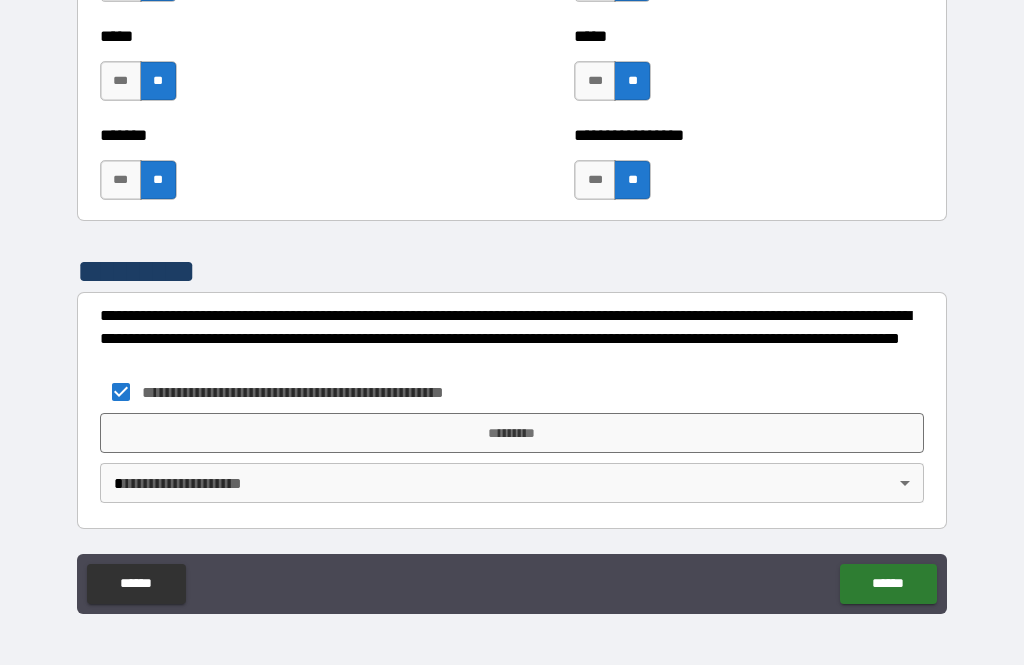 type on "*" 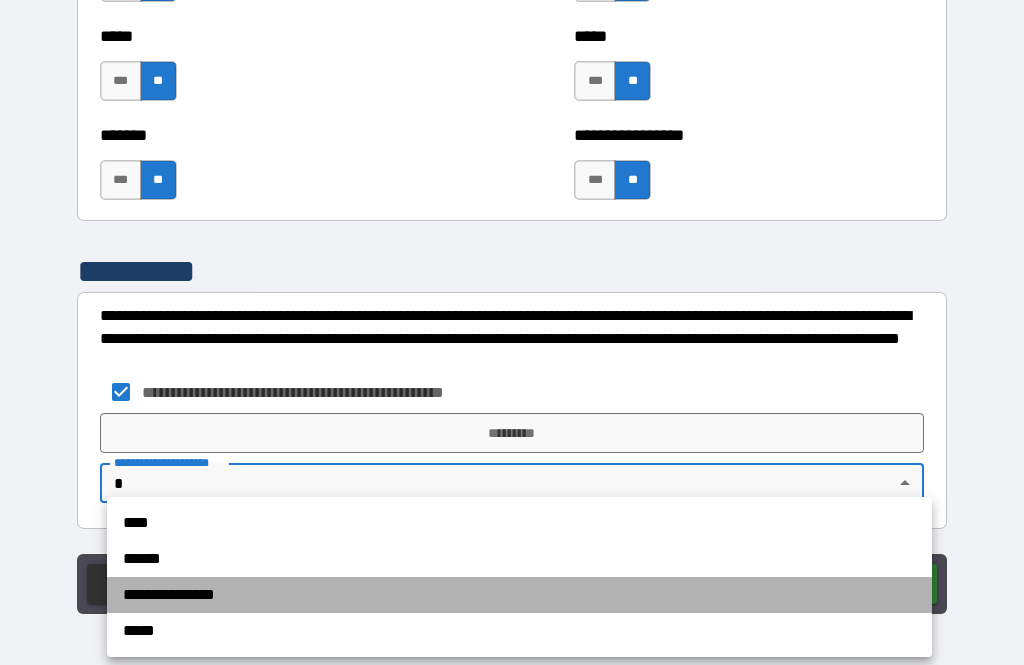 click on "**********" at bounding box center (519, 595) 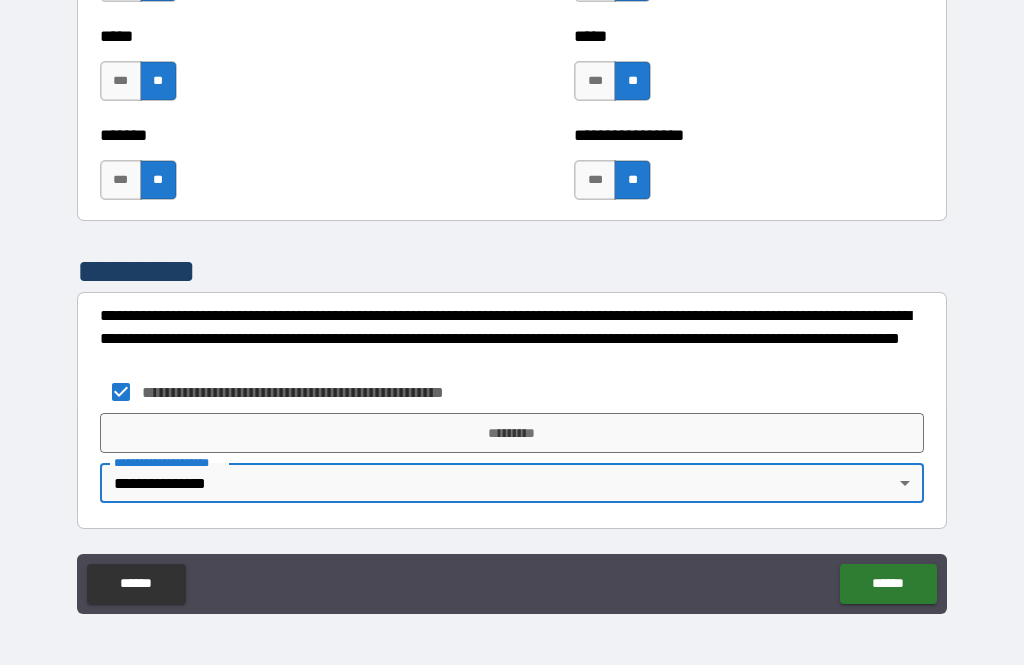 type on "*" 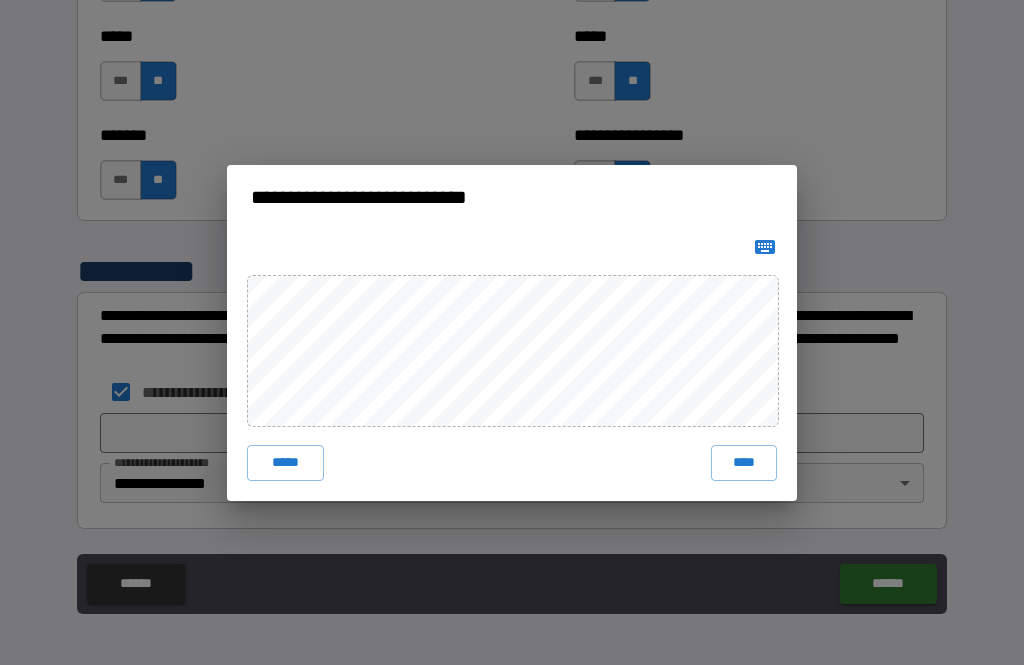 click on "****" at bounding box center (744, 463) 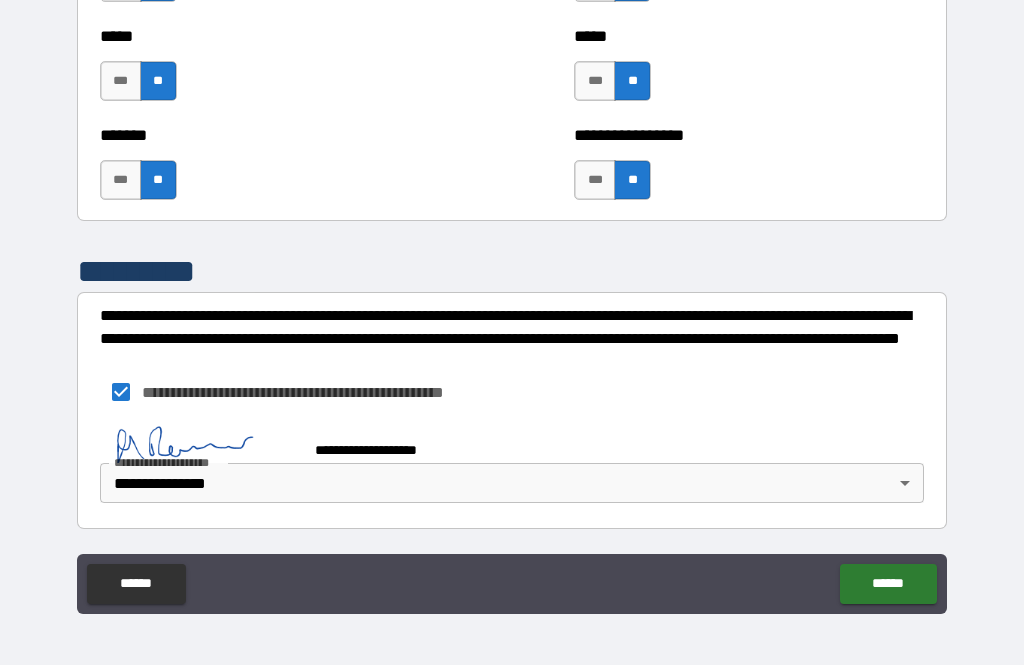 type on "*" 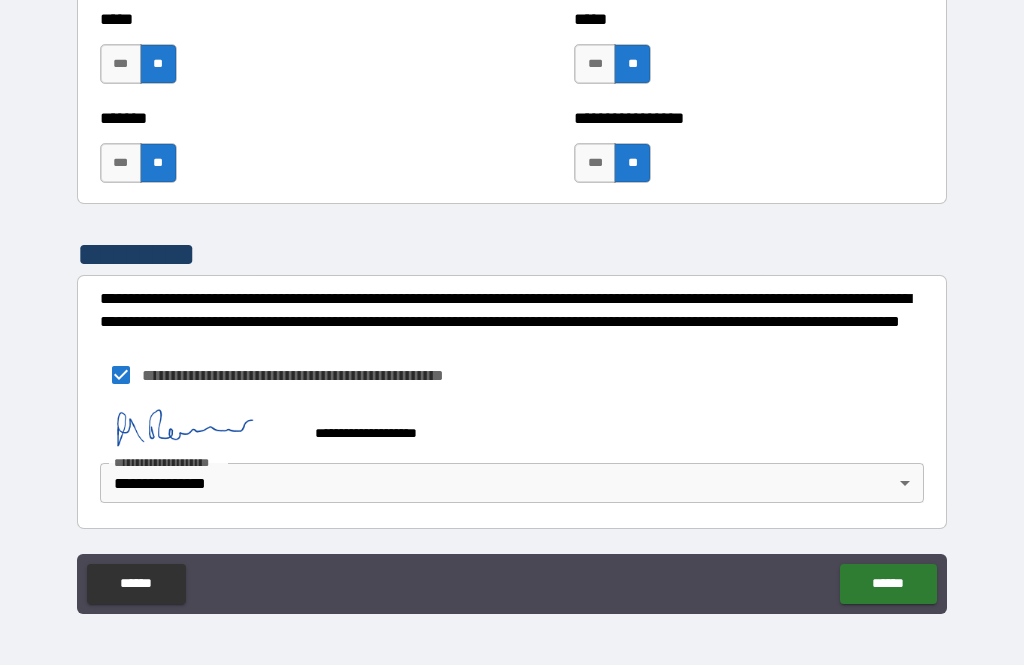 scroll, scrollTop: 6788, scrollLeft: 0, axis: vertical 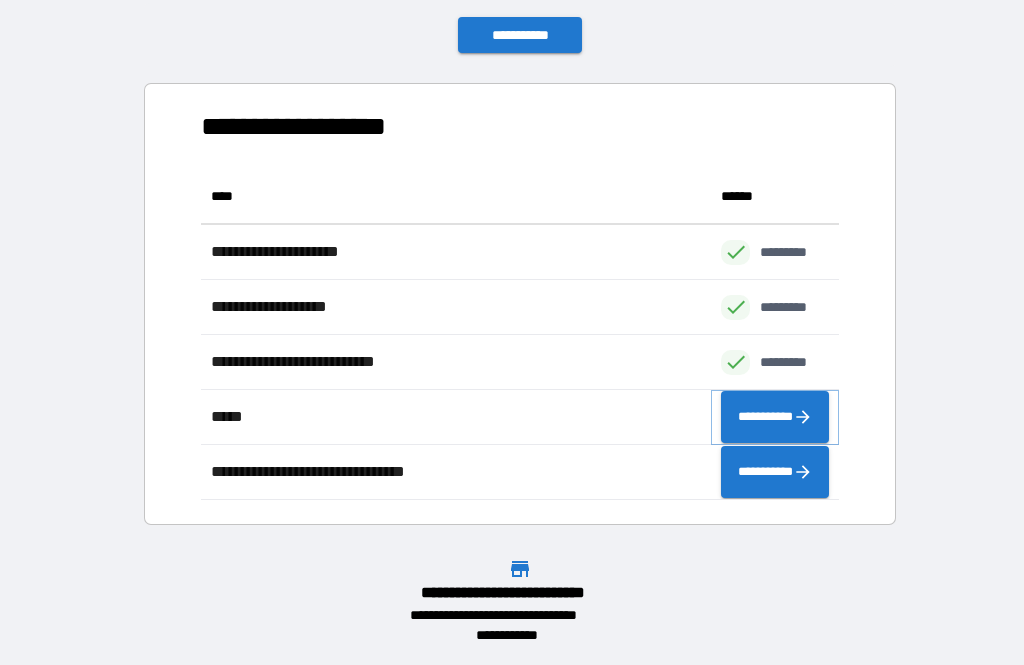 click on "**********" at bounding box center (775, 417) 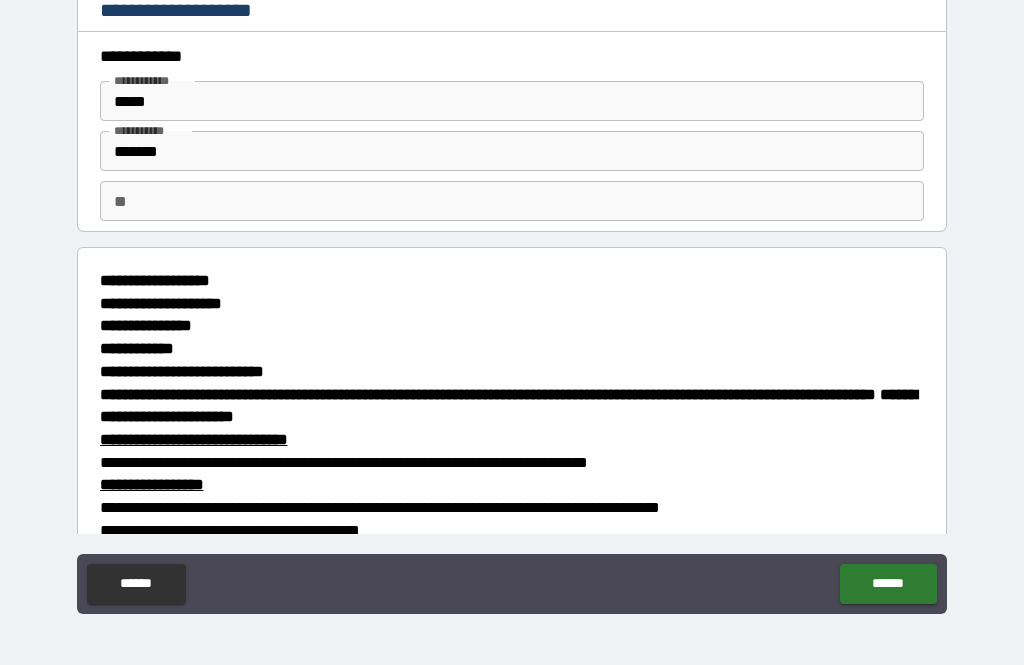 type on "*" 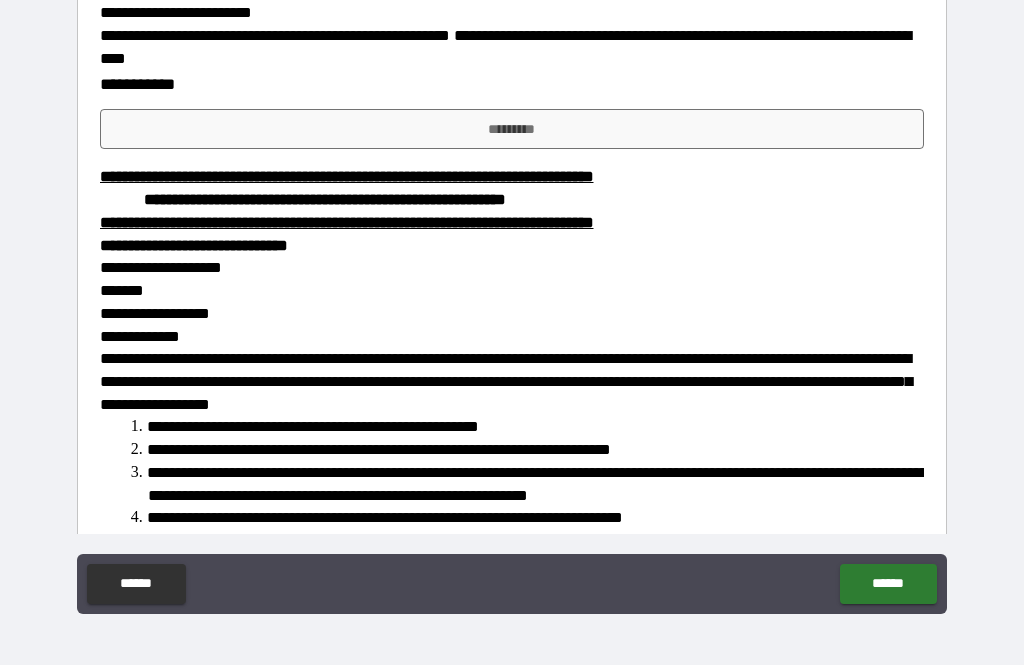 scroll, scrollTop: 3774, scrollLeft: 0, axis: vertical 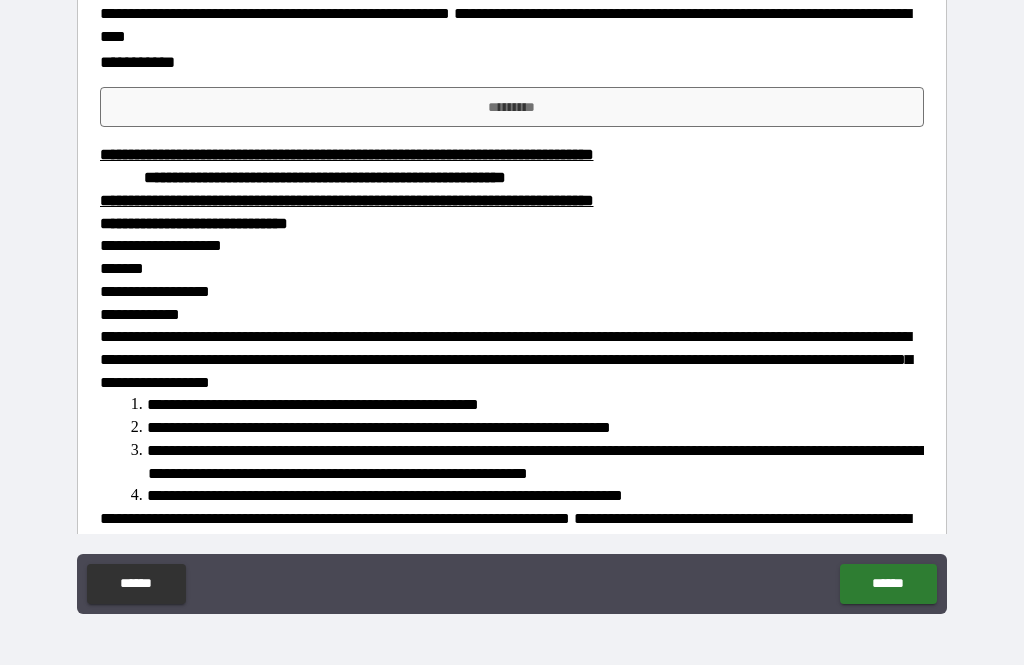 click on "*********" at bounding box center [512, 107] 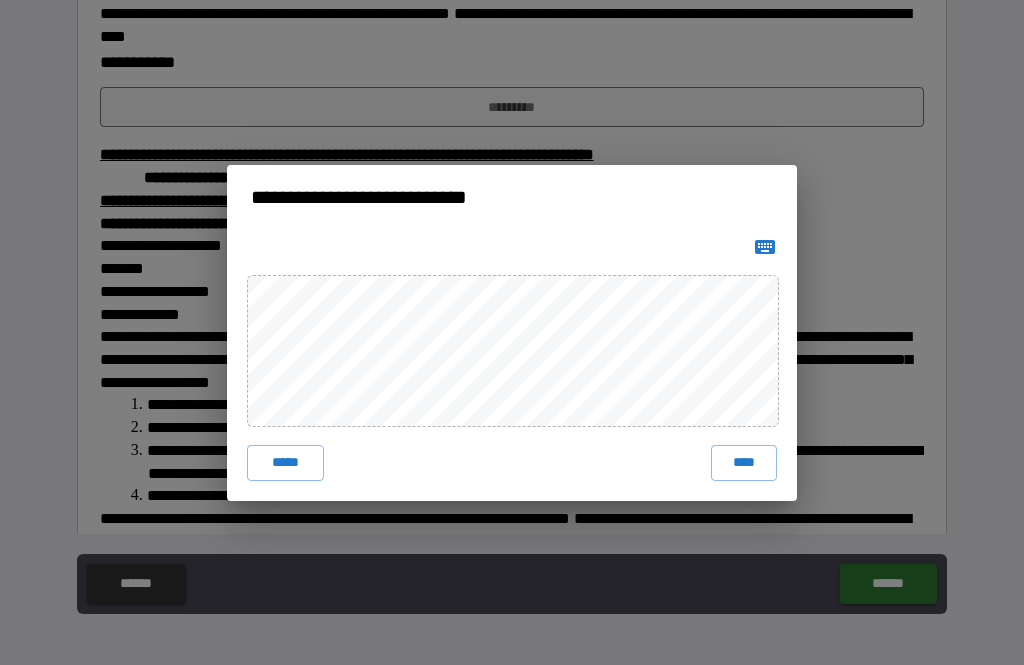 click on "****" at bounding box center (744, 463) 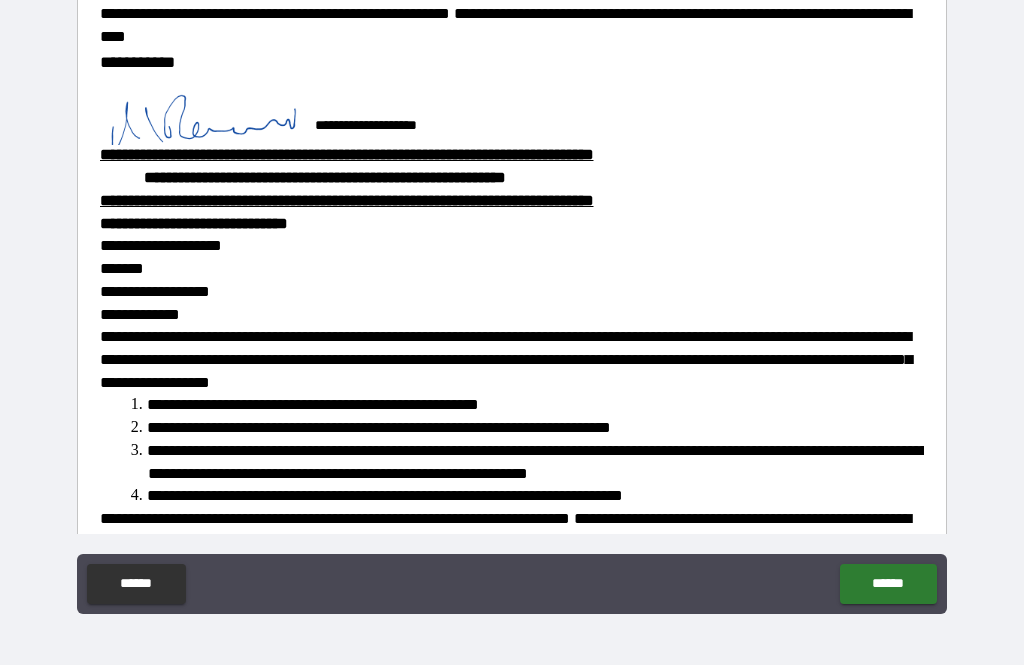 type on "*" 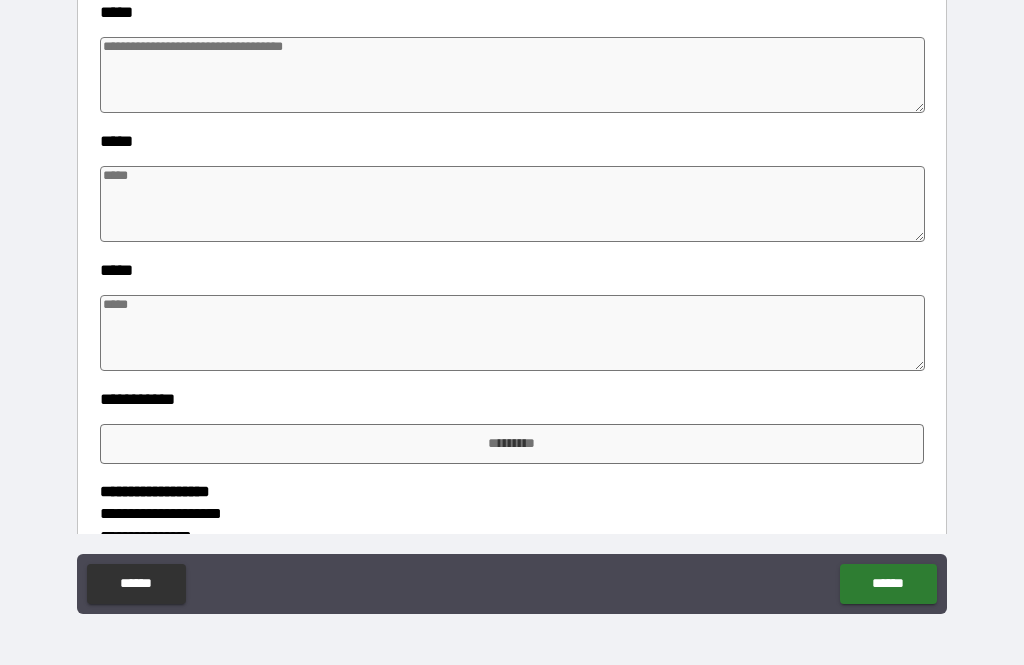 scroll, scrollTop: 4578, scrollLeft: 0, axis: vertical 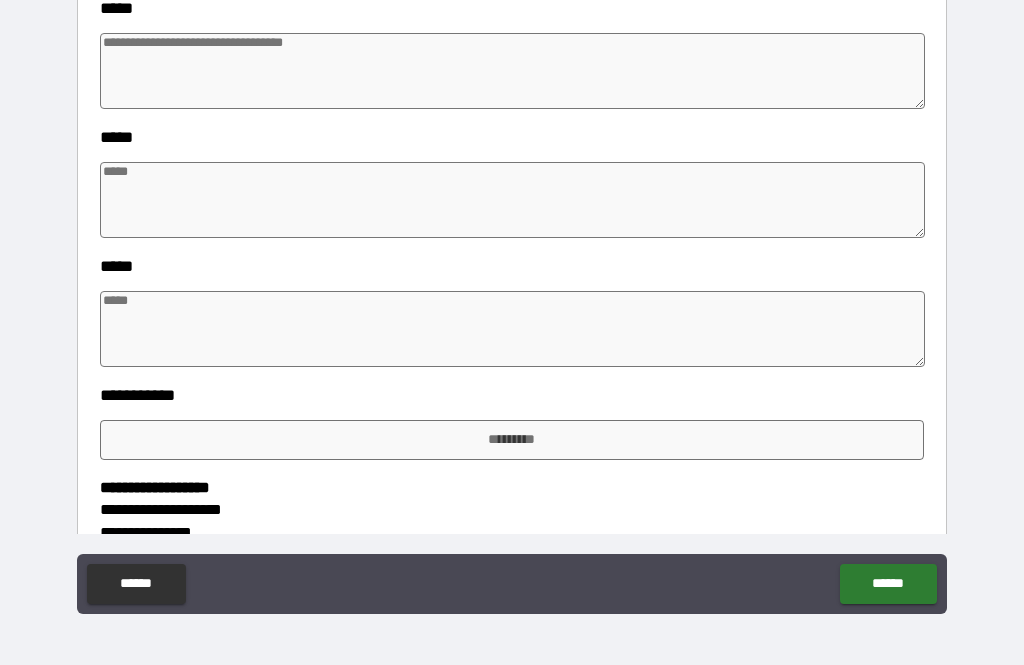 click at bounding box center (513, 71) 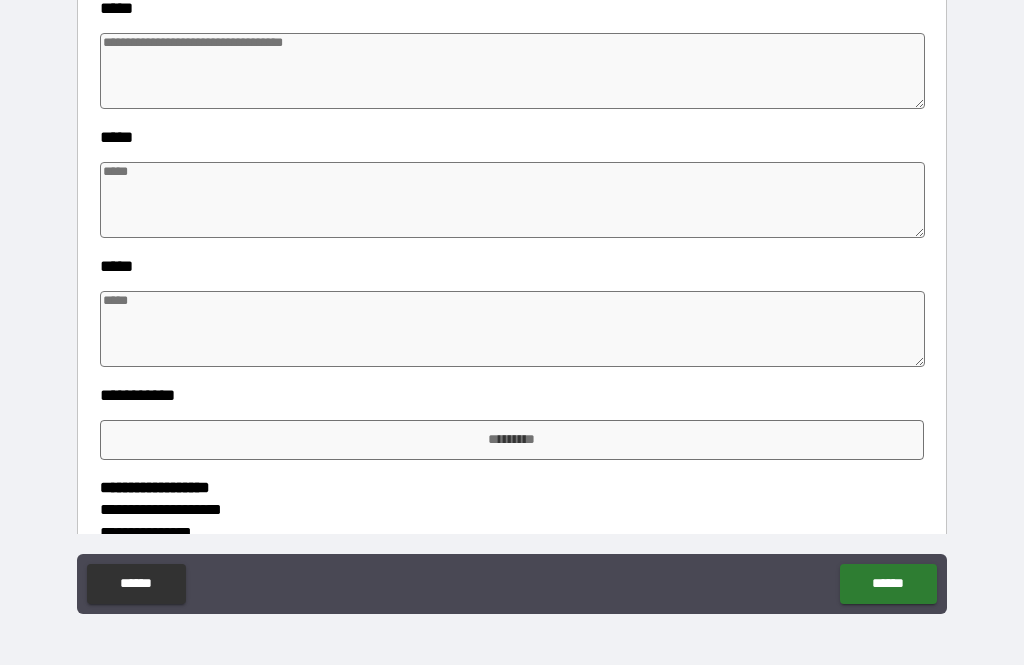type on "*" 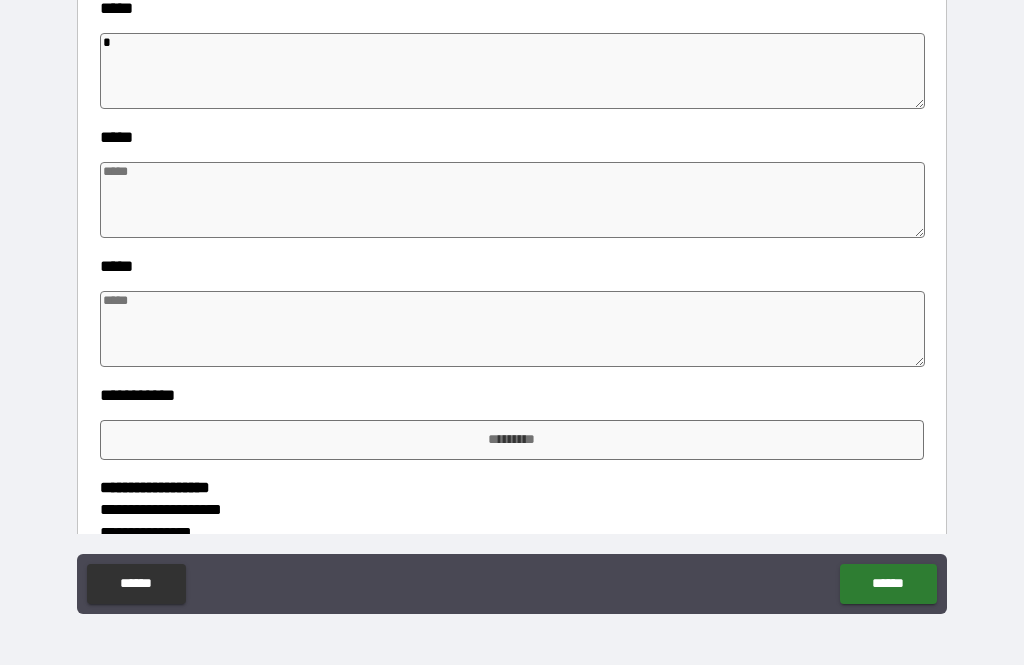type on "*" 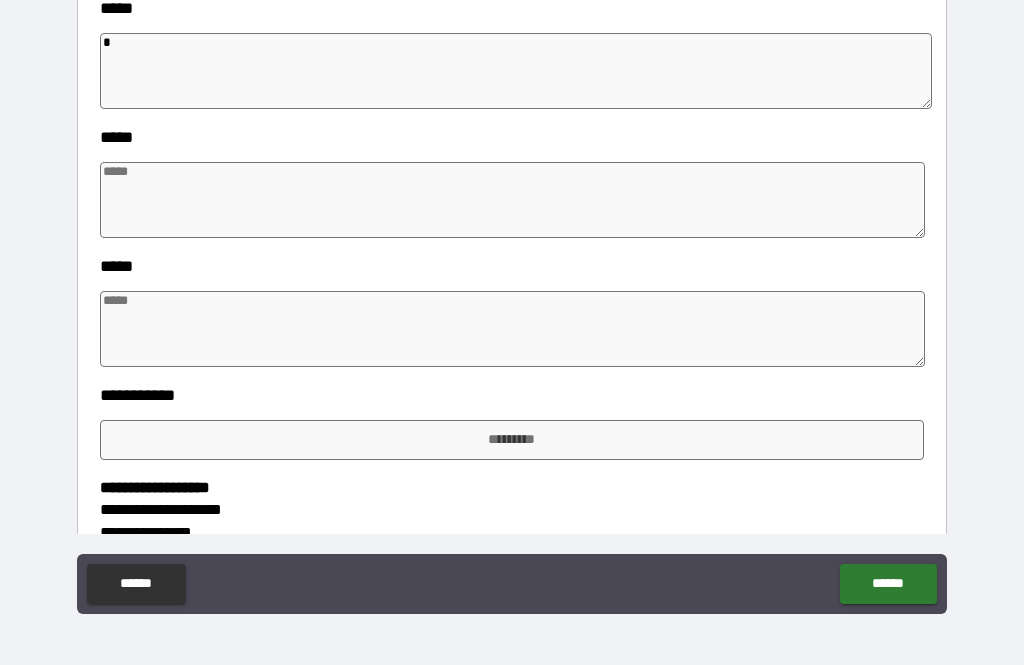 type on "*" 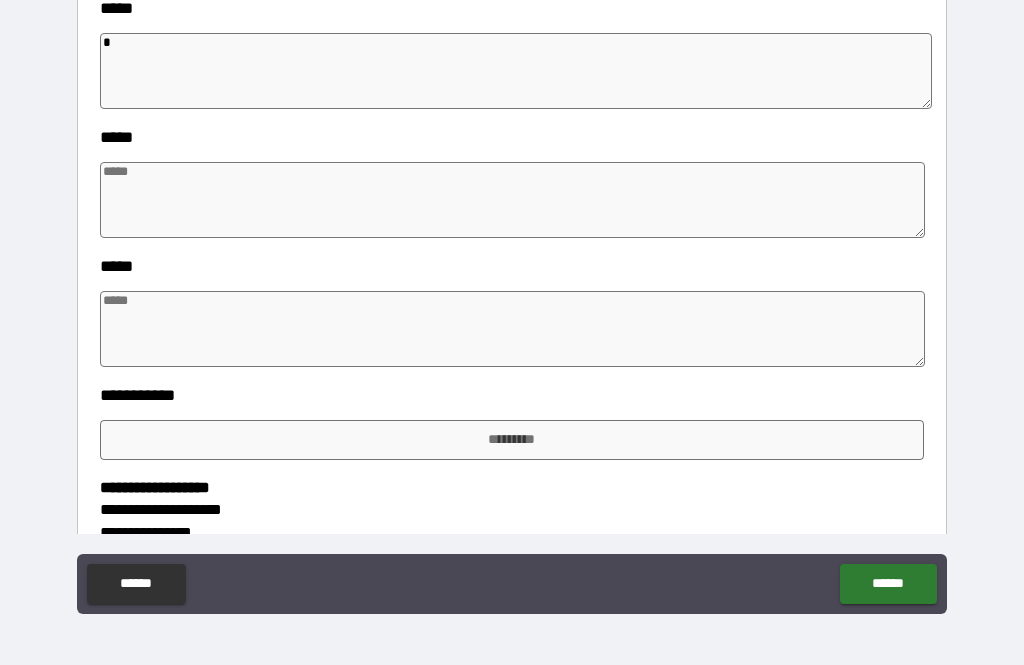 type on "*" 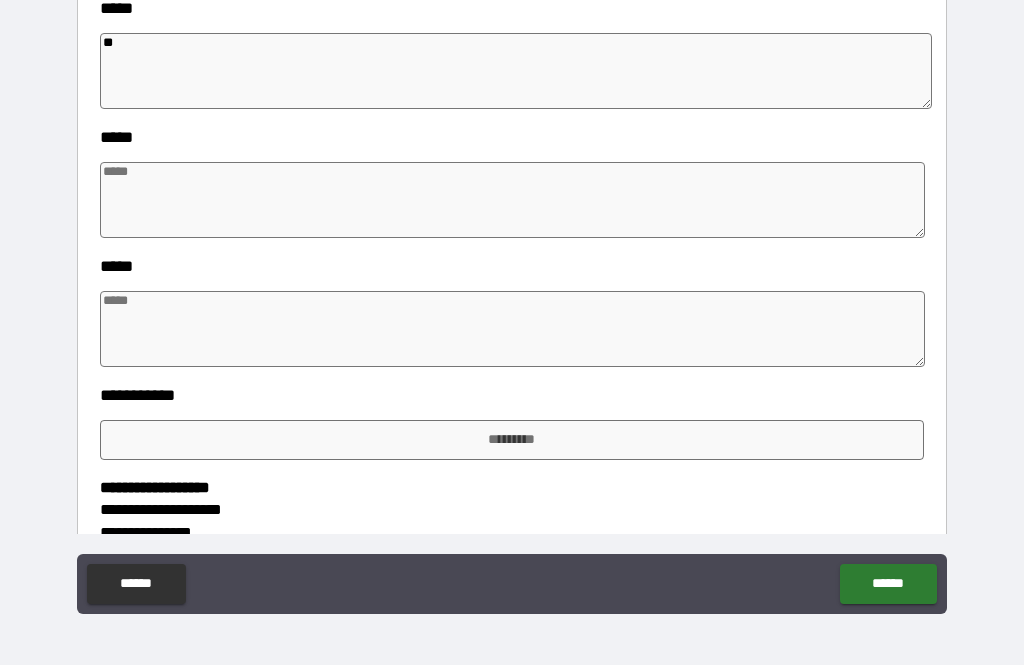 type on "*" 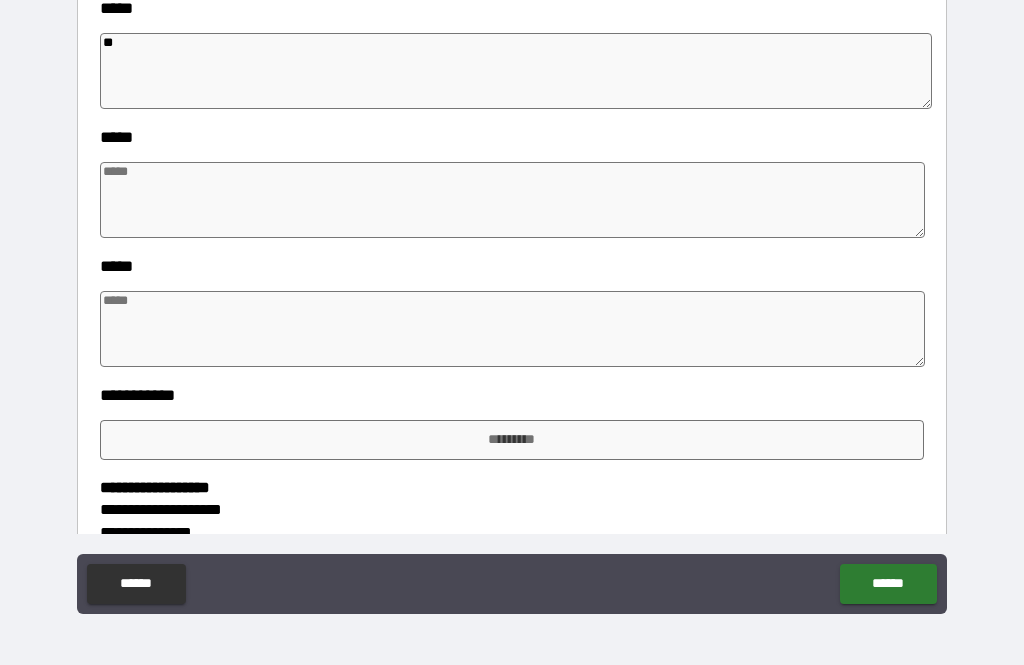 type on "*" 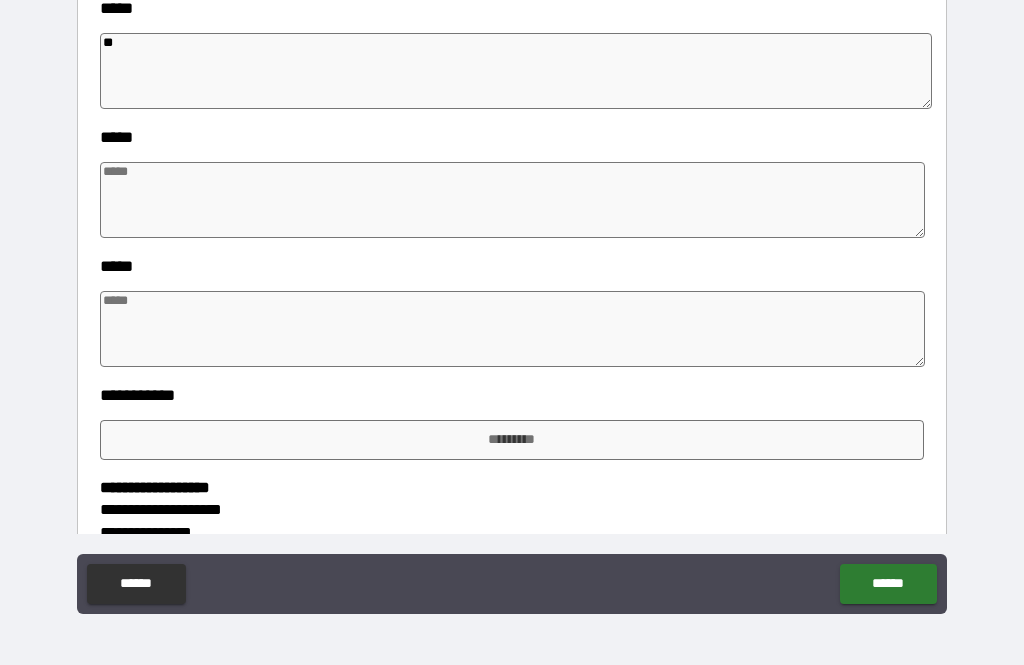 type on "*" 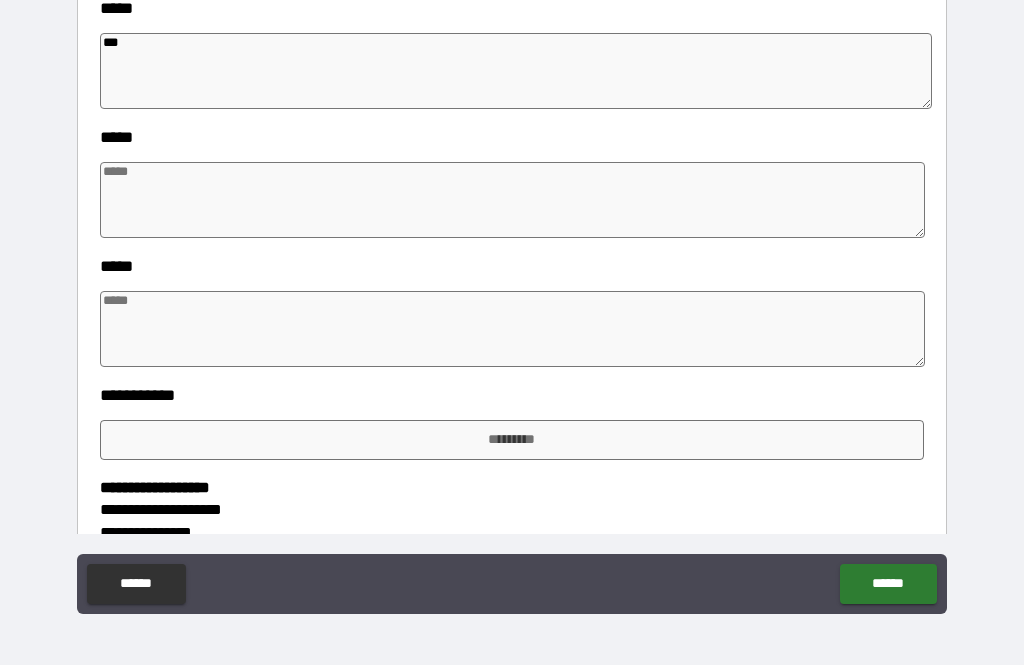 type on "*" 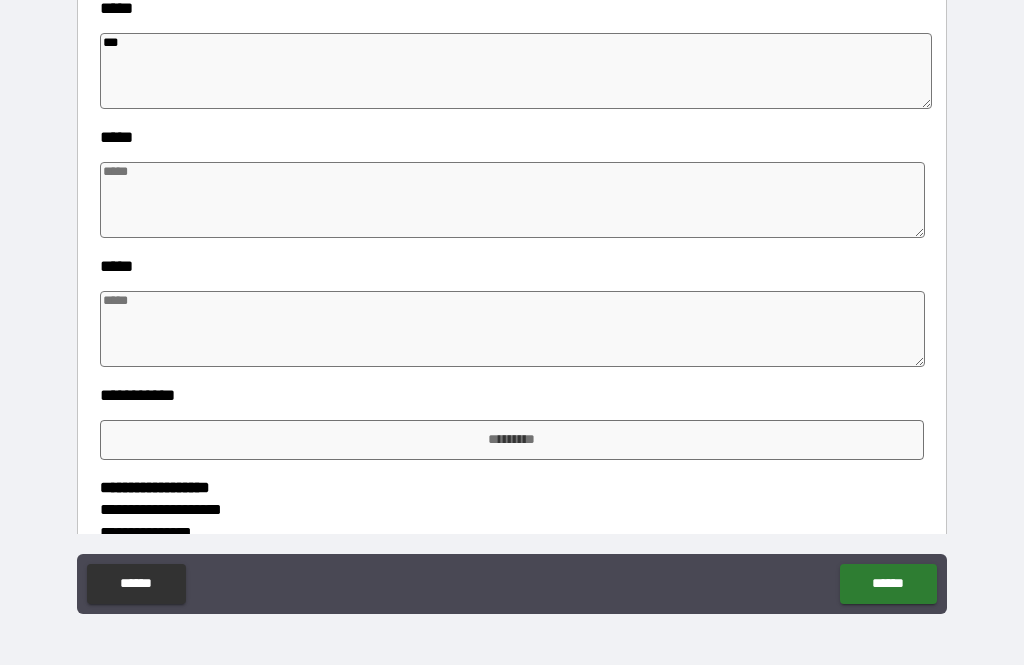 type on "*" 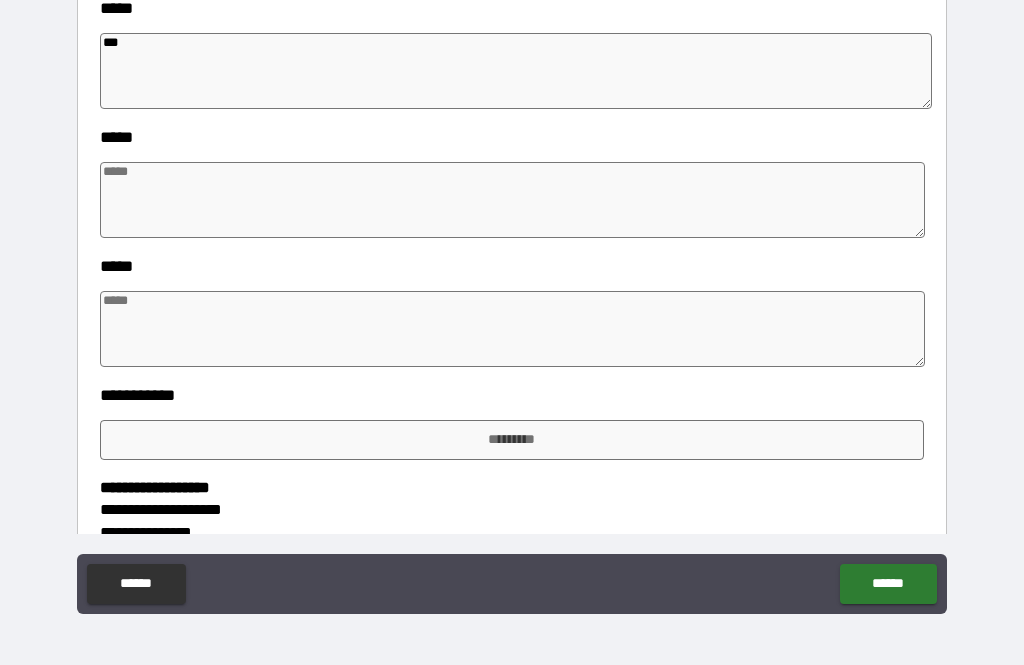 type on "*" 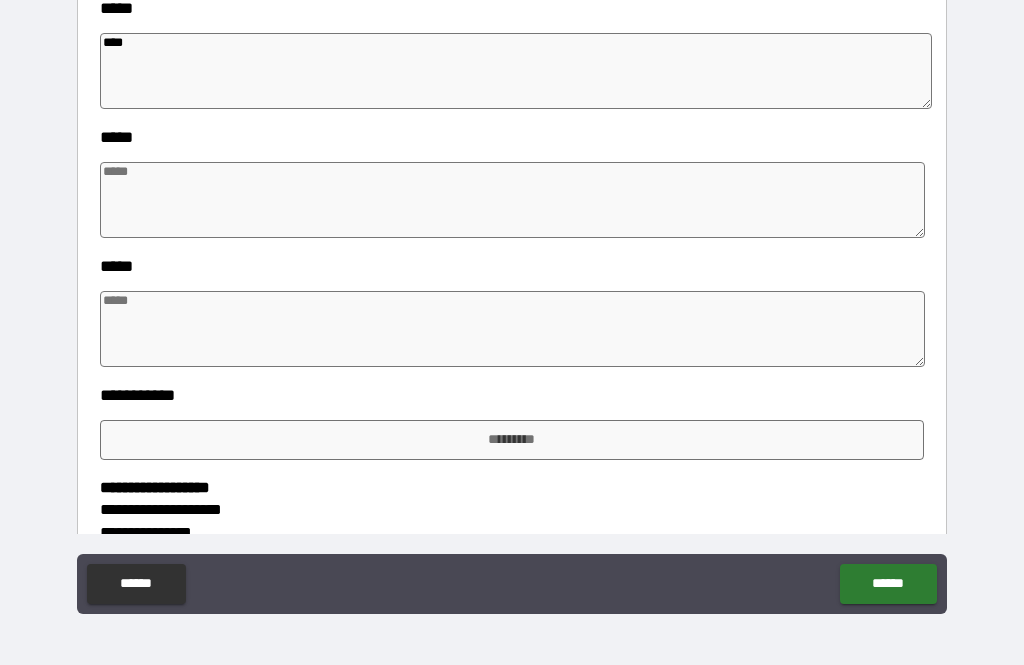 type on "*" 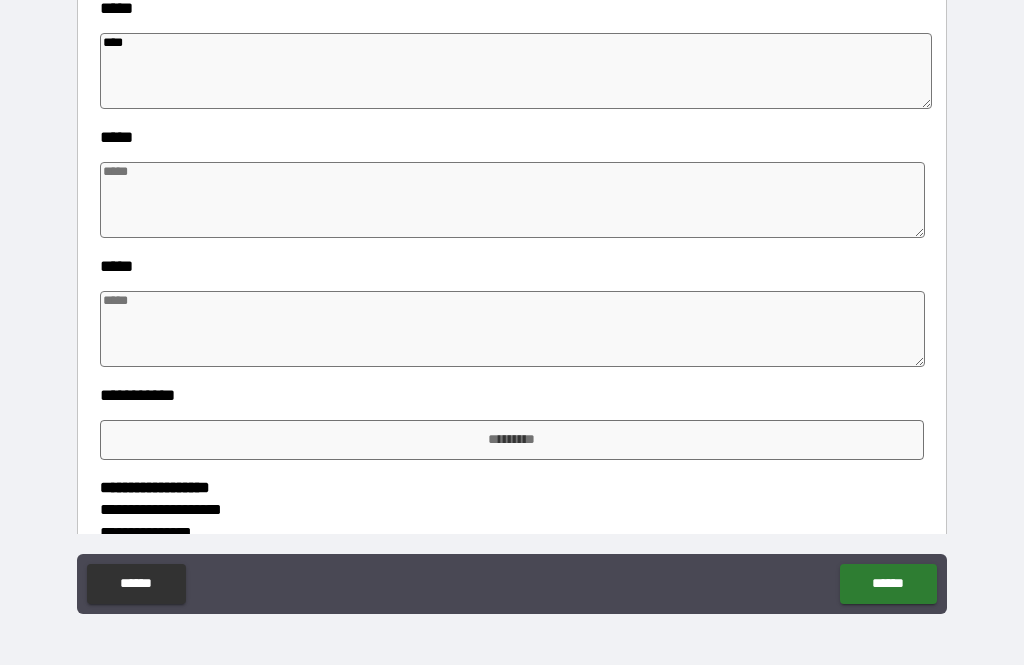 type on "*" 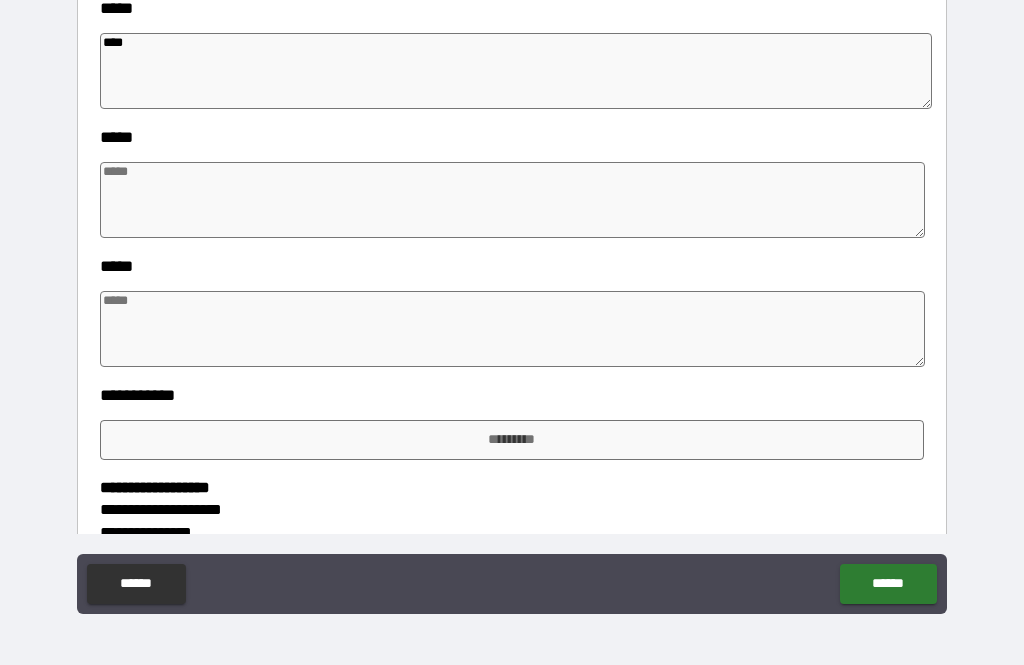 type on "*" 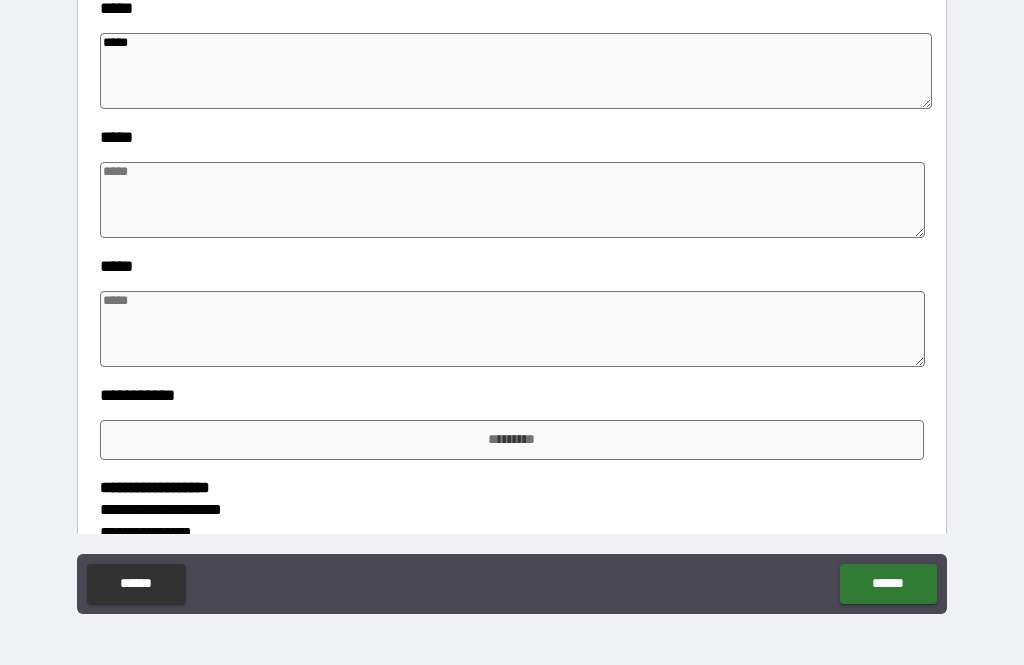 type on "*" 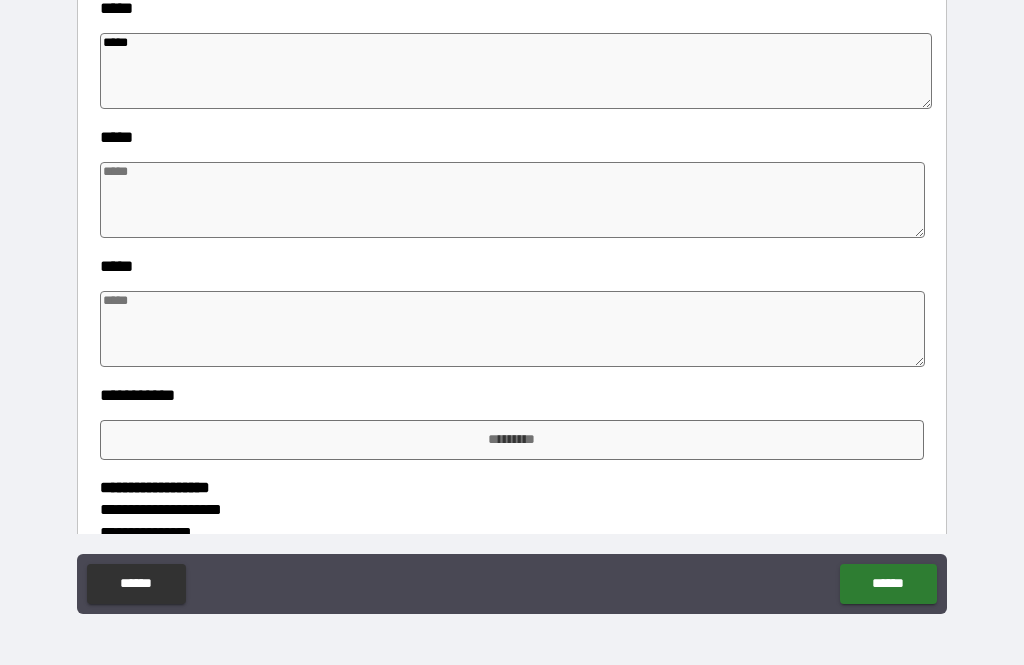type on "*" 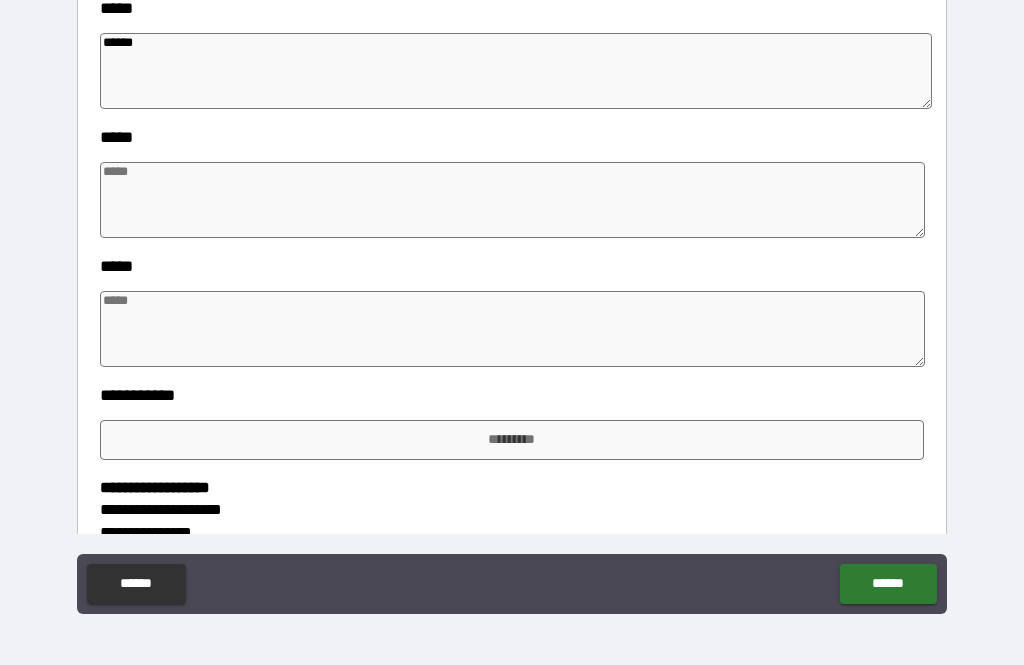 type on "*" 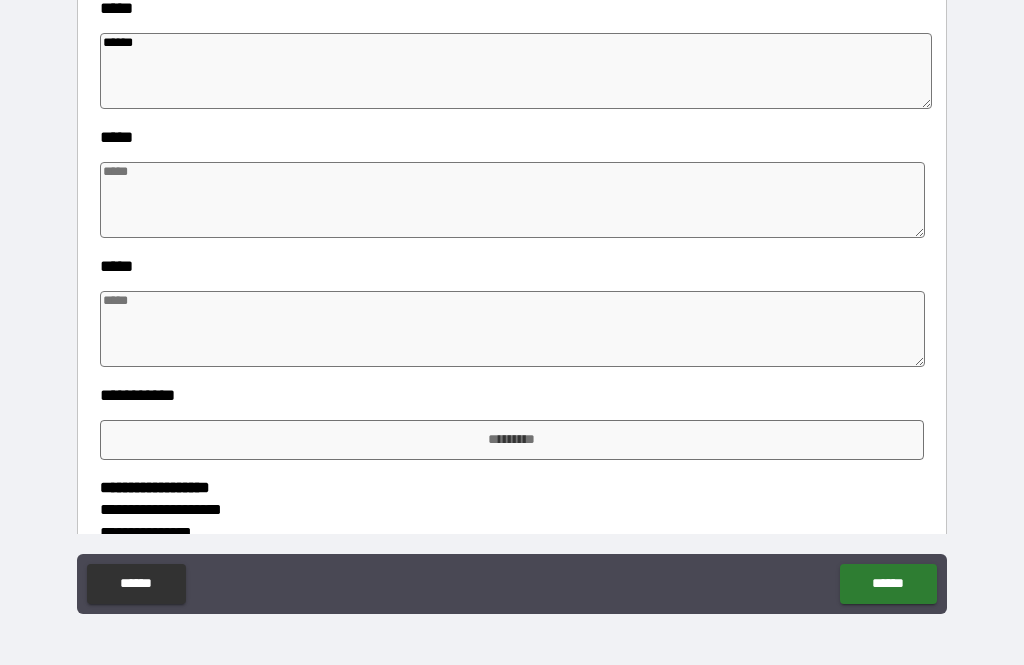 type on "*" 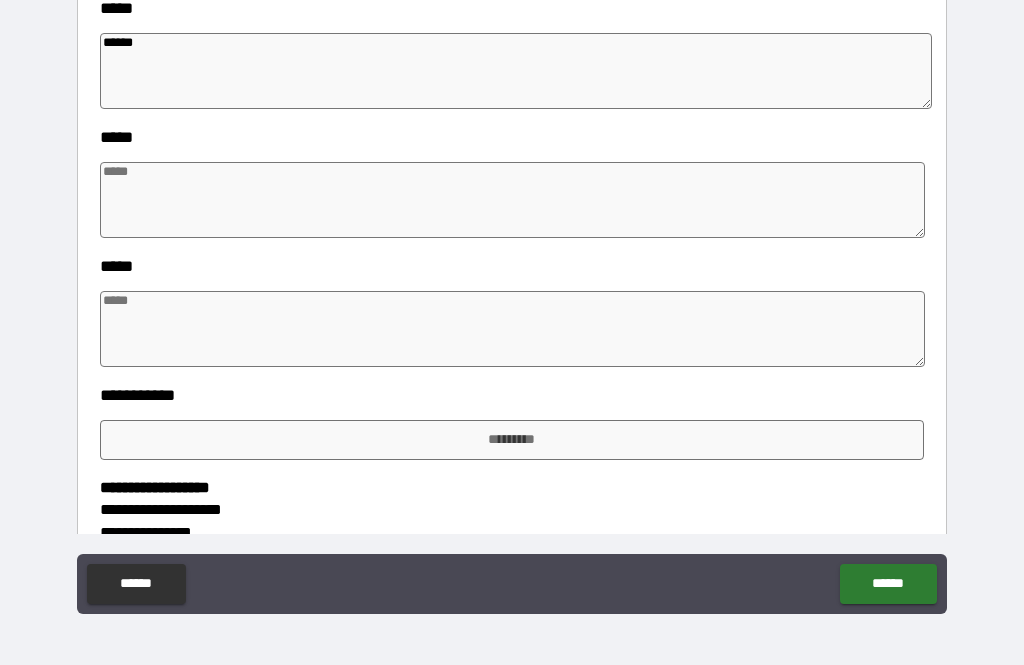 type on "*" 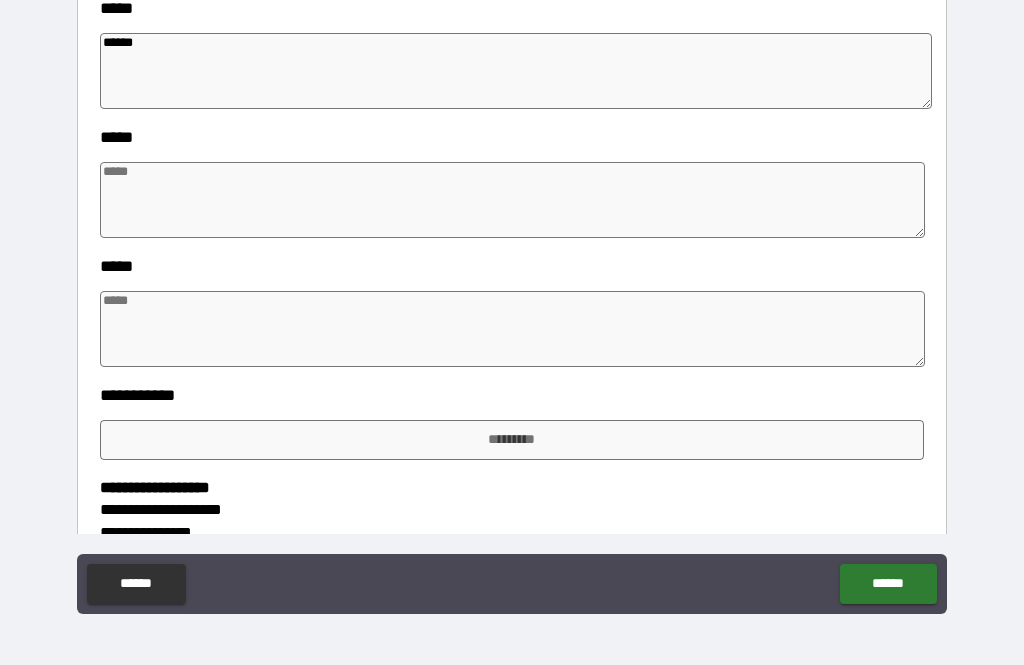 type 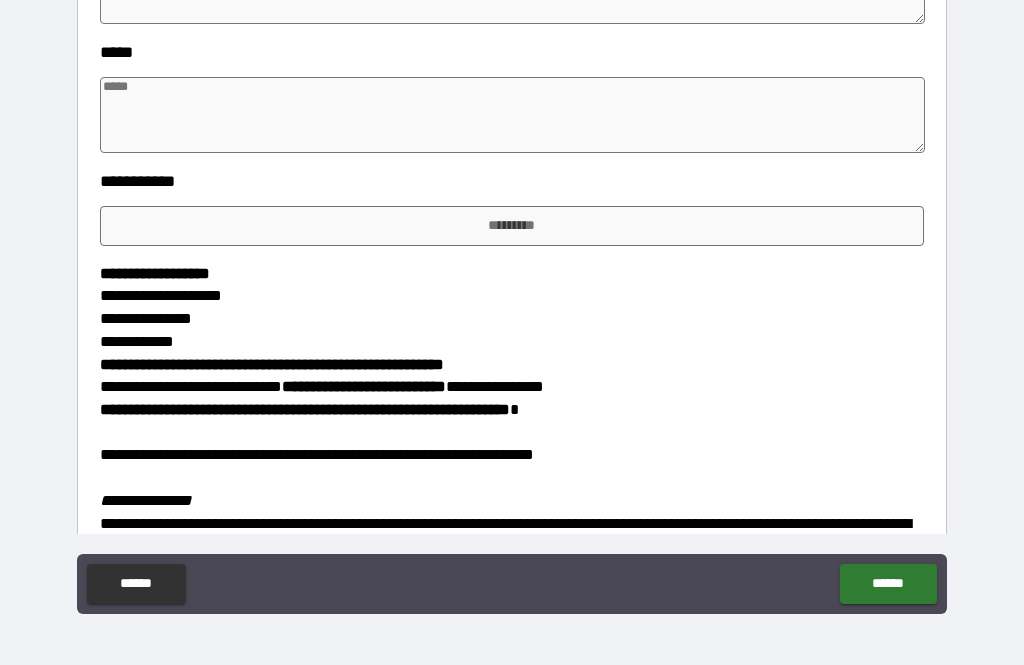 scroll, scrollTop: 4792, scrollLeft: 0, axis: vertical 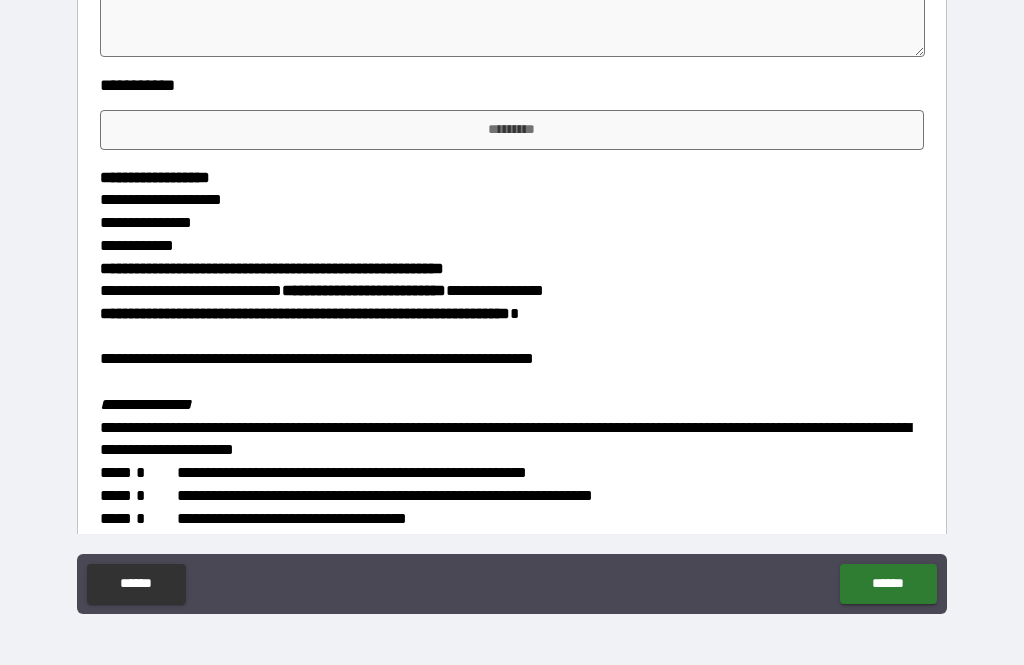 click at bounding box center (513, 19) 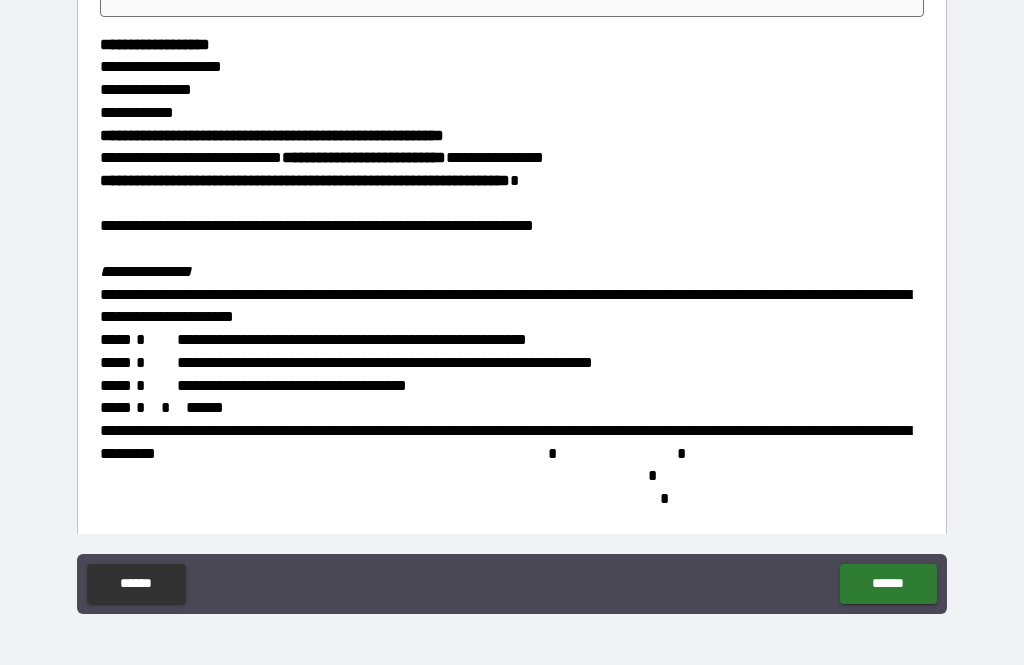 scroll, scrollTop: 5021, scrollLeft: 0, axis: vertical 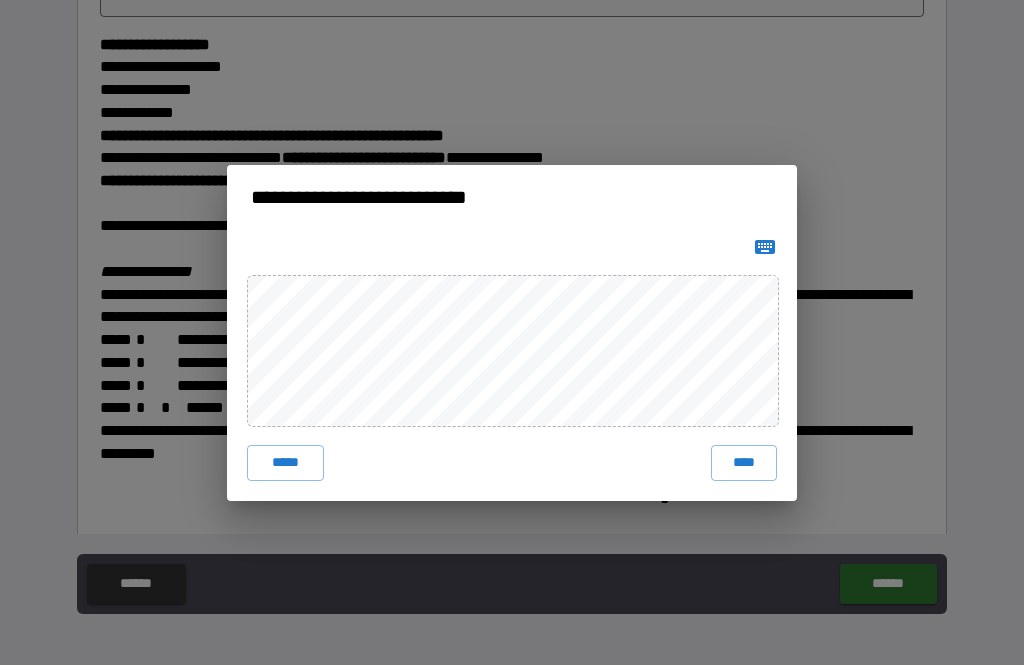 click on "****" at bounding box center (744, 463) 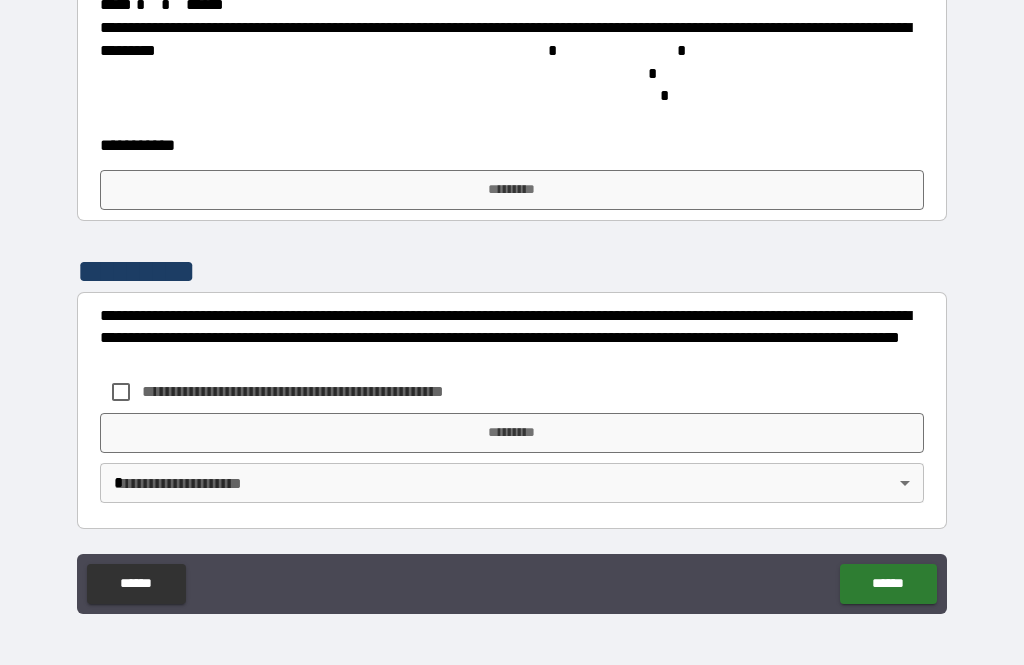 scroll, scrollTop: 5504, scrollLeft: 0, axis: vertical 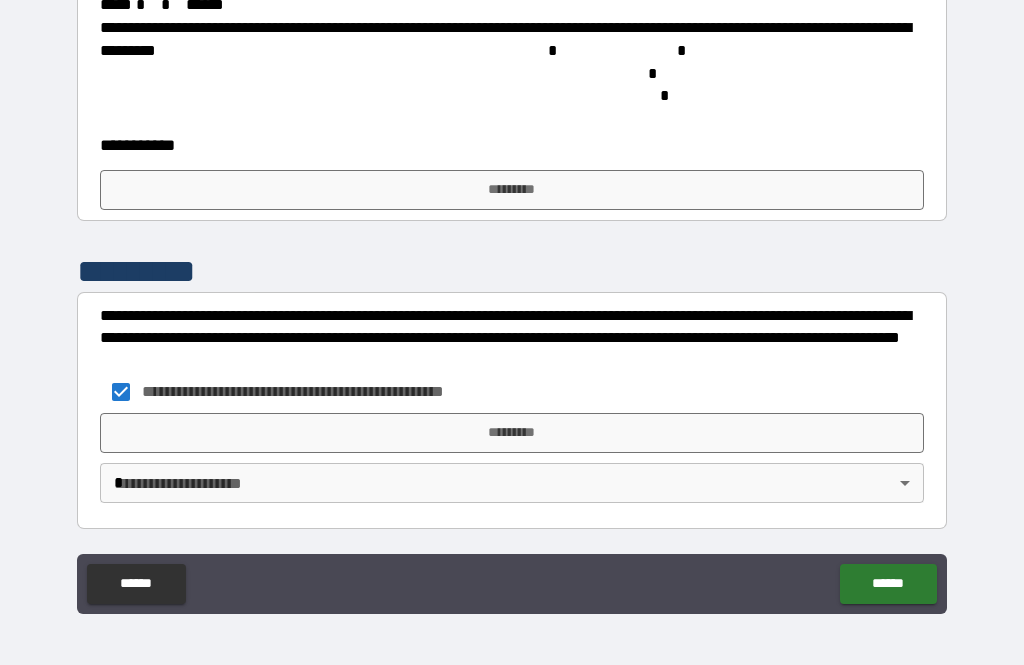 click on "*********" at bounding box center (512, 433) 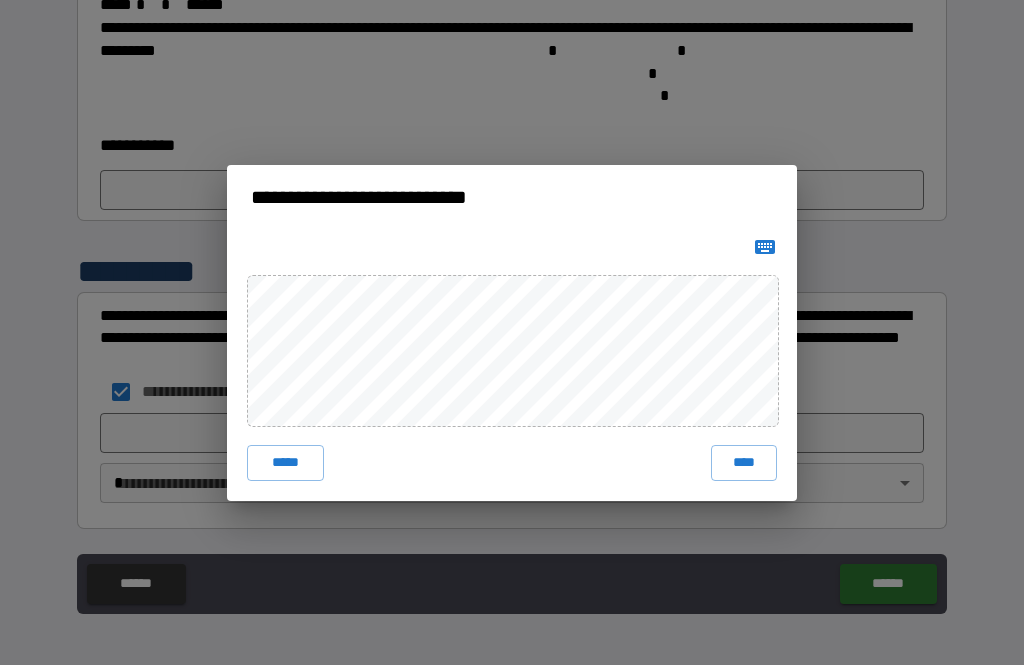 click on "*****" at bounding box center [285, 463] 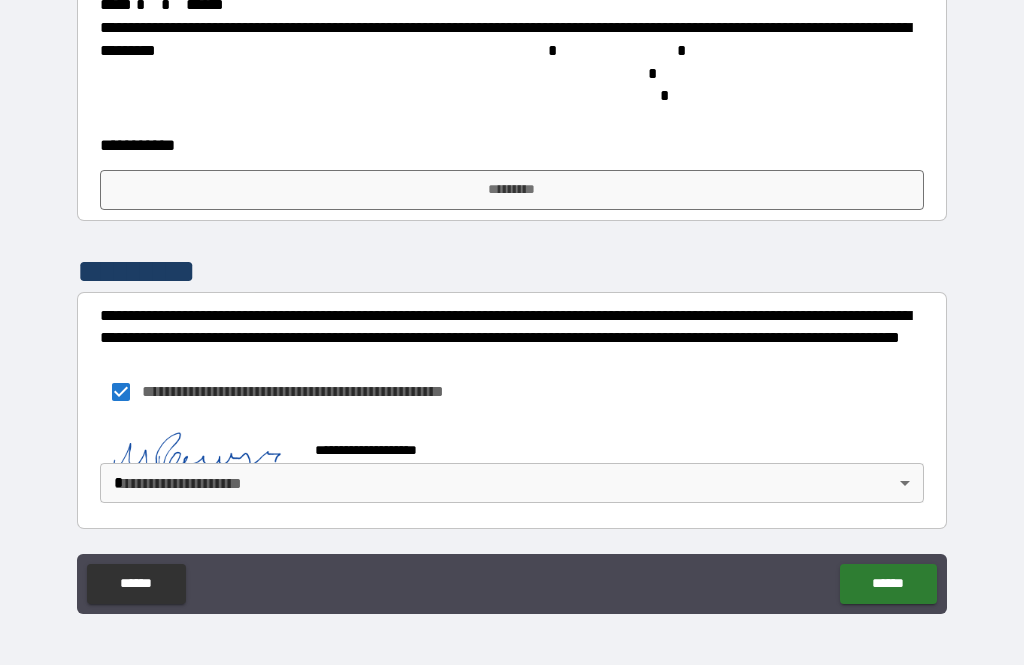 scroll, scrollTop: 5494, scrollLeft: 0, axis: vertical 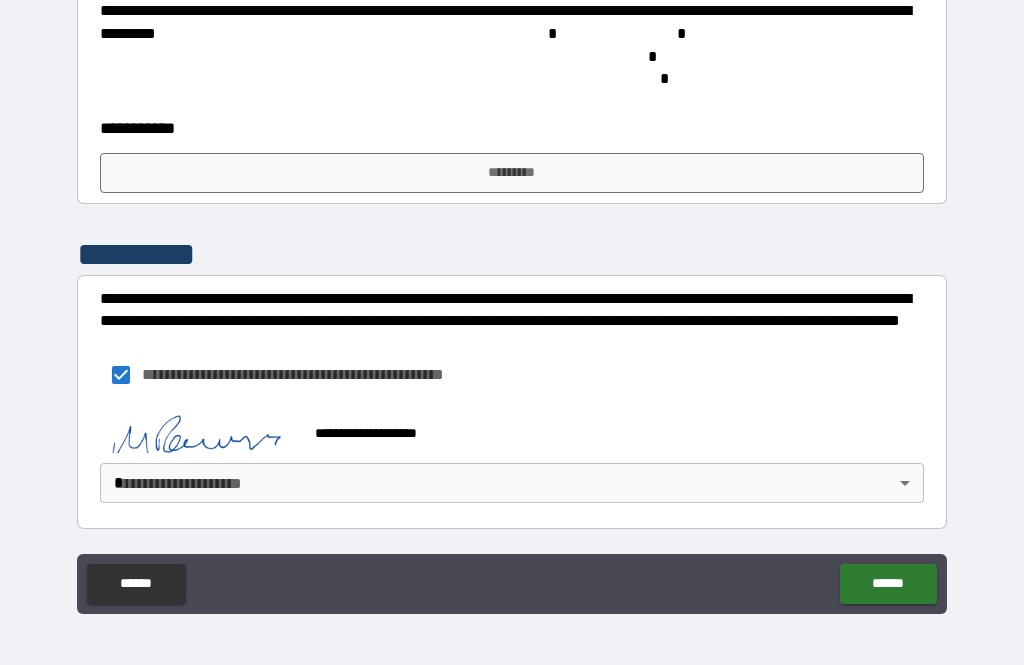 click on "**********" at bounding box center (512, 300) 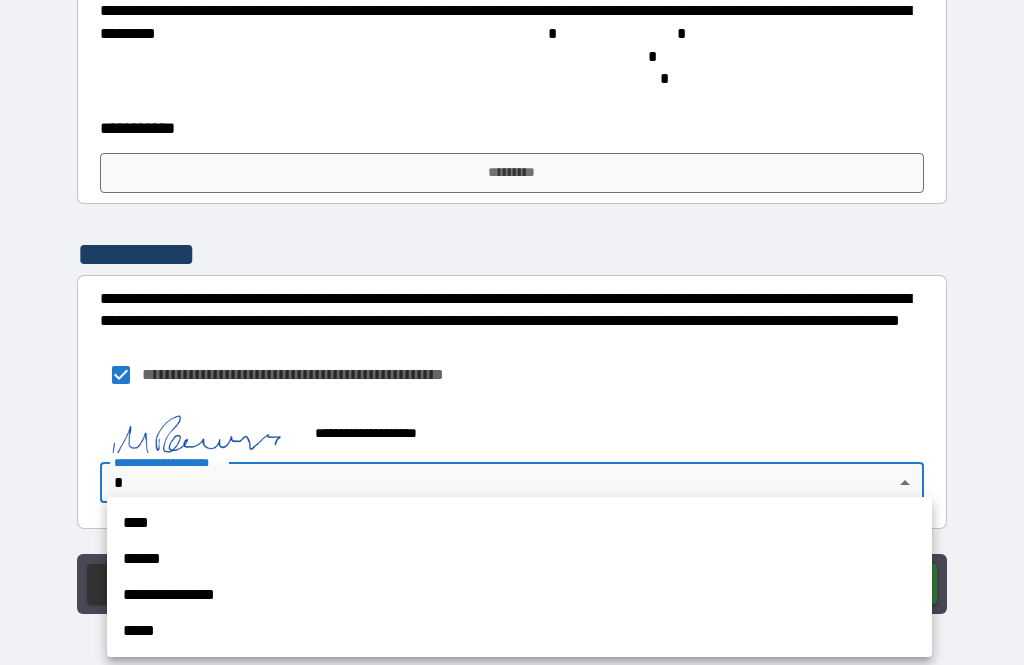 click on "**********" at bounding box center [519, 595] 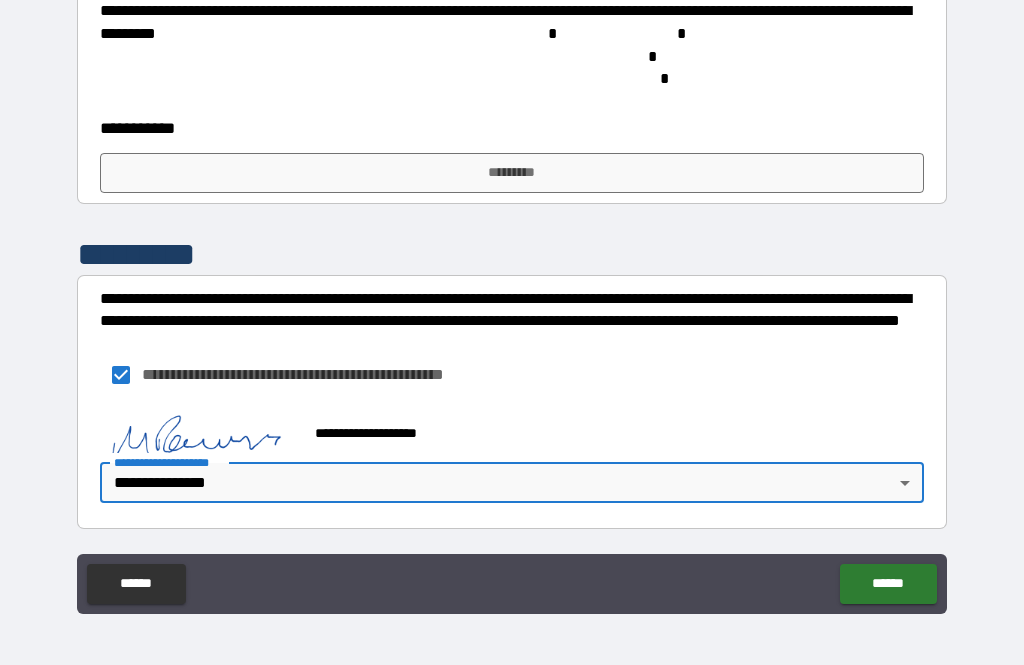 scroll, scrollTop: 5521, scrollLeft: 0, axis: vertical 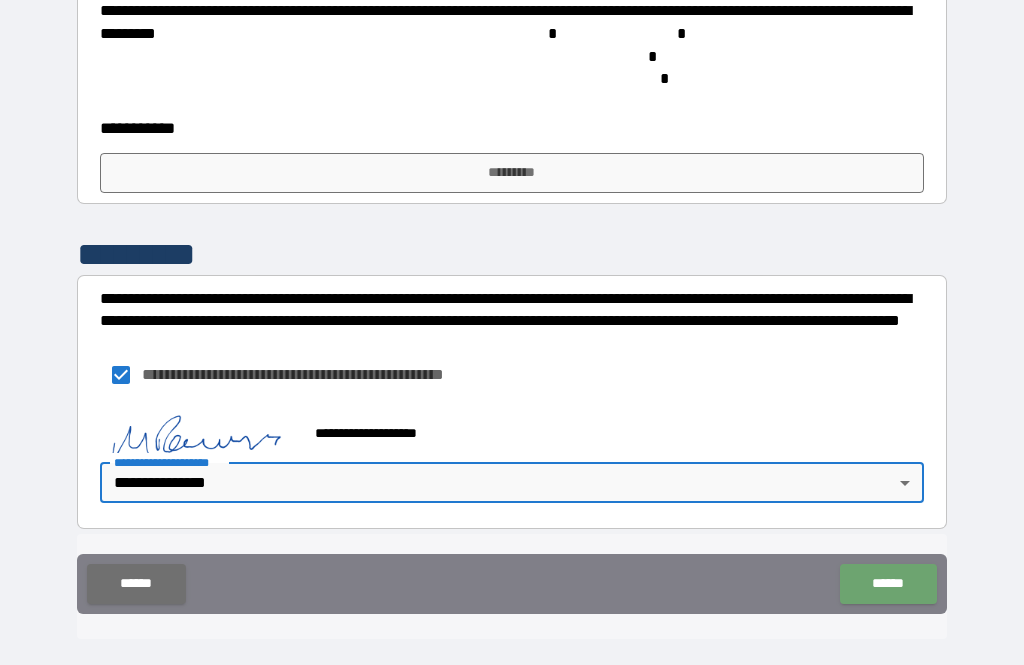 click on "******" at bounding box center [888, 584] 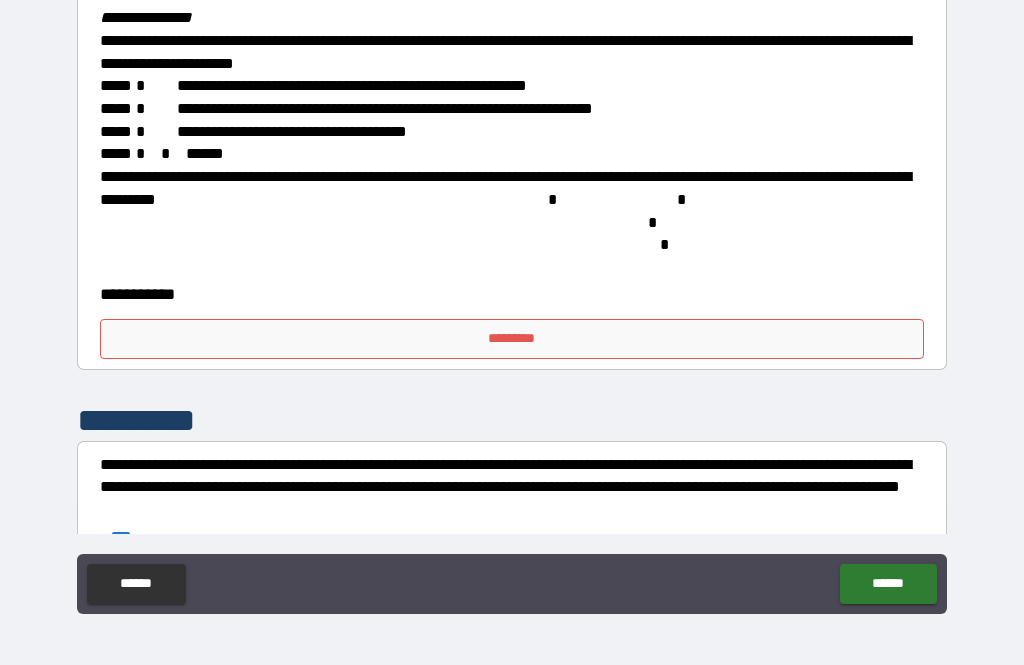scroll, scrollTop: 5289, scrollLeft: 0, axis: vertical 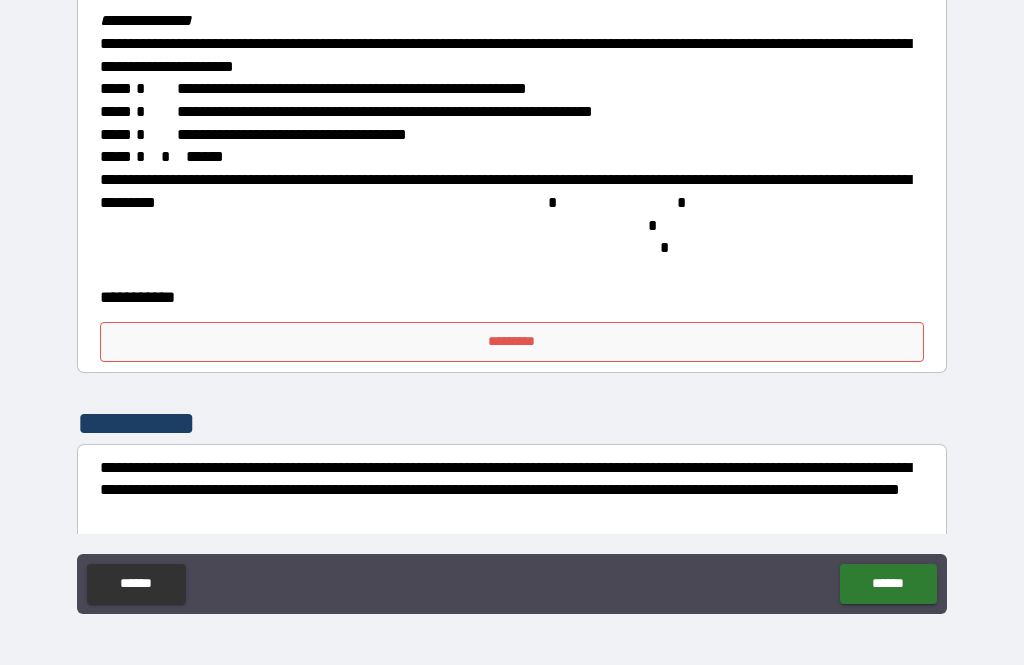 click on "*********" at bounding box center (512, 342) 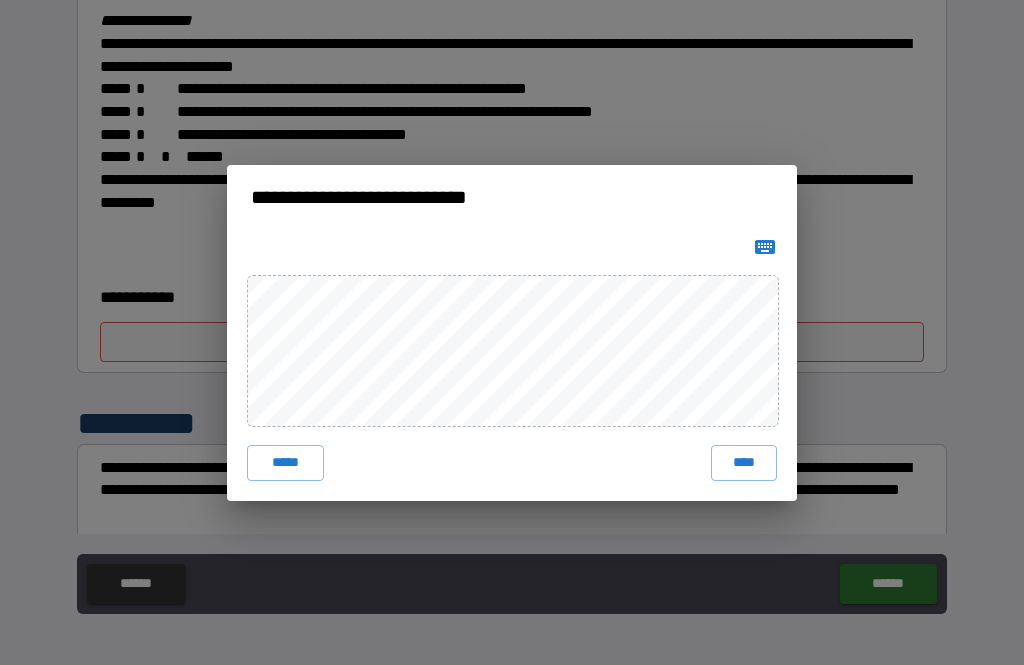 click on "**********" at bounding box center (512, 332) 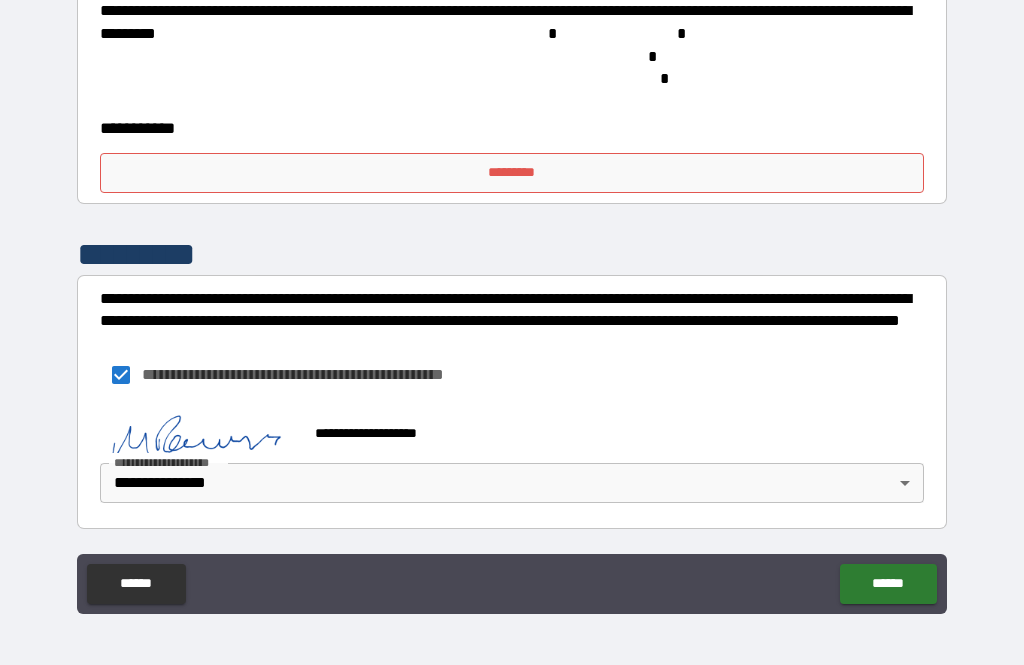 scroll, scrollTop: 5514, scrollLeft: 0, axis: vertical 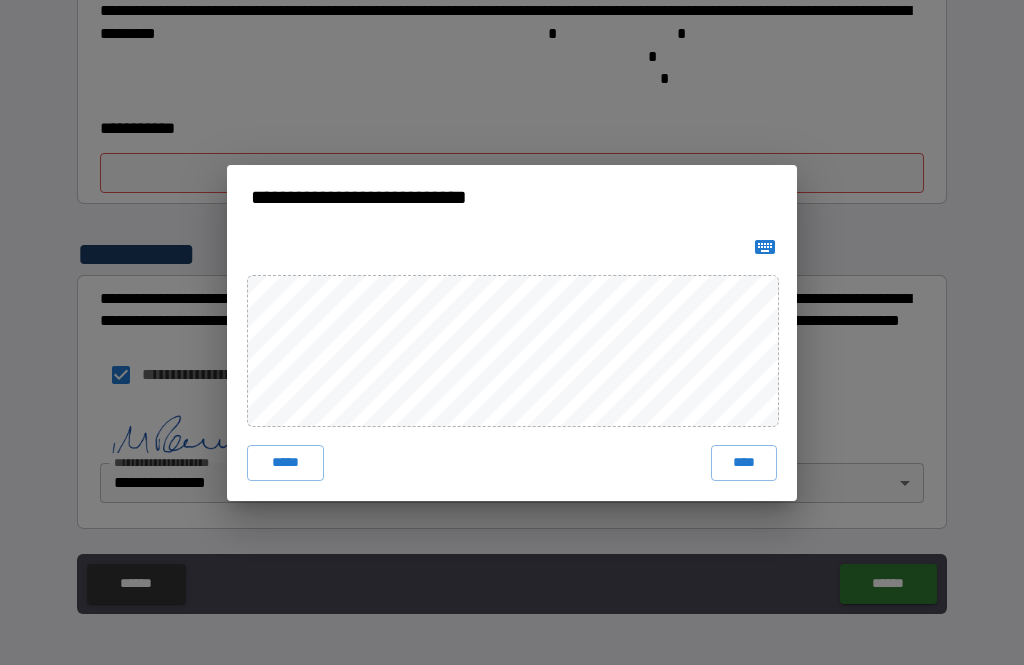 click on "****" at bounding box center [744, 463] 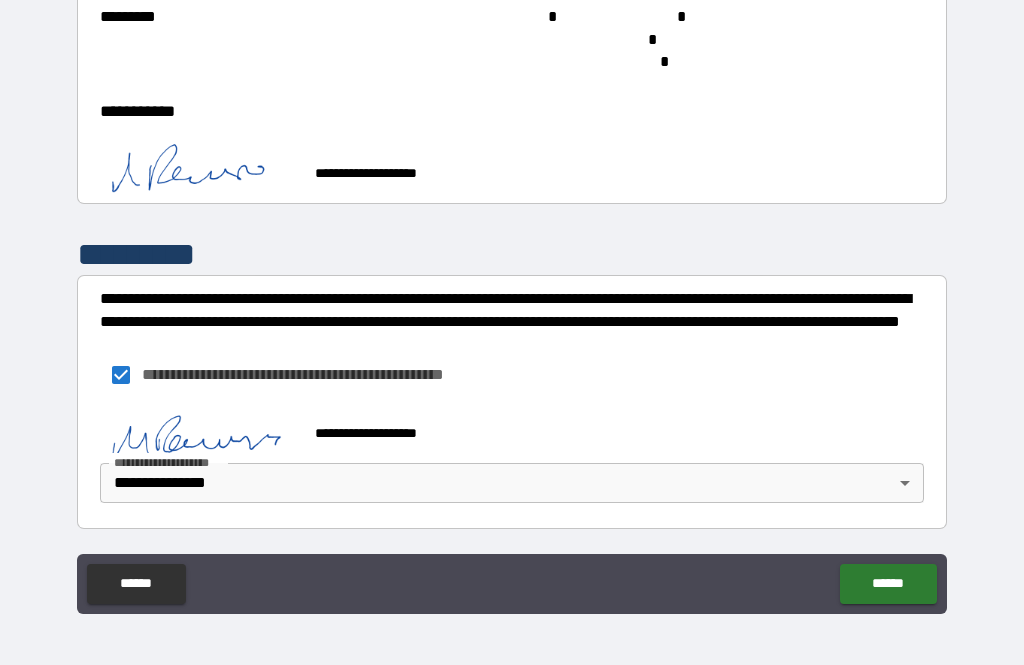 scroll, scrollTop: 5539, scrollLeft: 0, axis: vertical 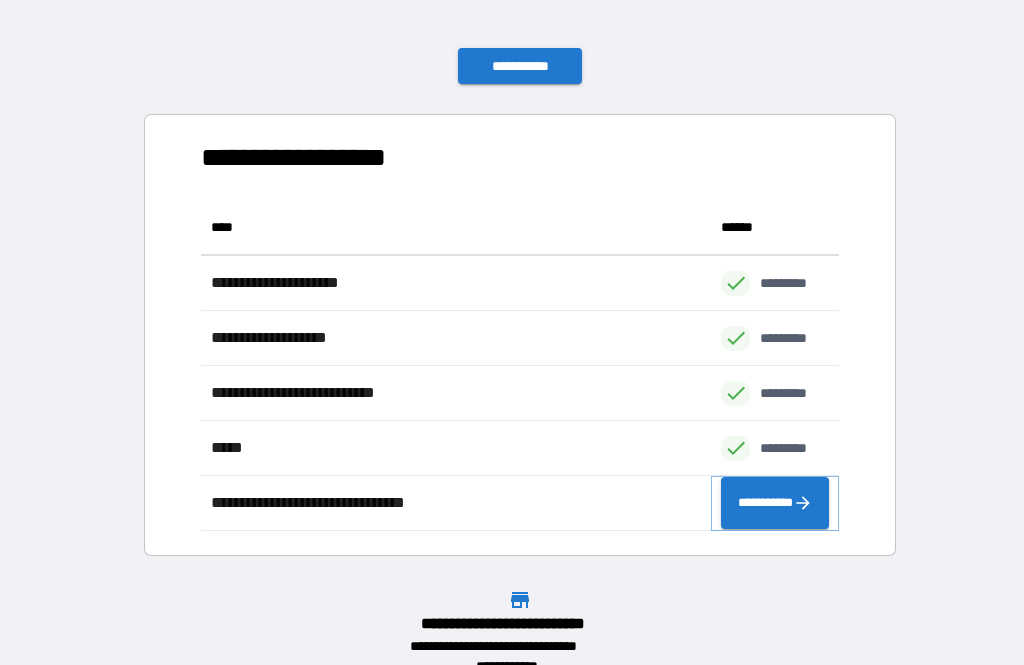 click on "**********" at bounding box center (775, 503) 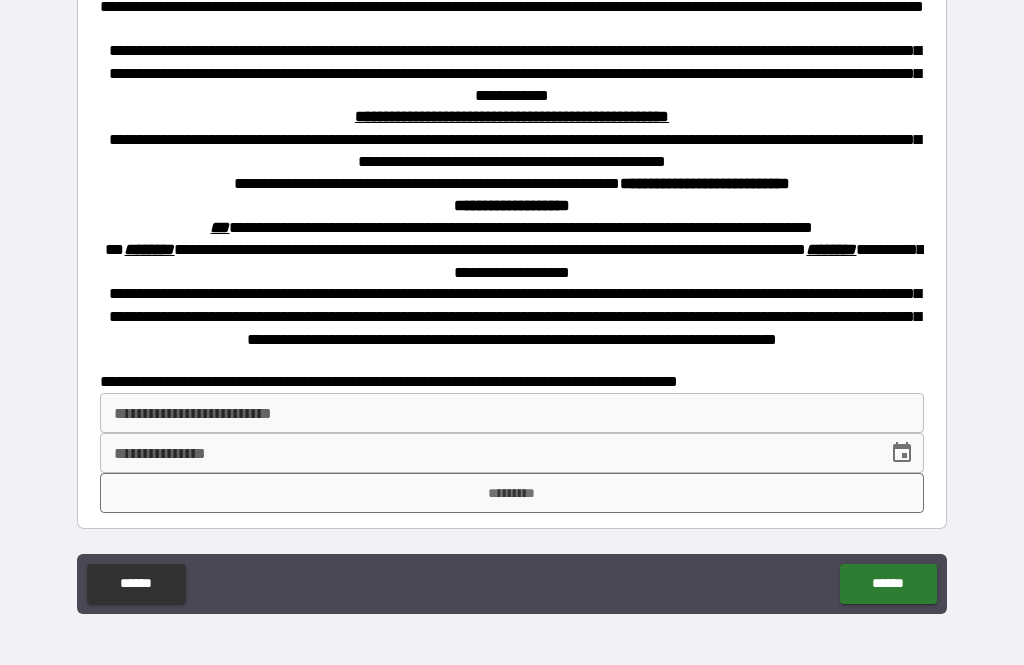 scroll, scrollTop: 597, scrollLeft: 0, axis: vertical 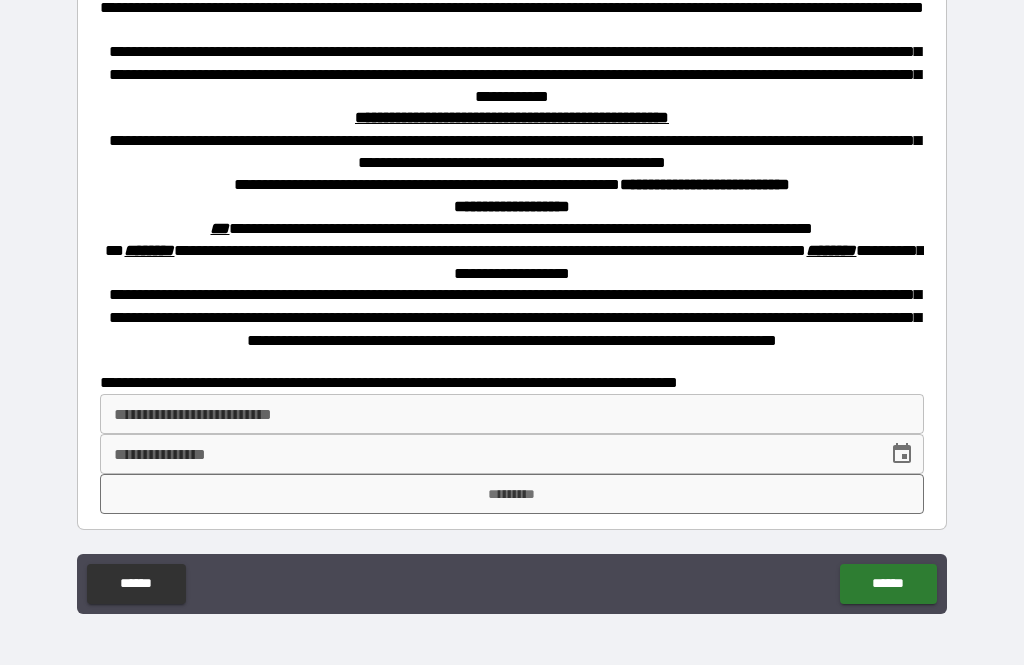 click on "**********" at bounding box center [512, 414] 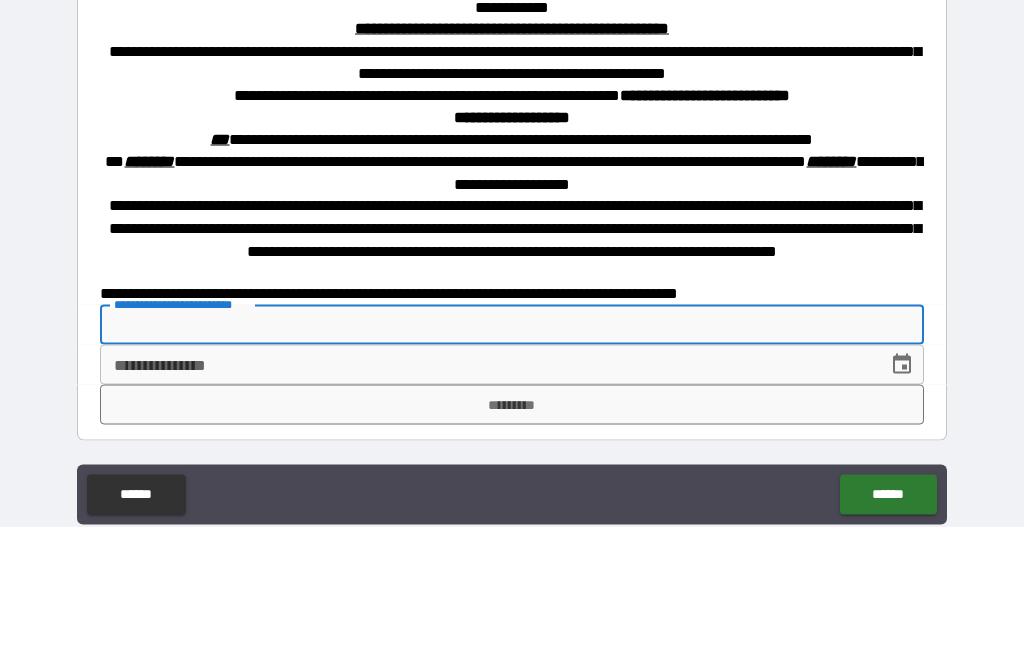 scroll, scrollTop: 0, scrollLeft: 0, axis: both 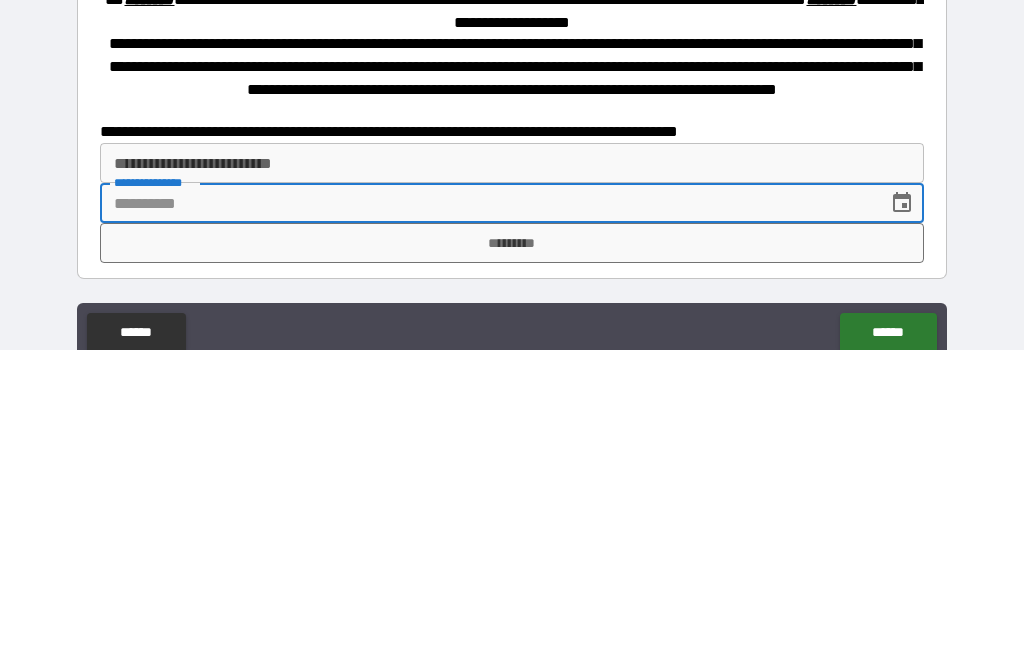 click on "**********" at bounding box center [512, 478] 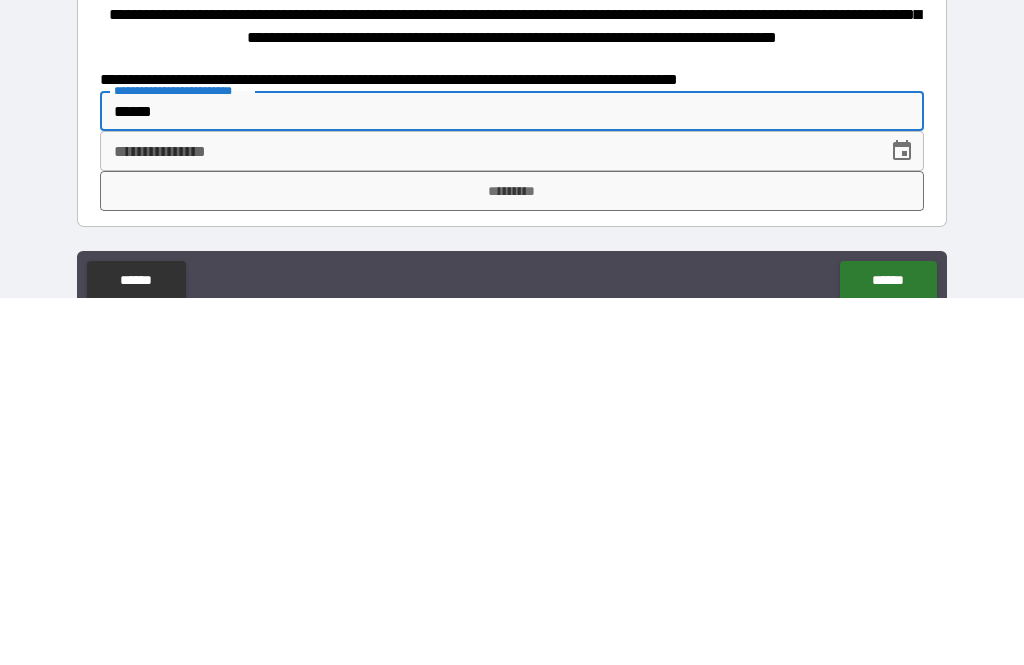 click on "**********" at bounding box center (487, 518) 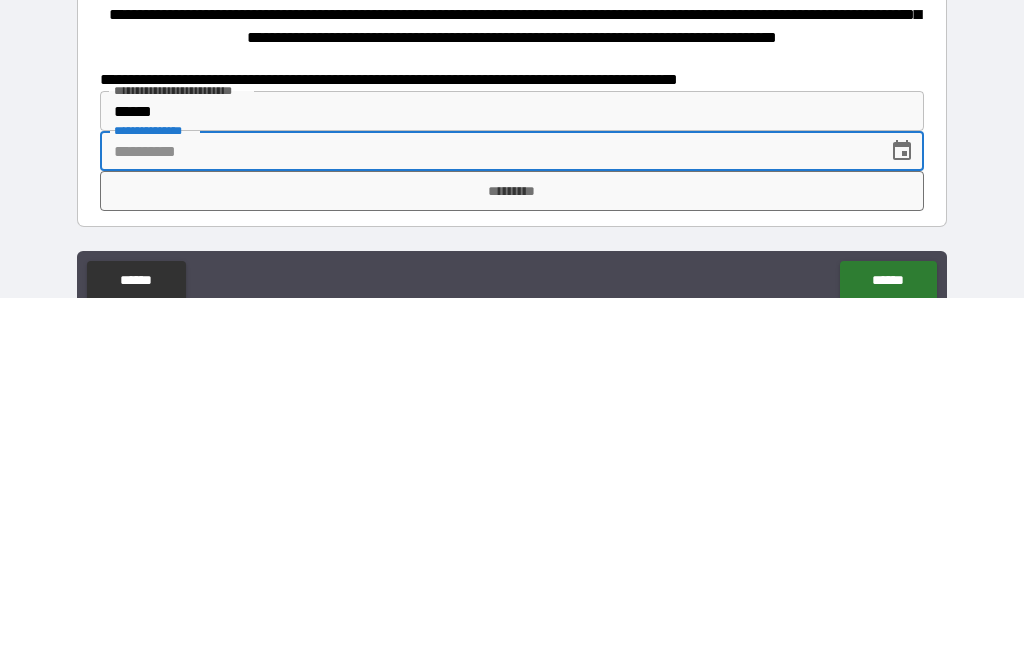click 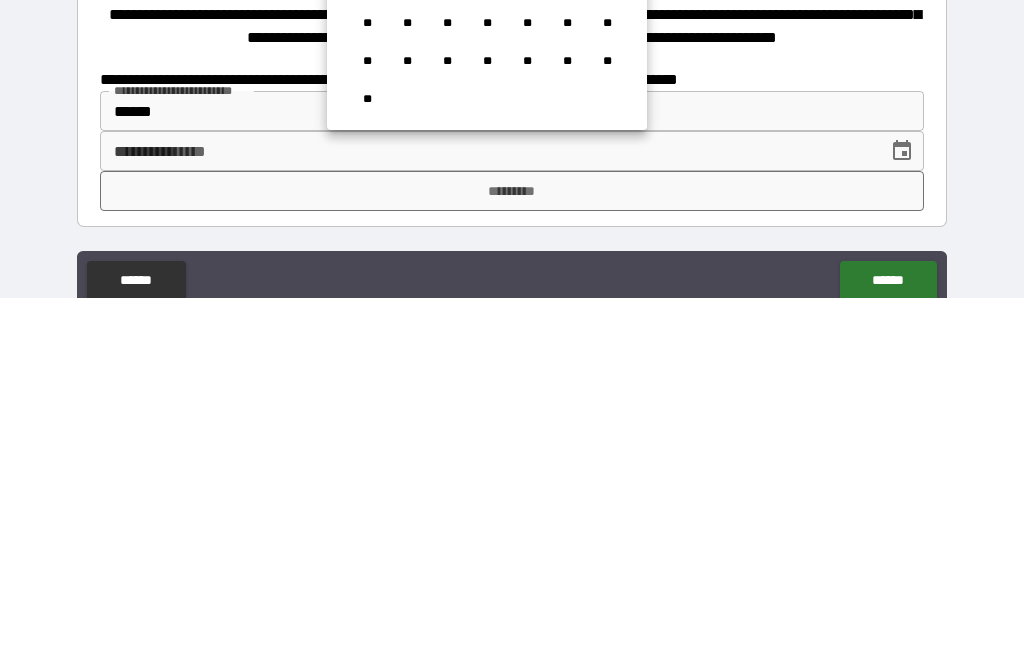 scroll, scrollTop: 64, scrollLeft: 0, axis: vertical 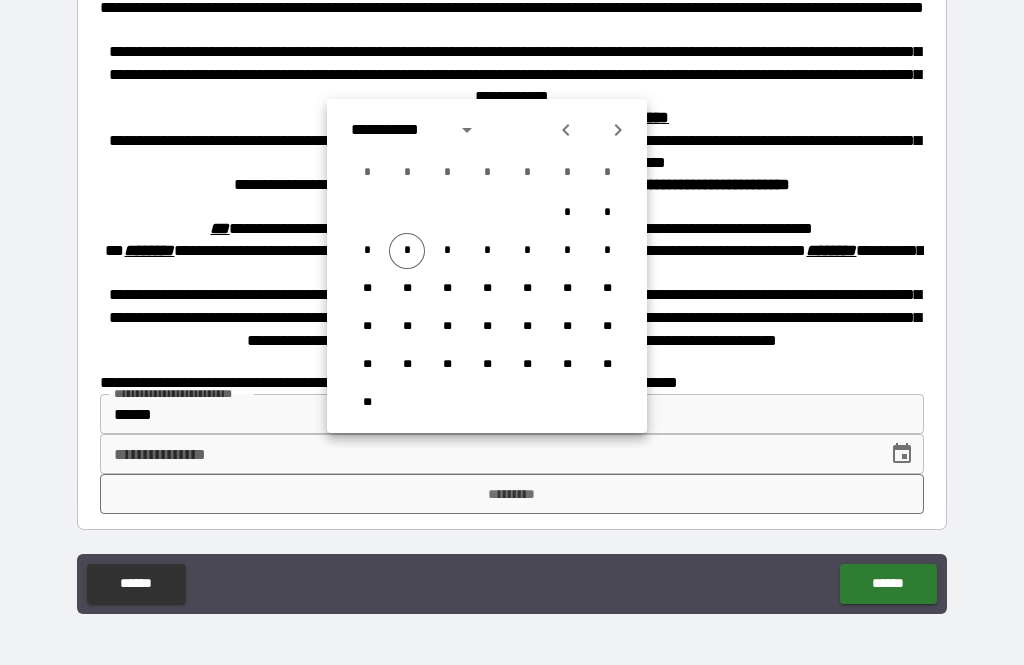 click on "*" at bounding box center (407, 251) 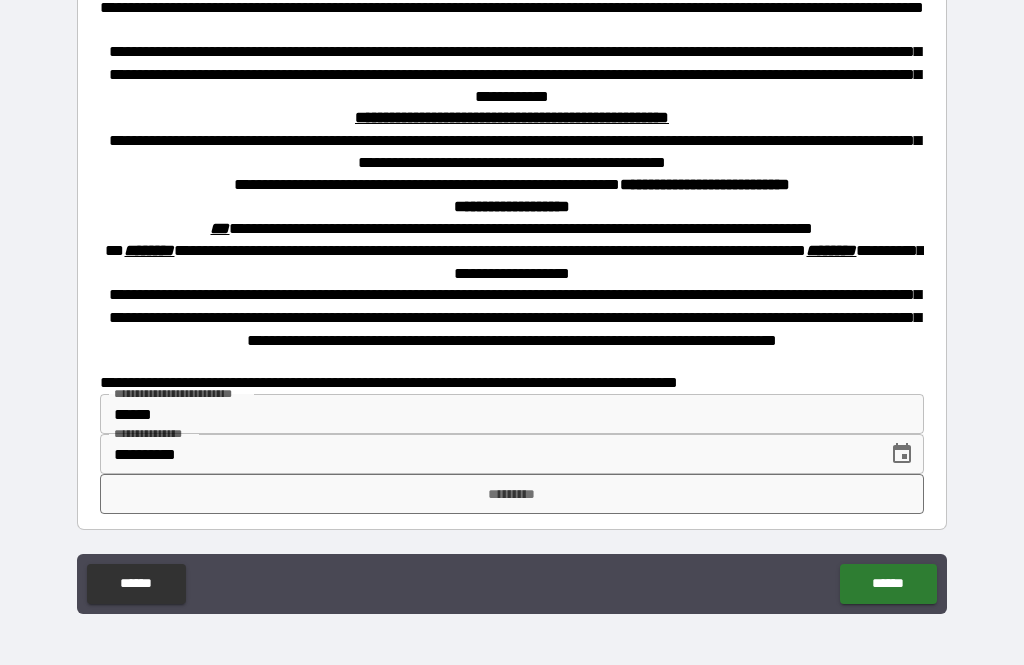 click on "*********" at bounding box center (512, 494) 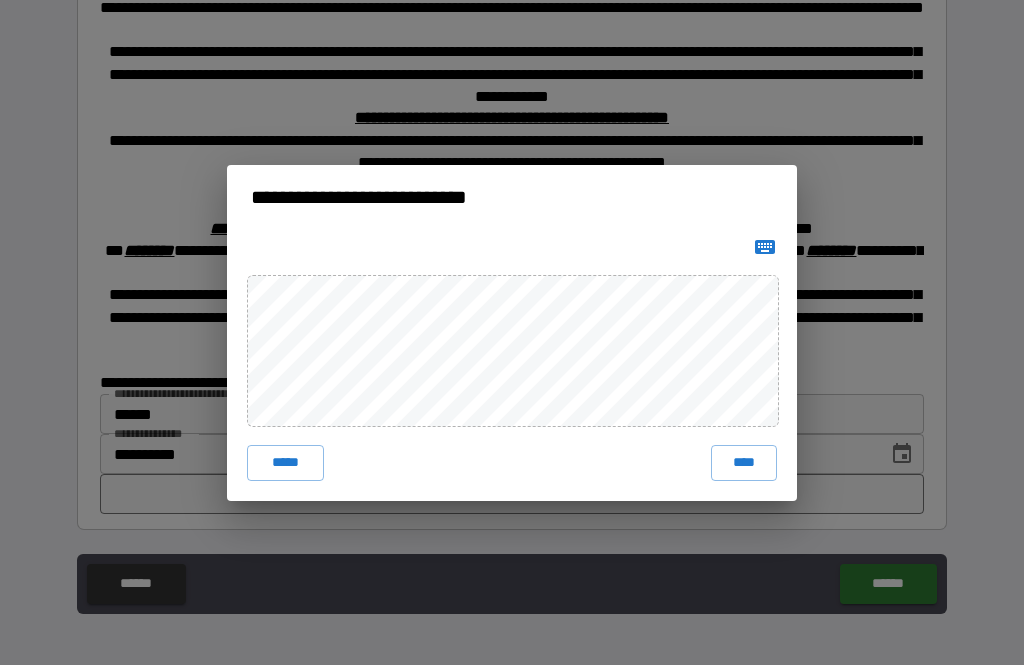 click on "**********" at bounding box center [512, 332] 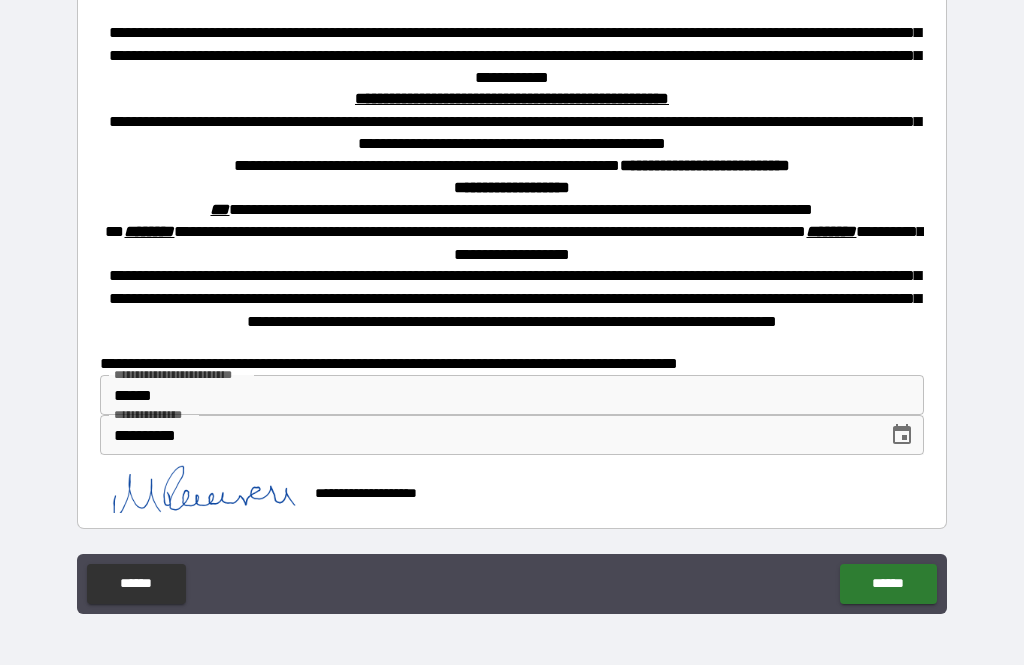 scroll, scrollTop: 614, scrollLeft: 0, axis: vertical 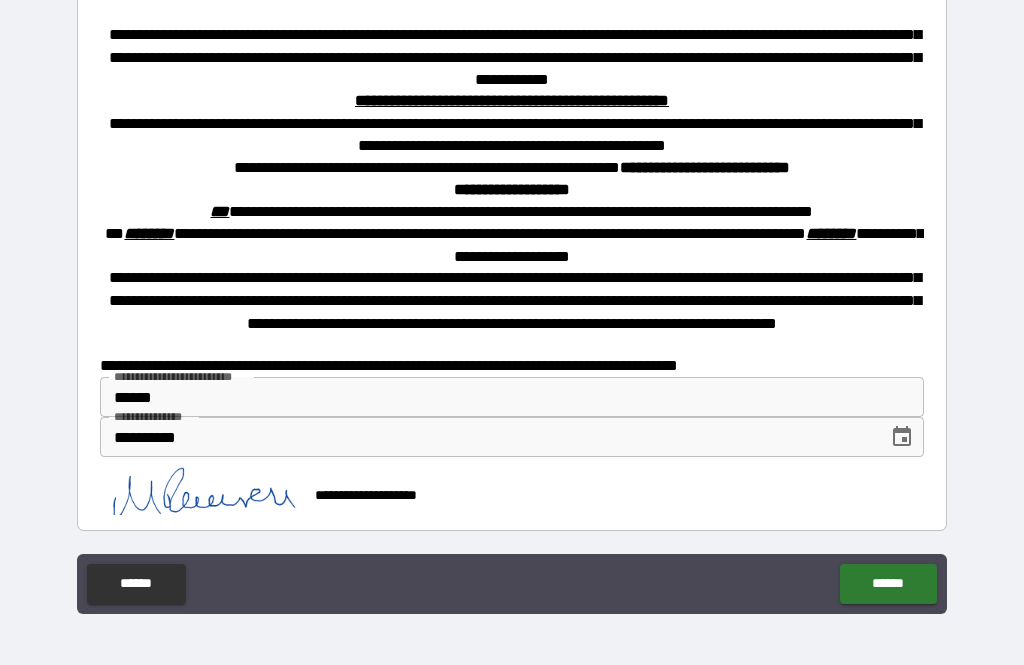 click on "******" at bounding box center (888, 584) 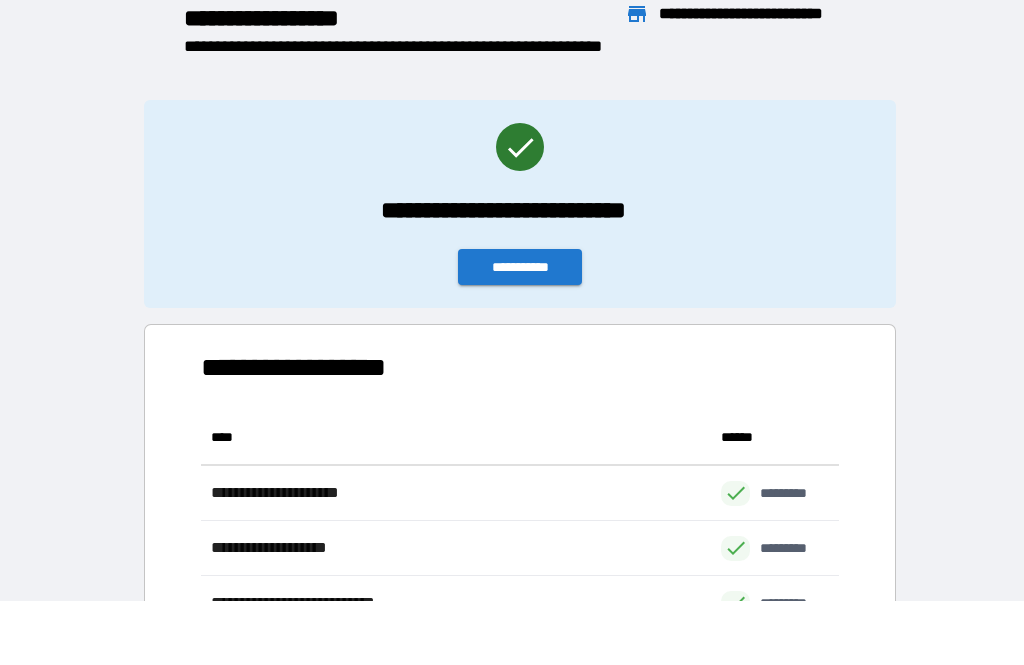 scroll, scrollTop: 331, scrollLeft: 638, axis: both 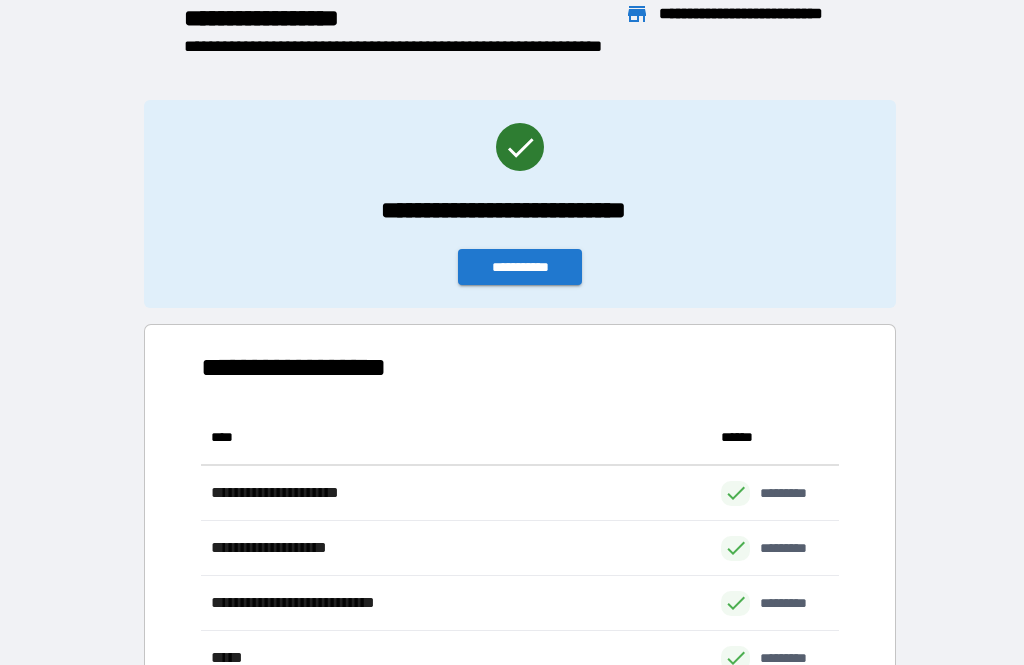 click on "**********" at bounding box center (520, 267) 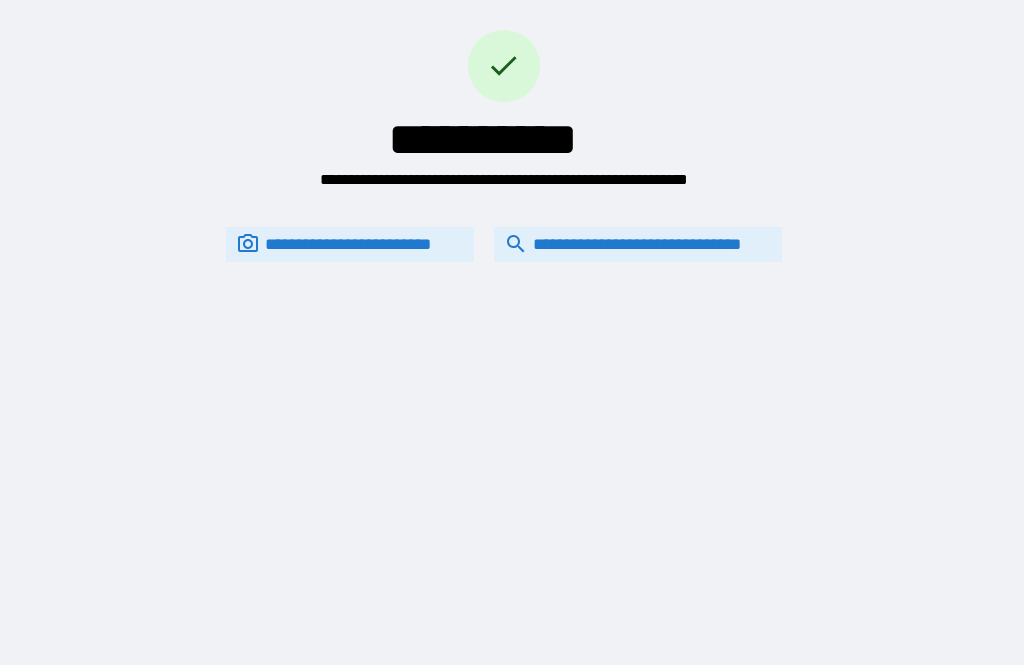 click on "**********" at bounding box center [638, 244] 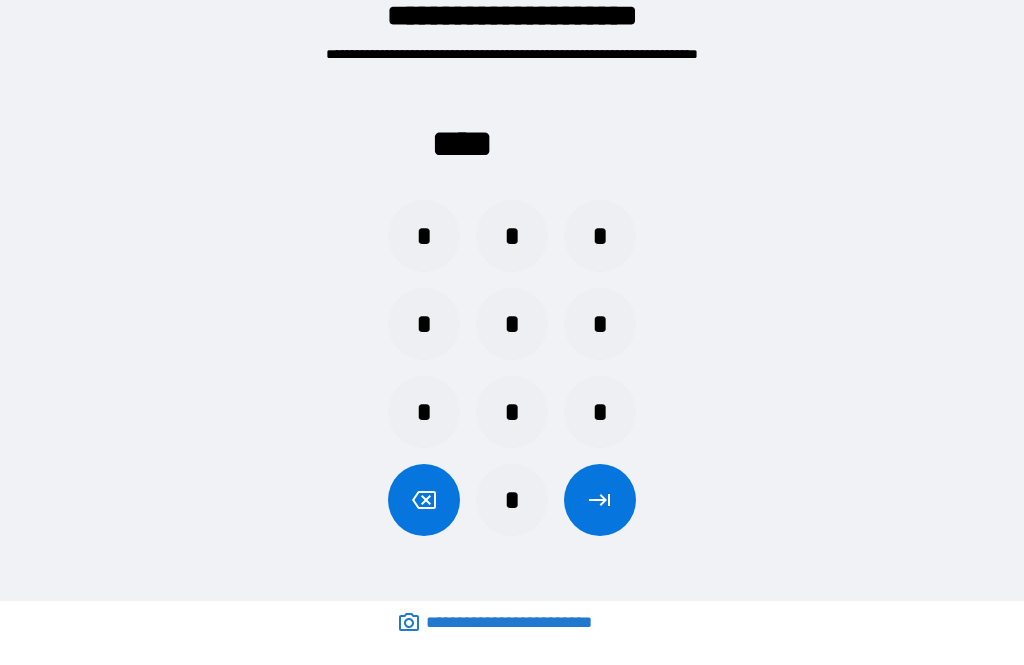 click on "*" at bounding box center [600, 236] 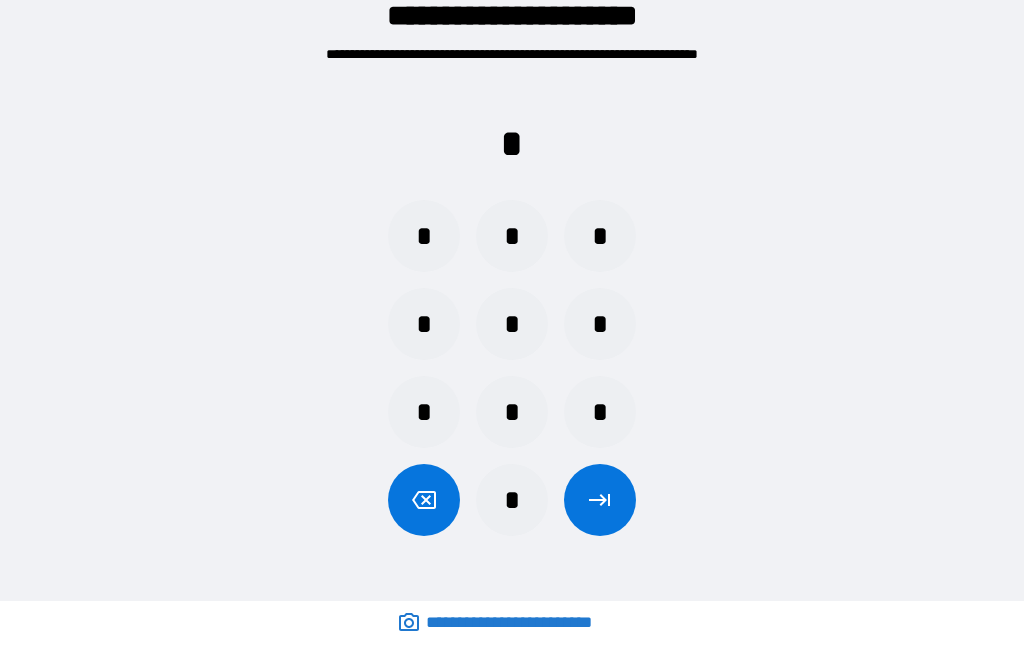 click on "*" at bounding box center [512, 412] 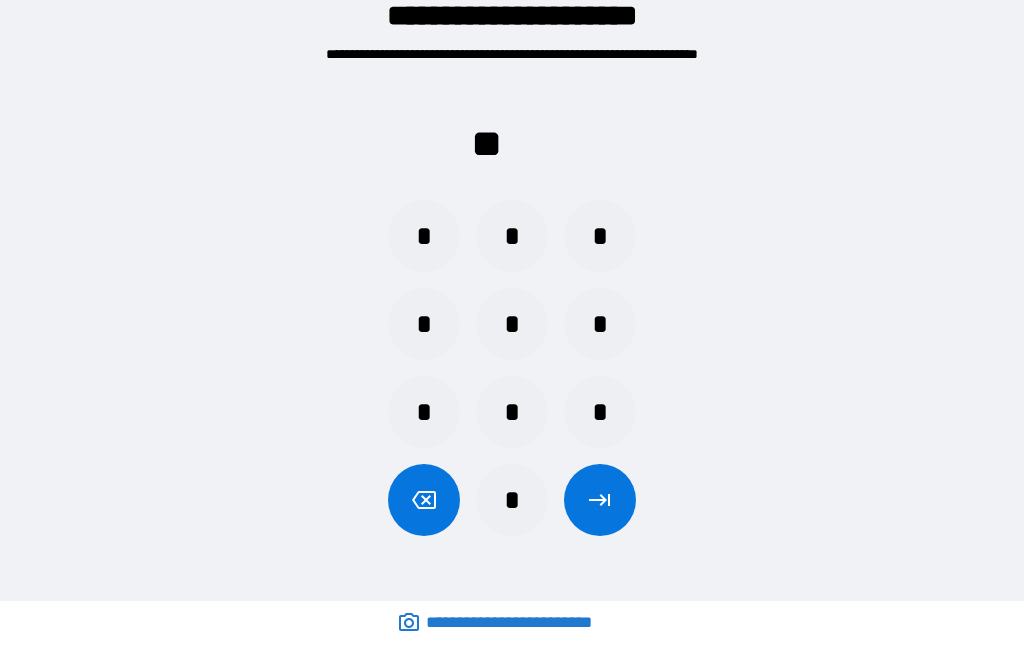 click on "*" at bounding box center [512, 500] 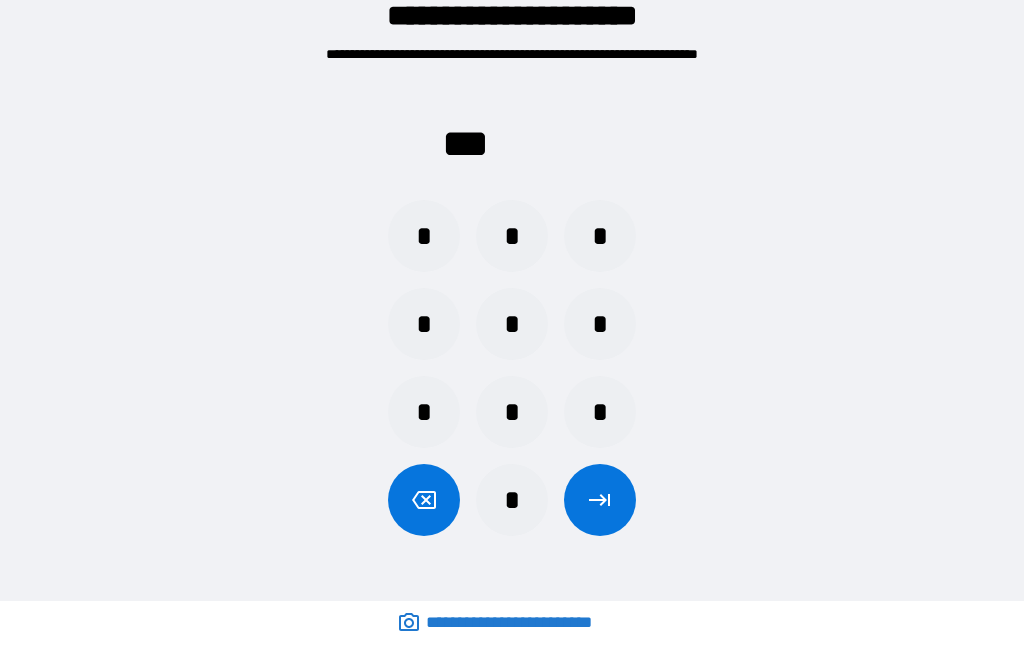 click on "*" at bounding box center [512, 500] 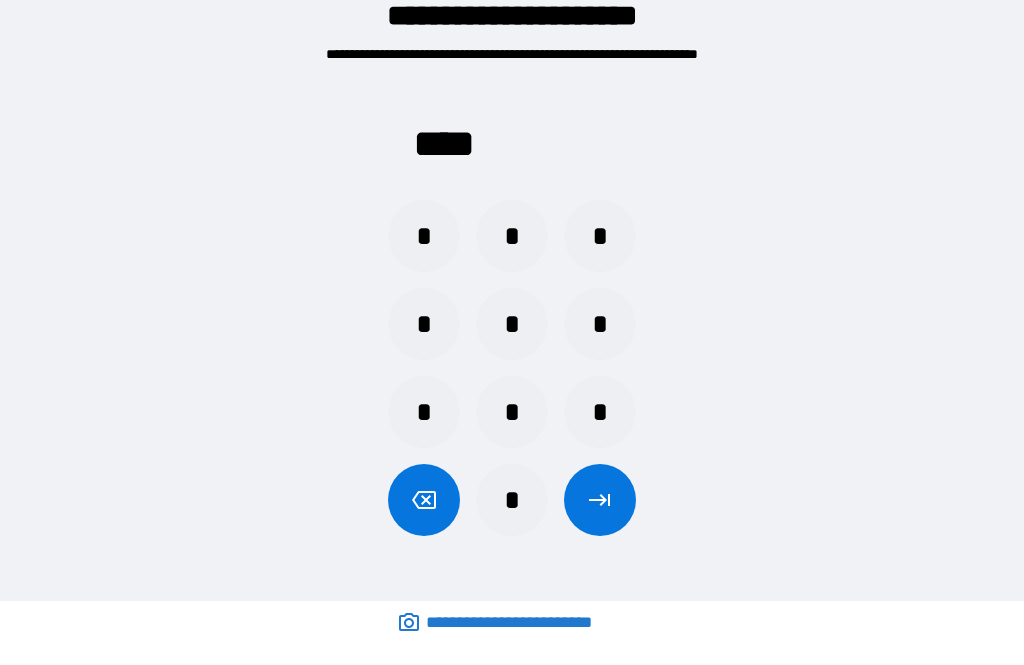 click 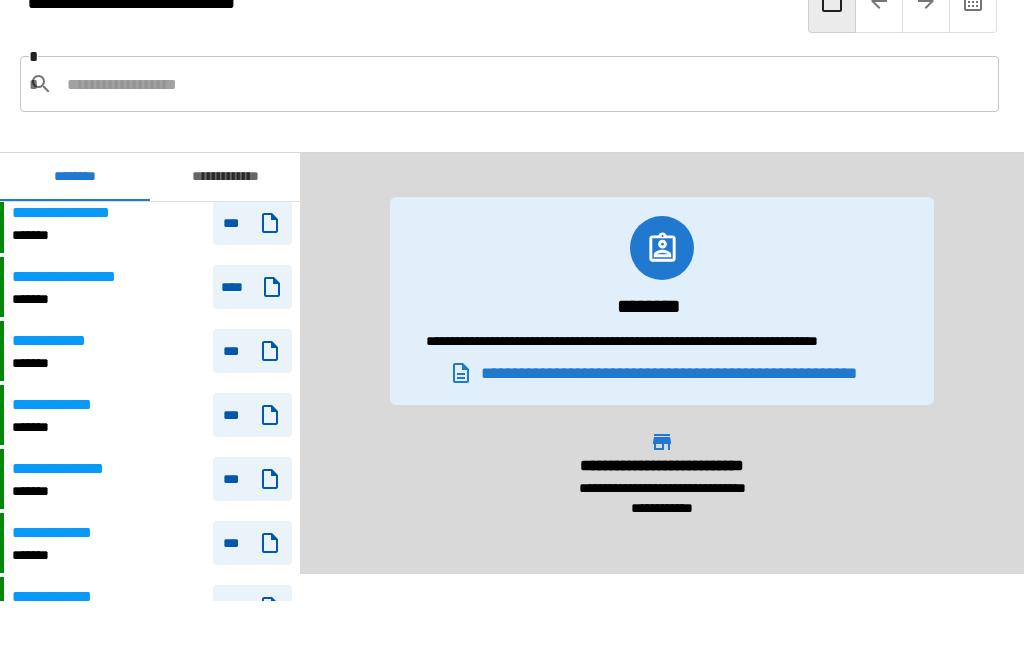 scroll, scrollTop: 549, scrollLeft: 0, axis: vertical 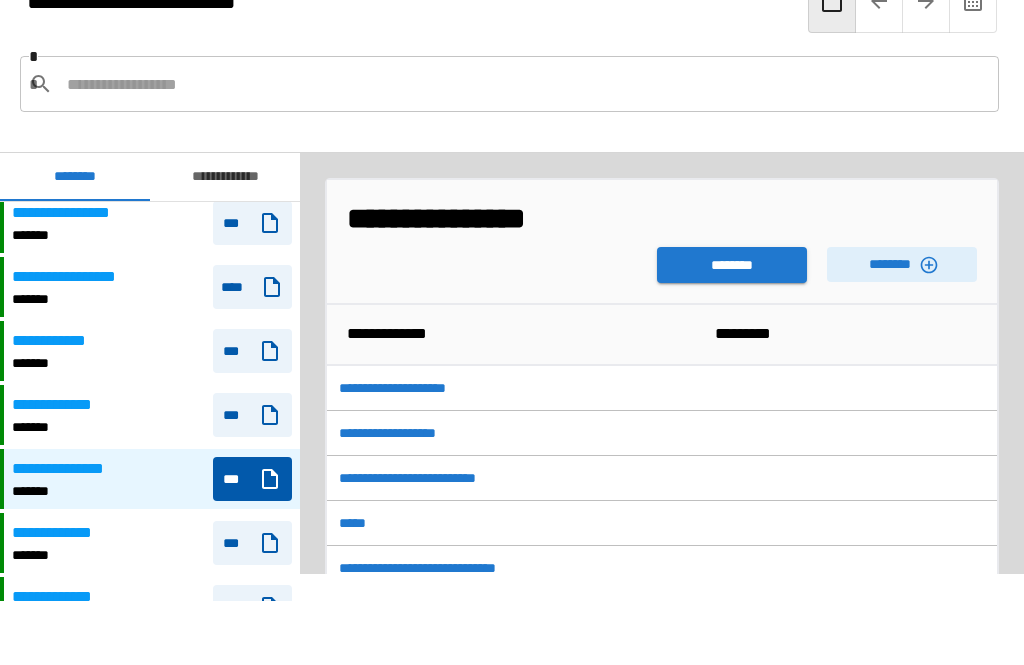 click on "********" at bounding box center (732, 265) 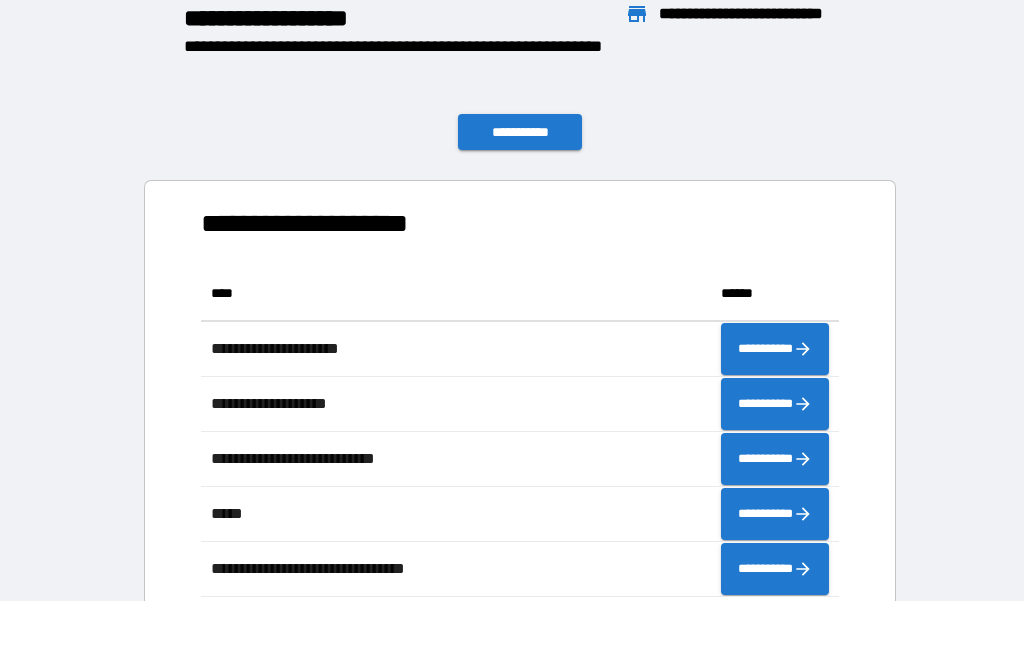scroll, scrollTop: 331, scrollLeft: 638, axis: both 